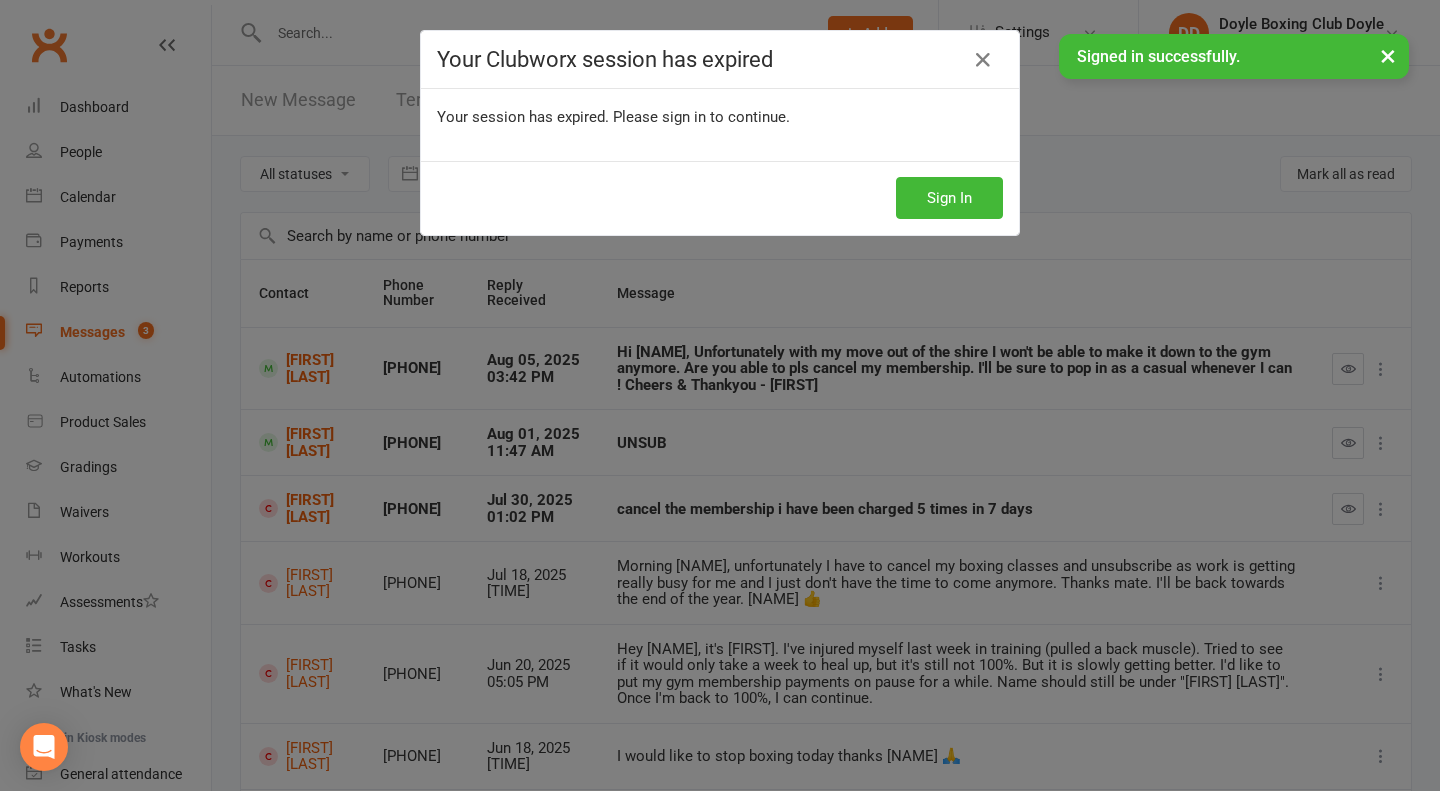 scroll, scrollTop: 0, scrollLeft: 0, axis: both 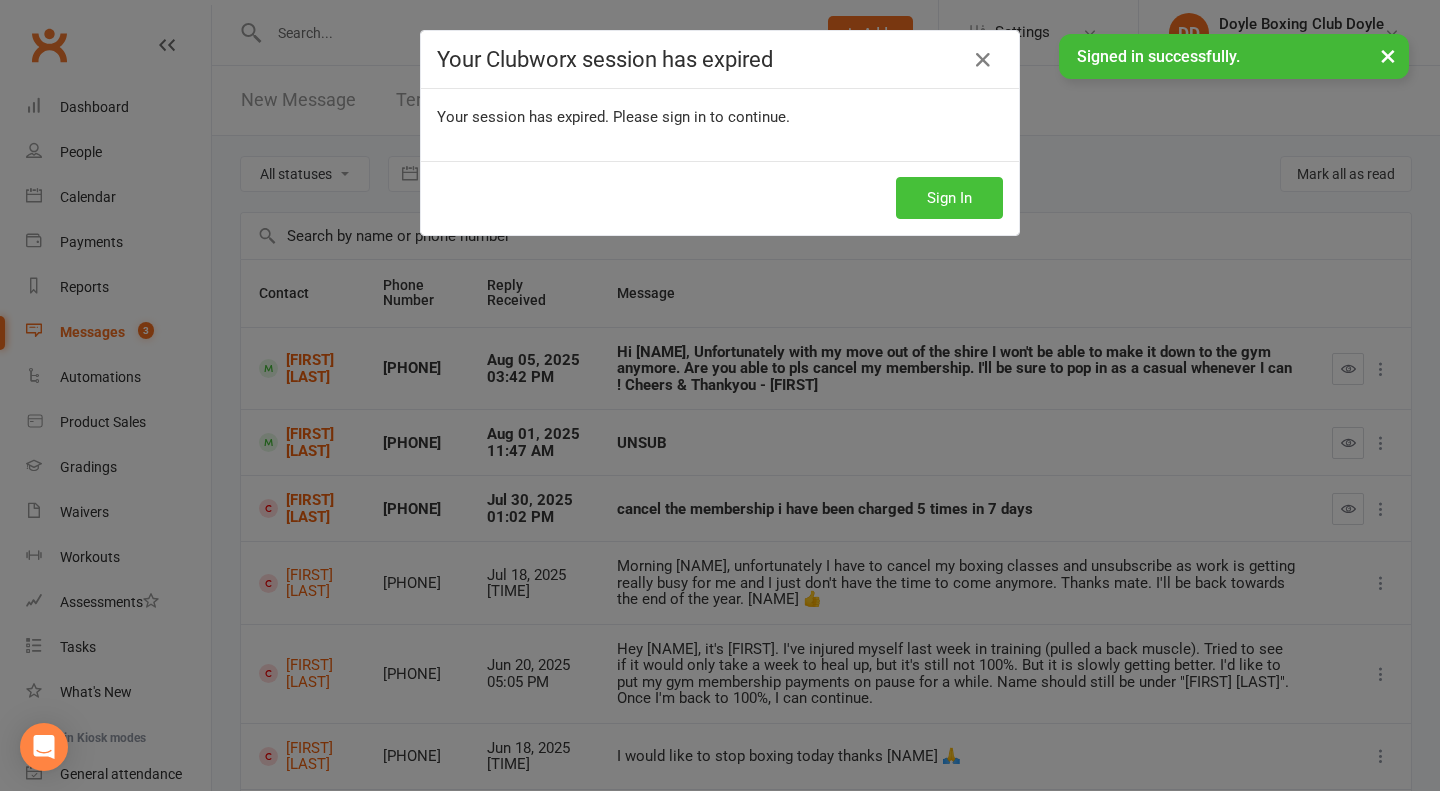 click on "Sign In" at bounding box center [949, 198] 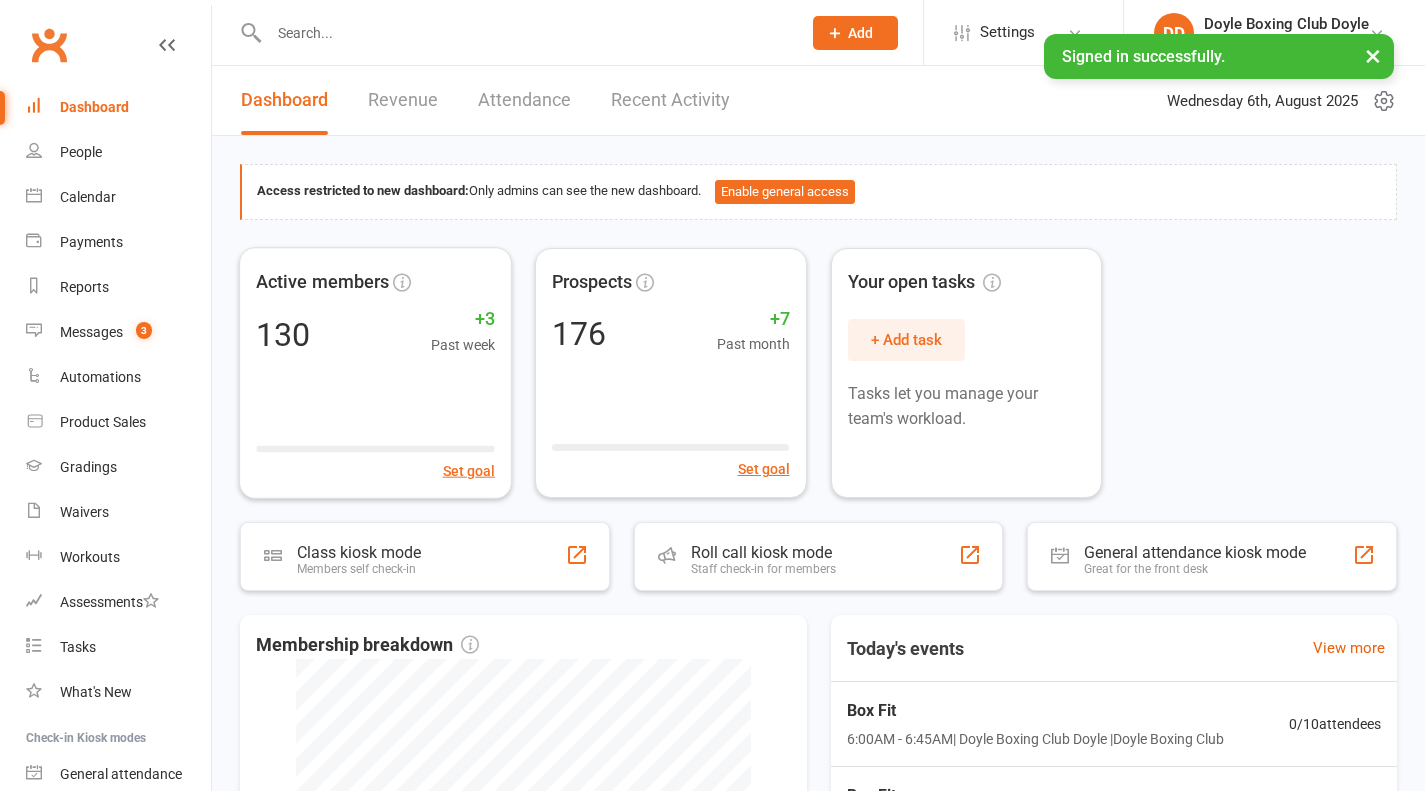 scroll, scrollTop: 0, scrollLeft: 0, axis: both 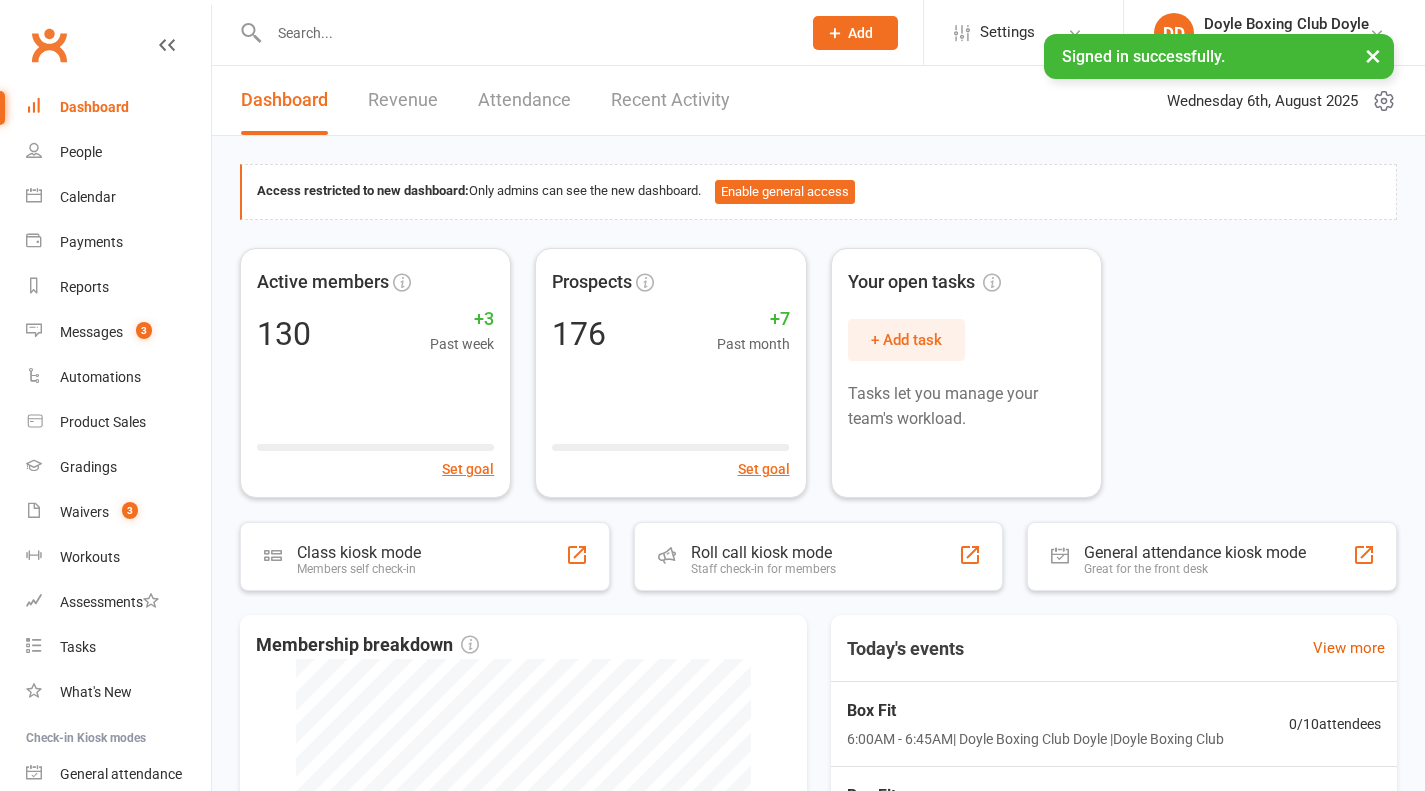 click at bounding box center [513, 32] 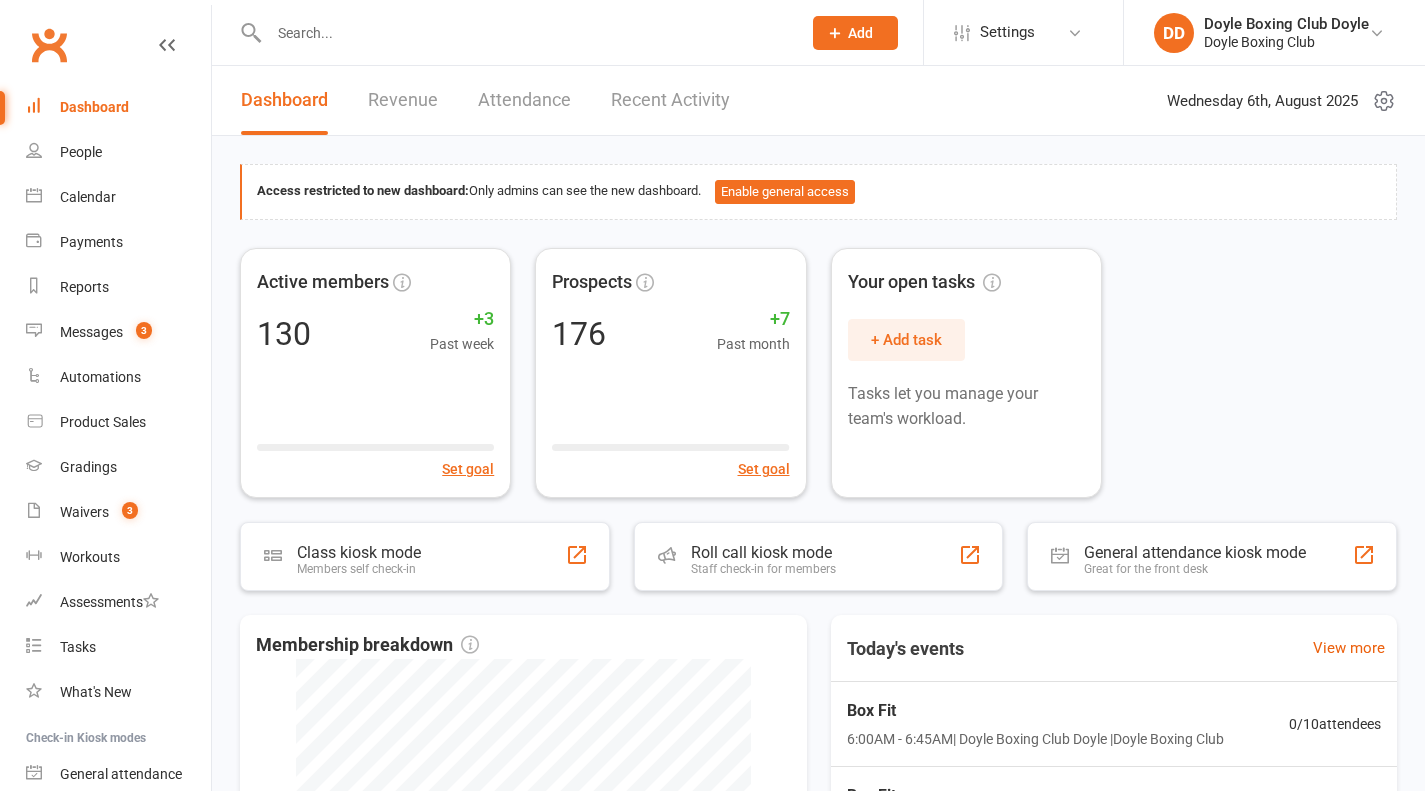 click at bounding box center (525, 33) 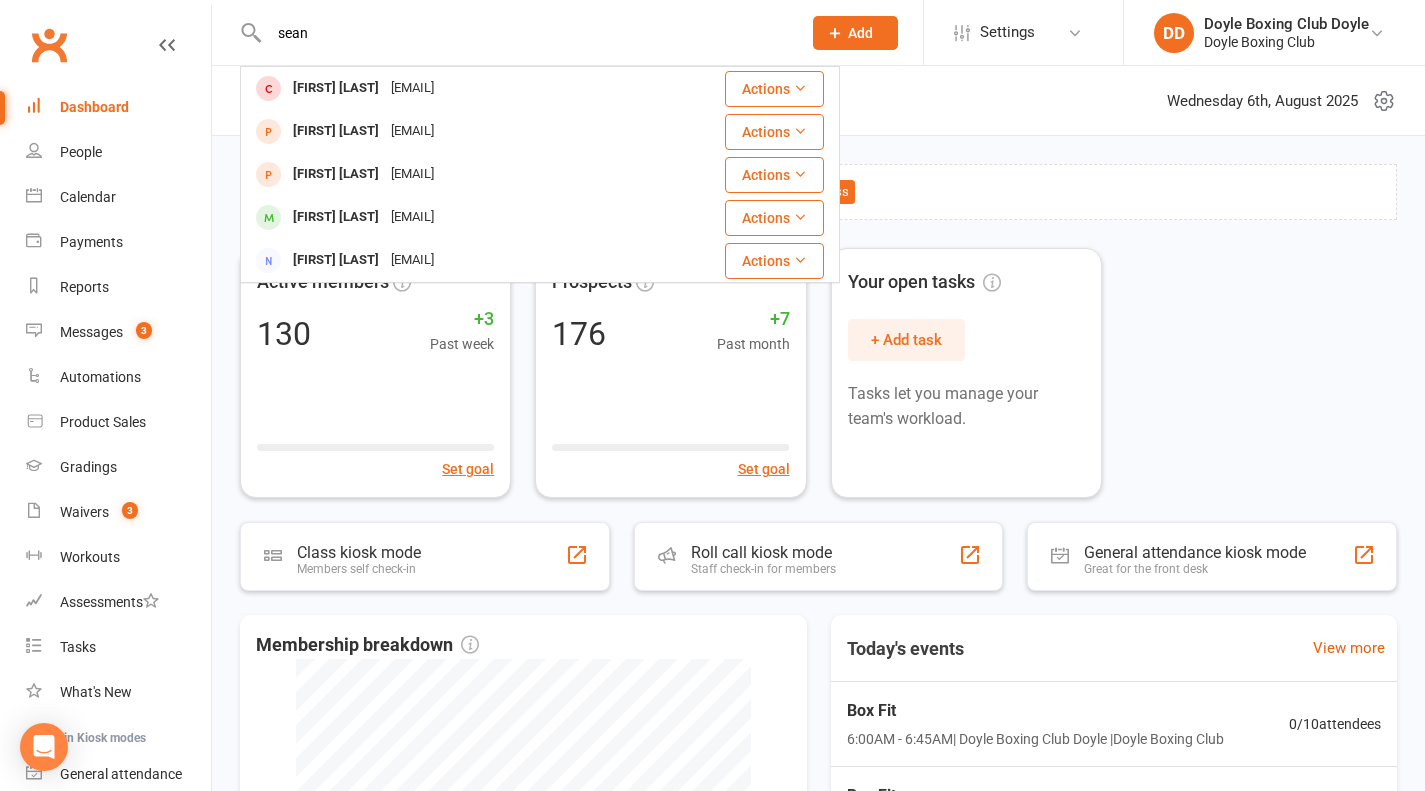 type on "sean" 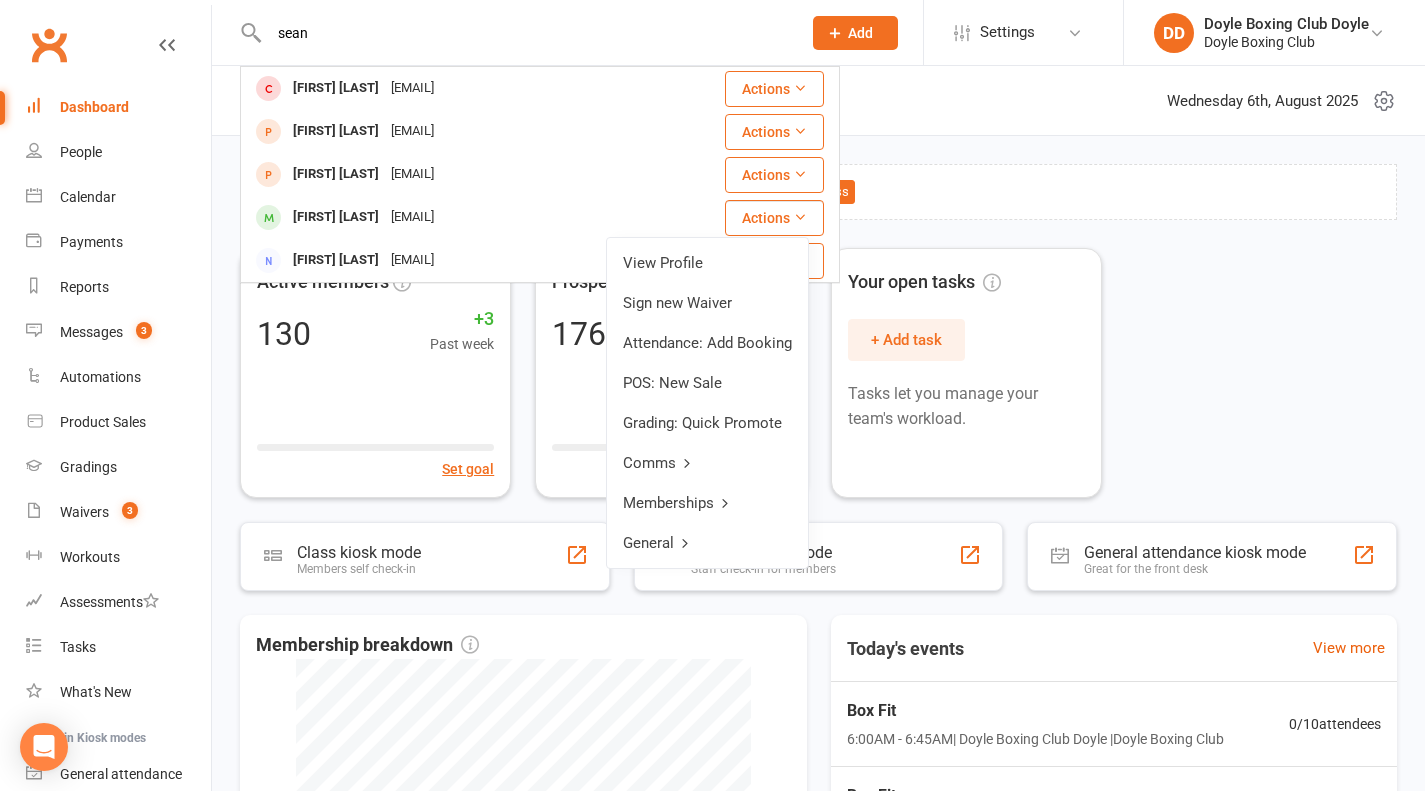 click on "View Profile" at bounding box center [707, 263] 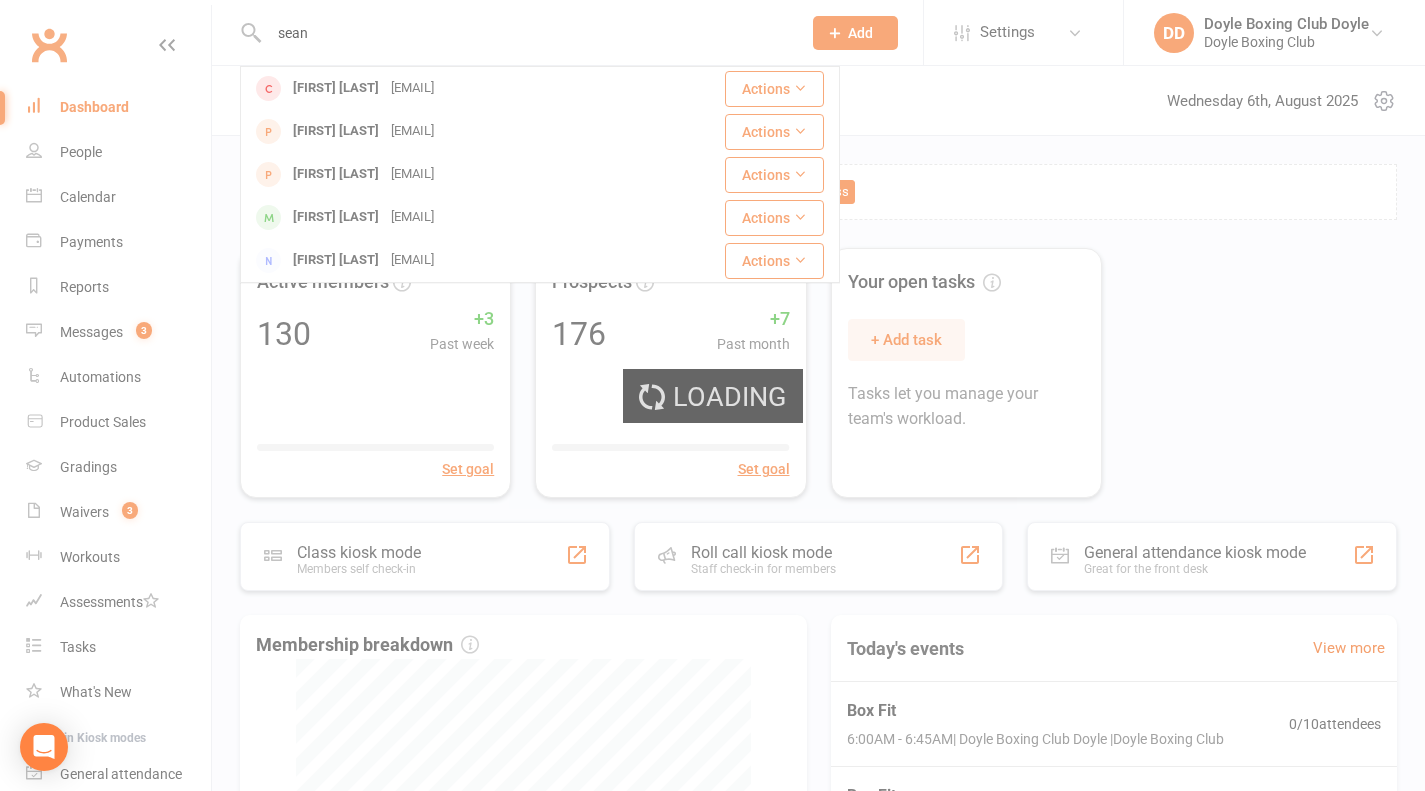 type 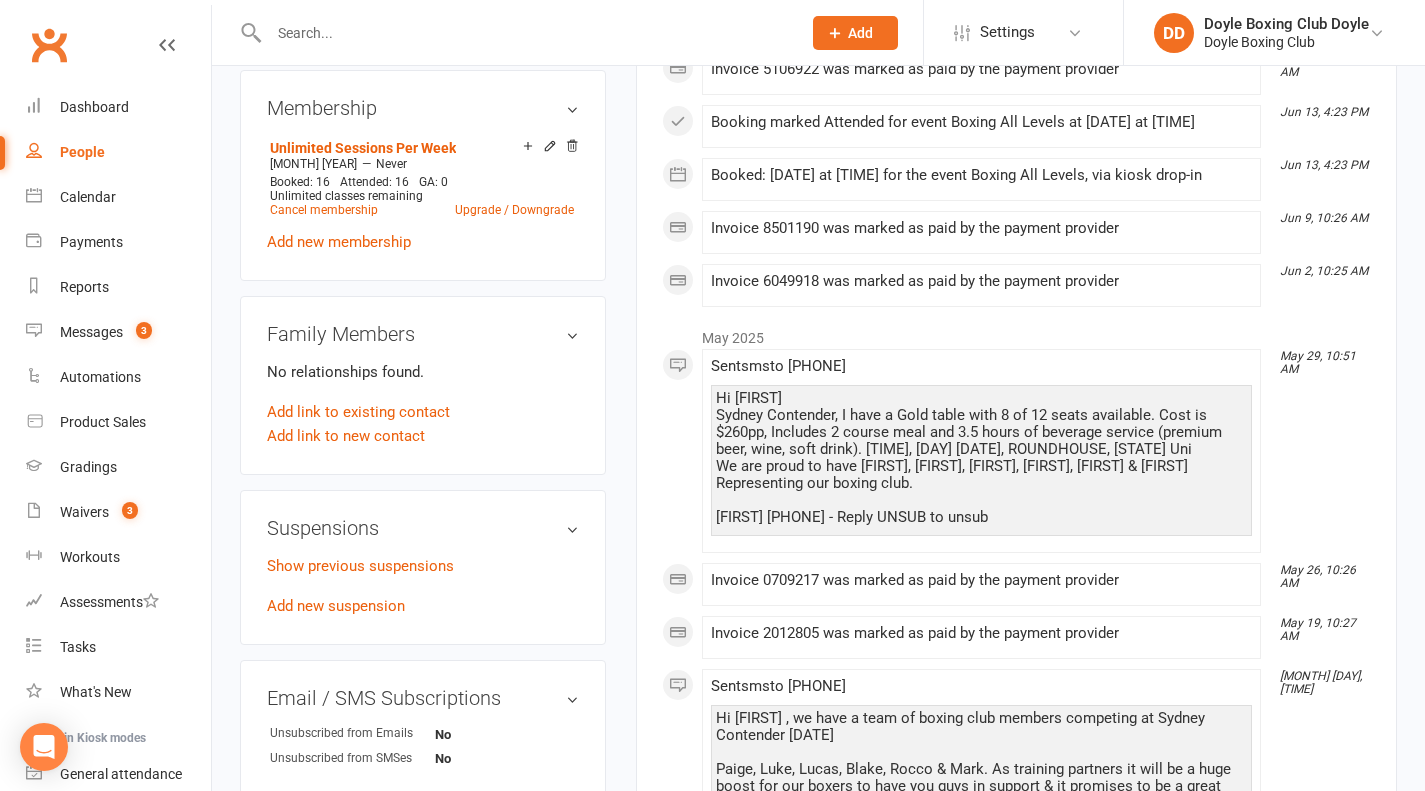 scroll, scrollTop: 1000, scrollLeft: 0, axis: vertical 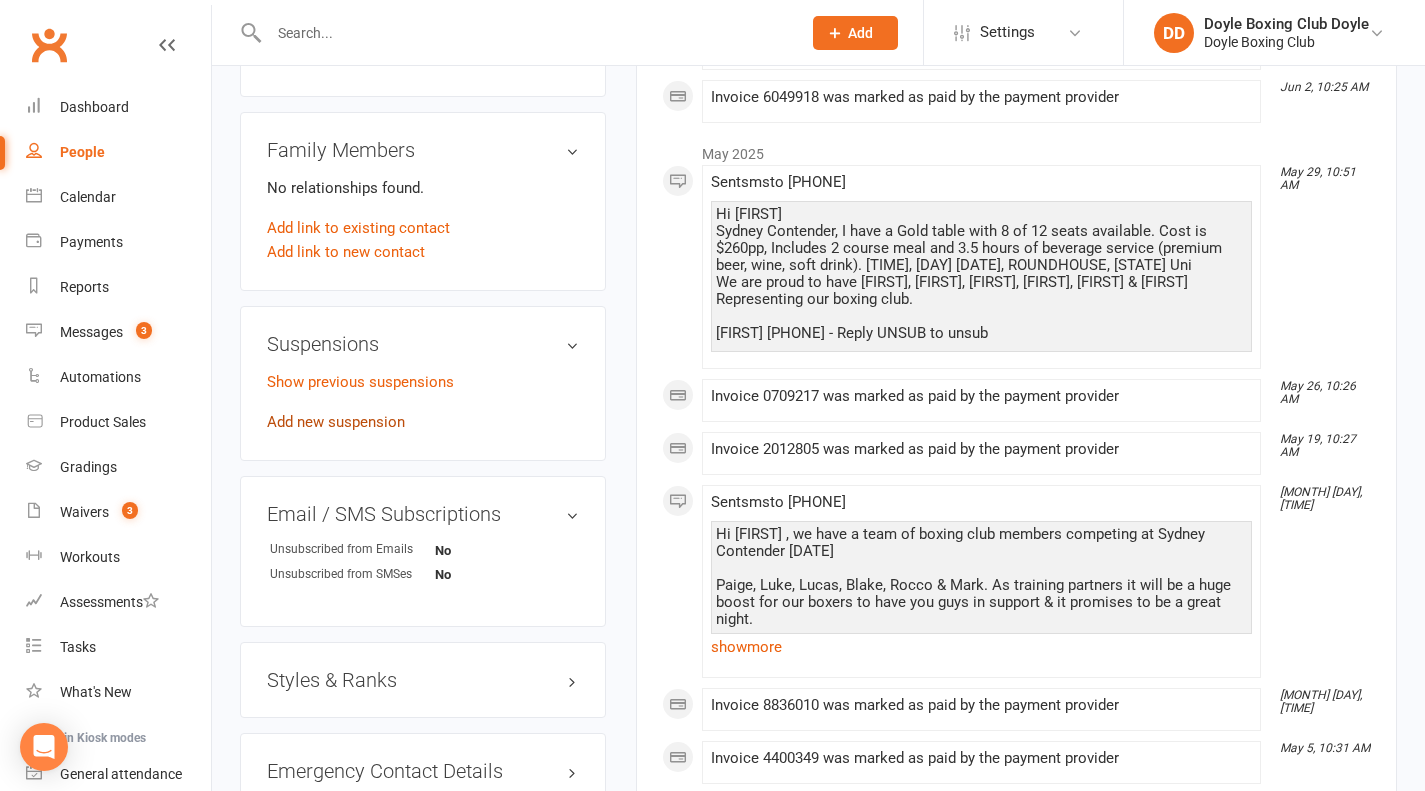 click on "Add new suspension" at bounding box center (336, 422) 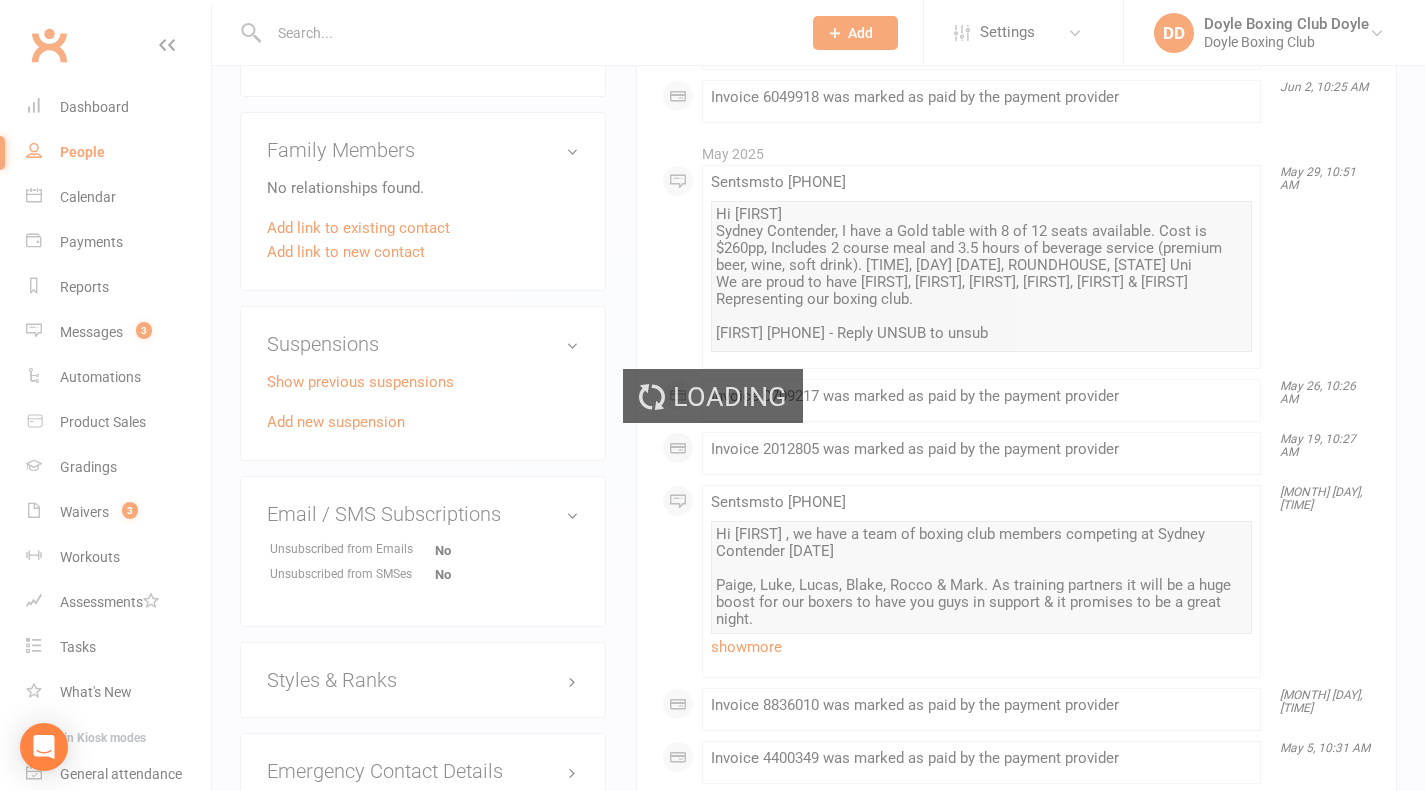 scroll, scrollTop: 0, scrollLeft: 0, axis: both 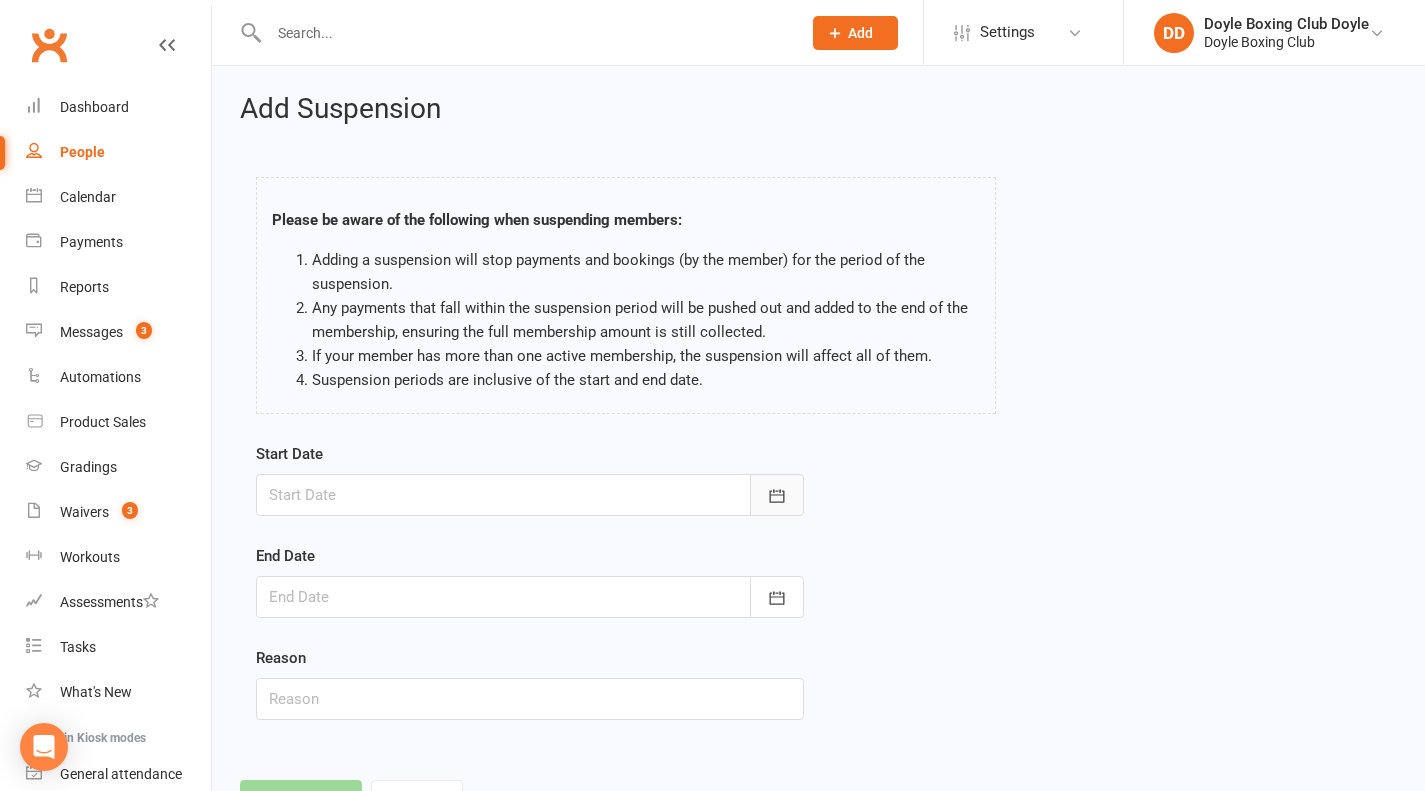 click 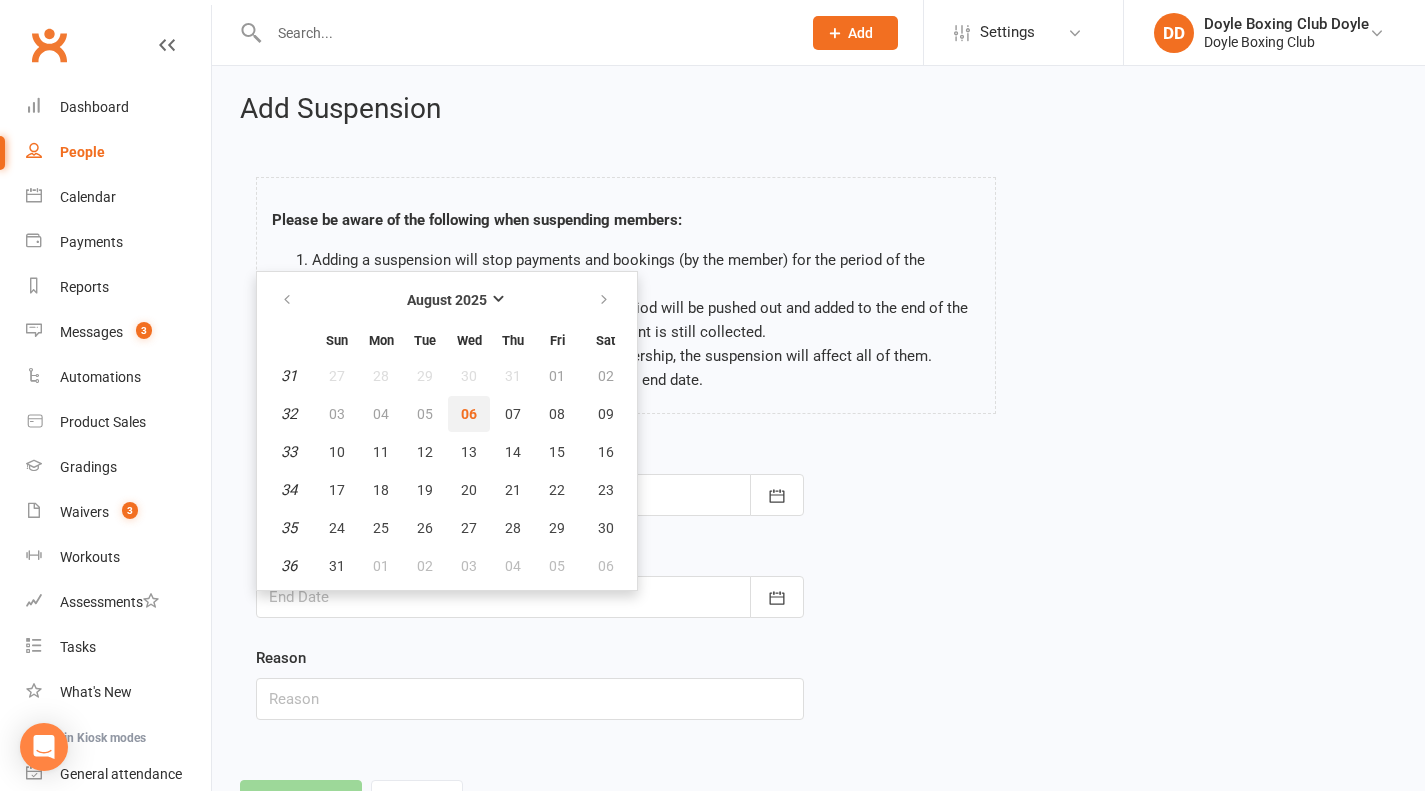 click on "06" at bounding box center [469, 414] 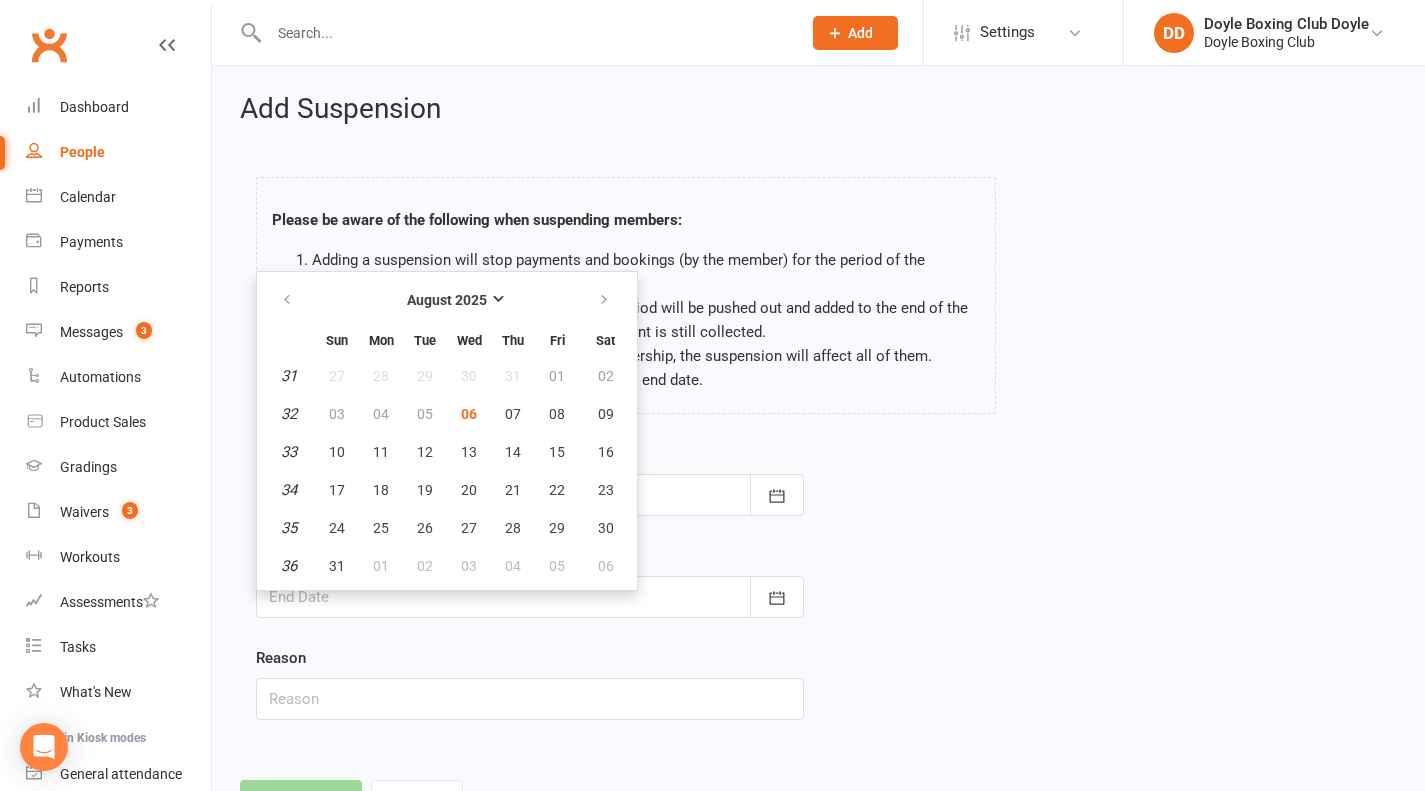 type on "06 Aug 2025" 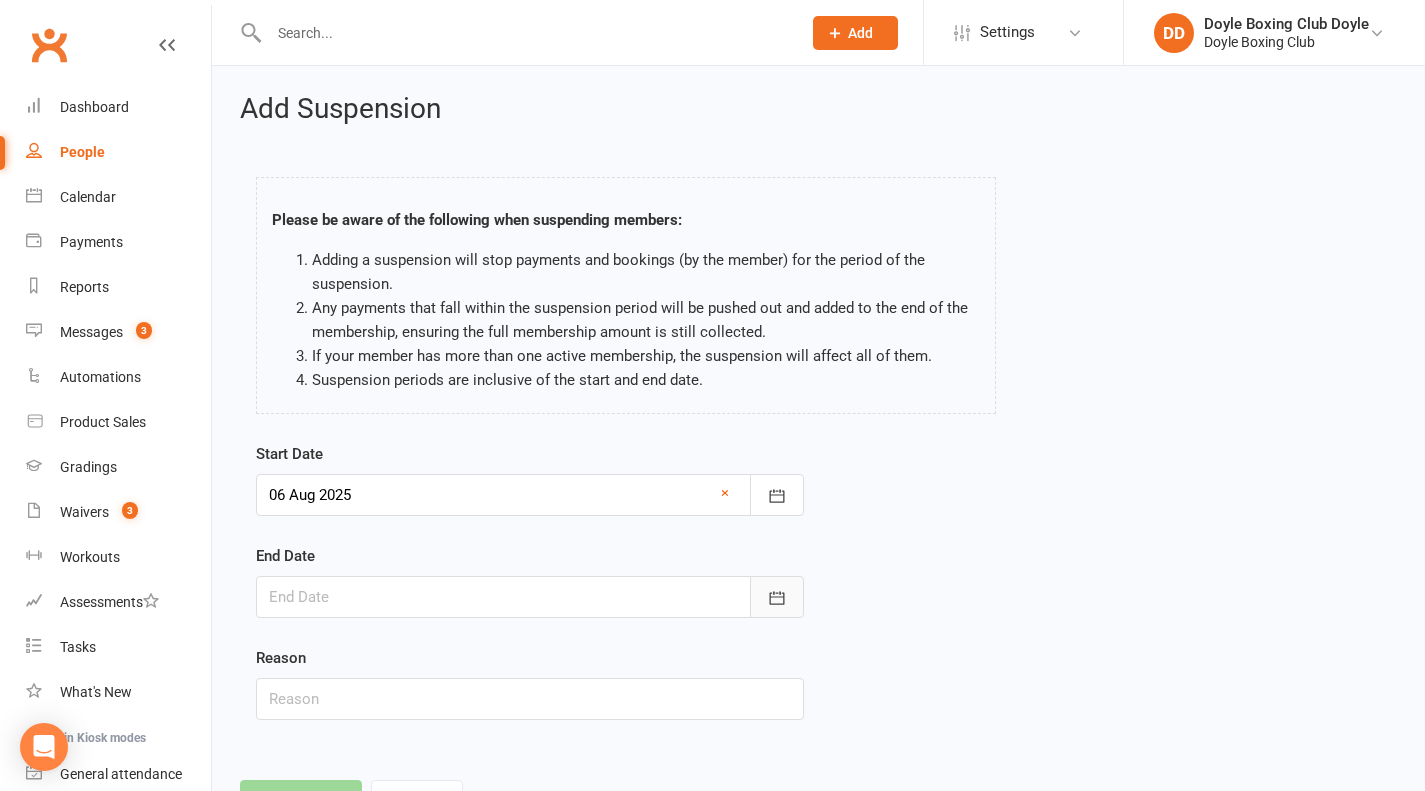 click 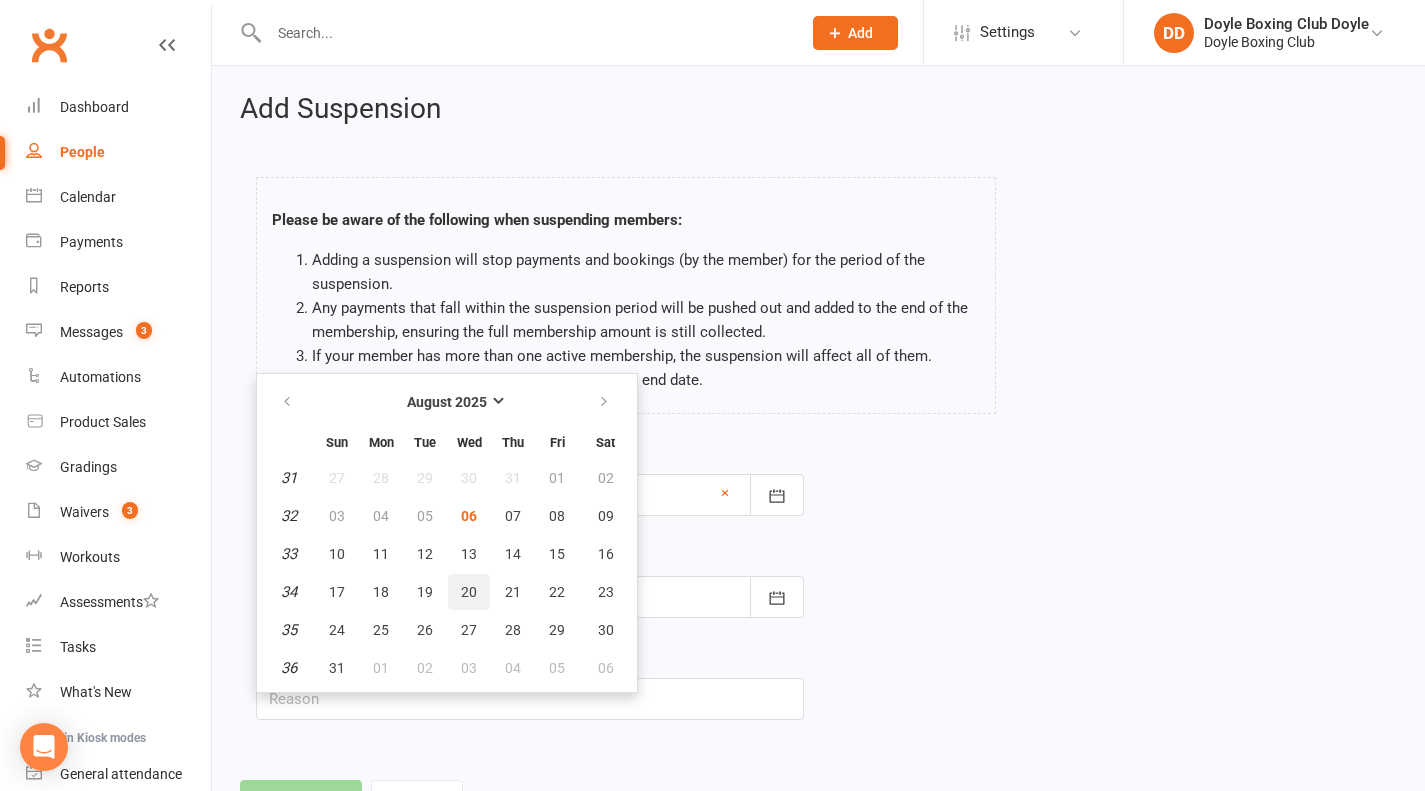 click on "20" at bounding box center (469, 592) 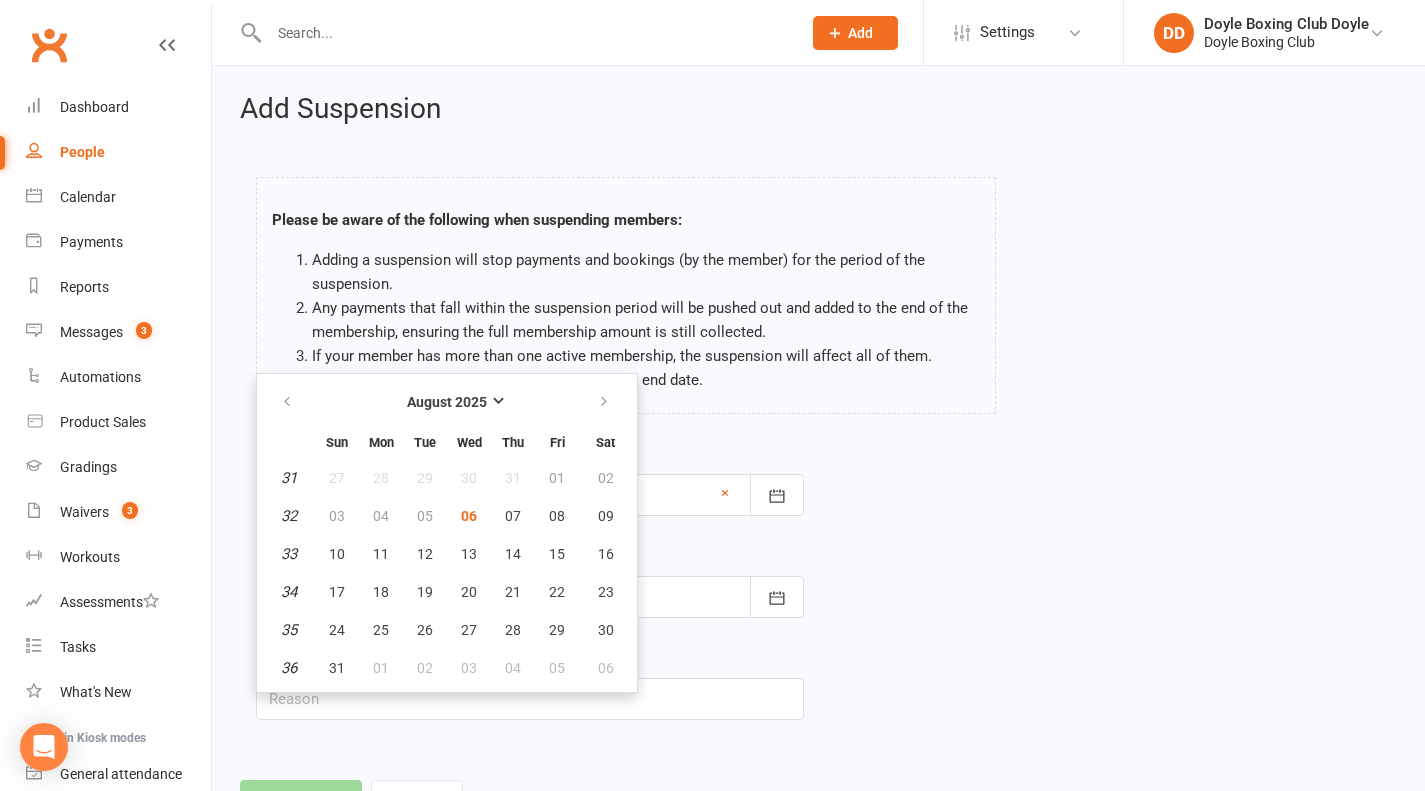 type on "20 Aug 2025" 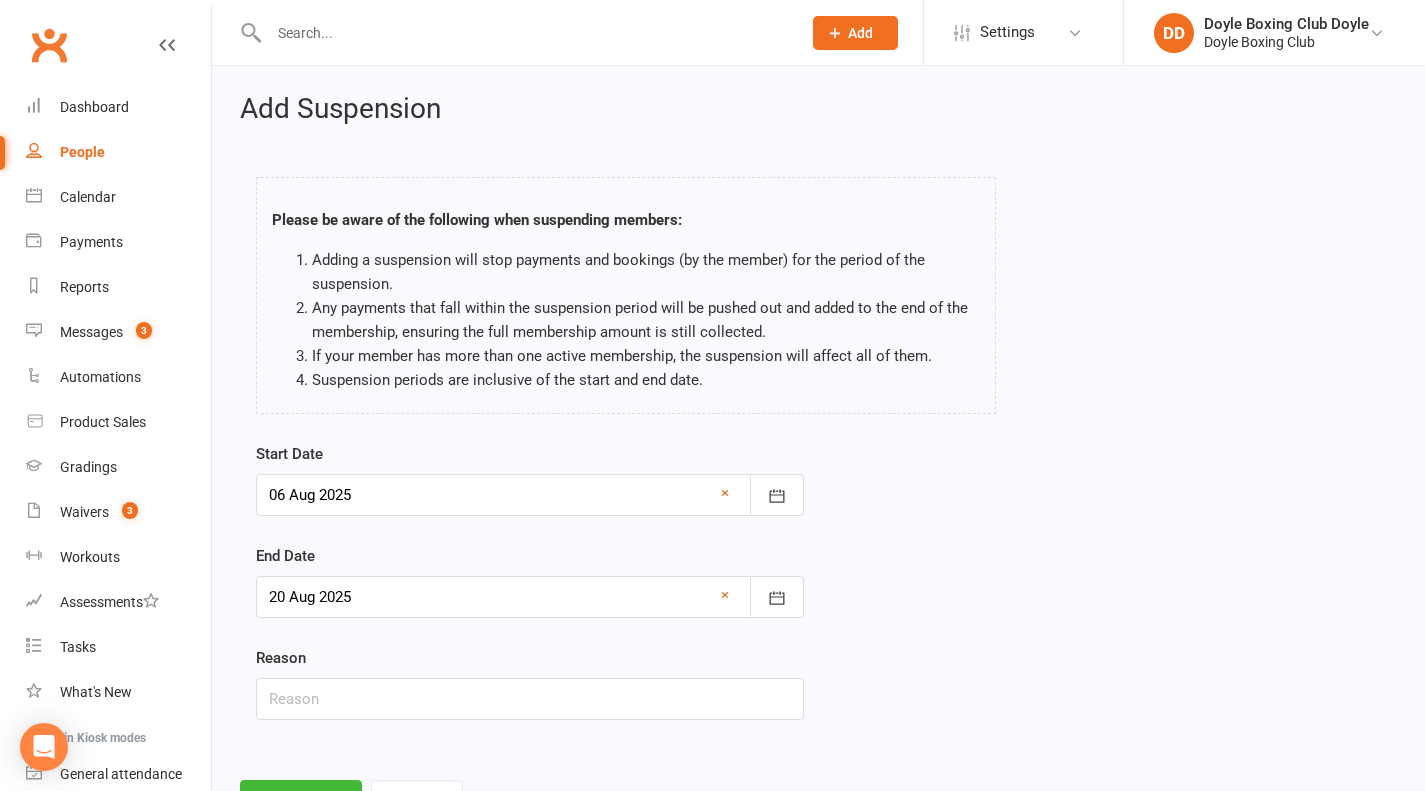 drag, startPoint x: 932, startPoint y: 524, endPoint x: 708, endPoint y: 655, distance: 259.49374 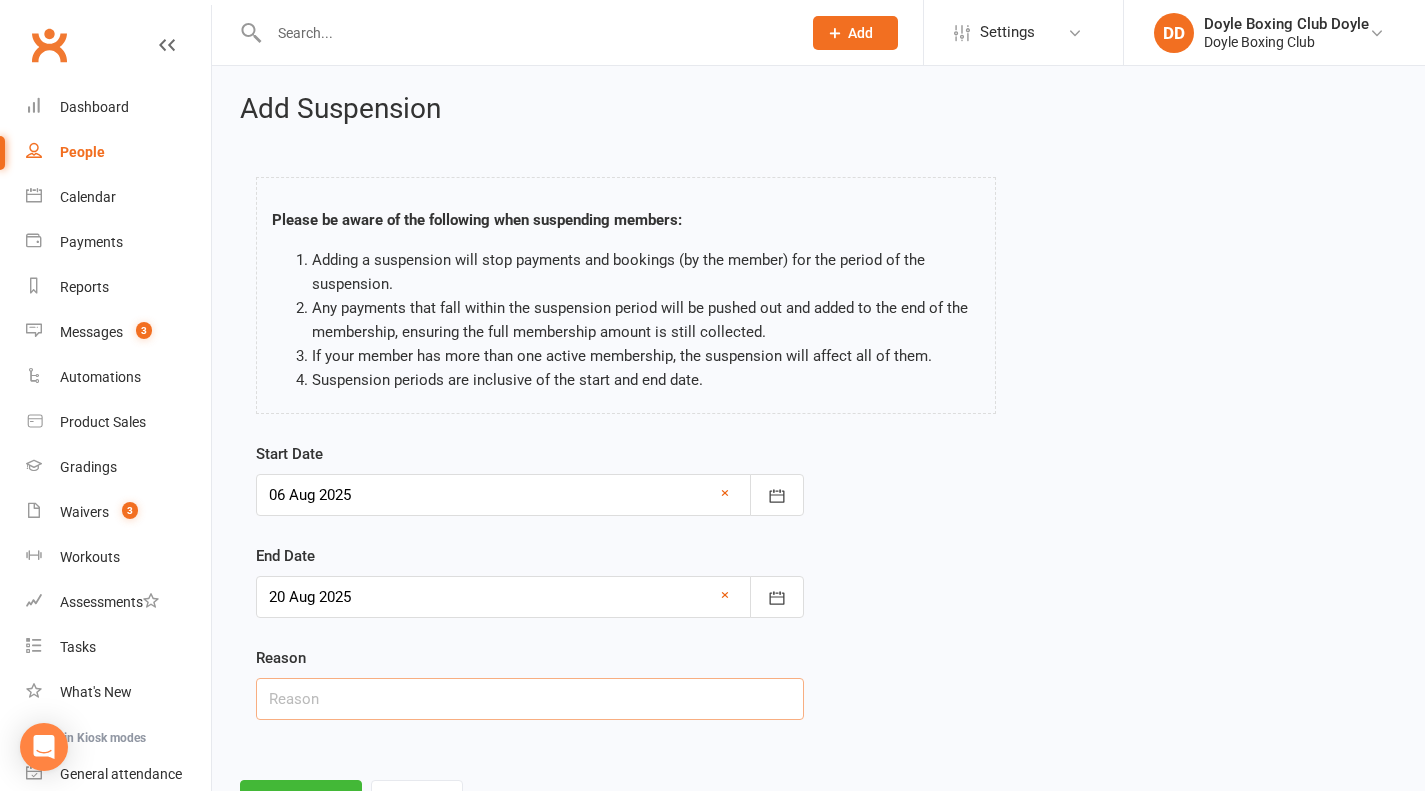 click at bounding box center [530, 699] 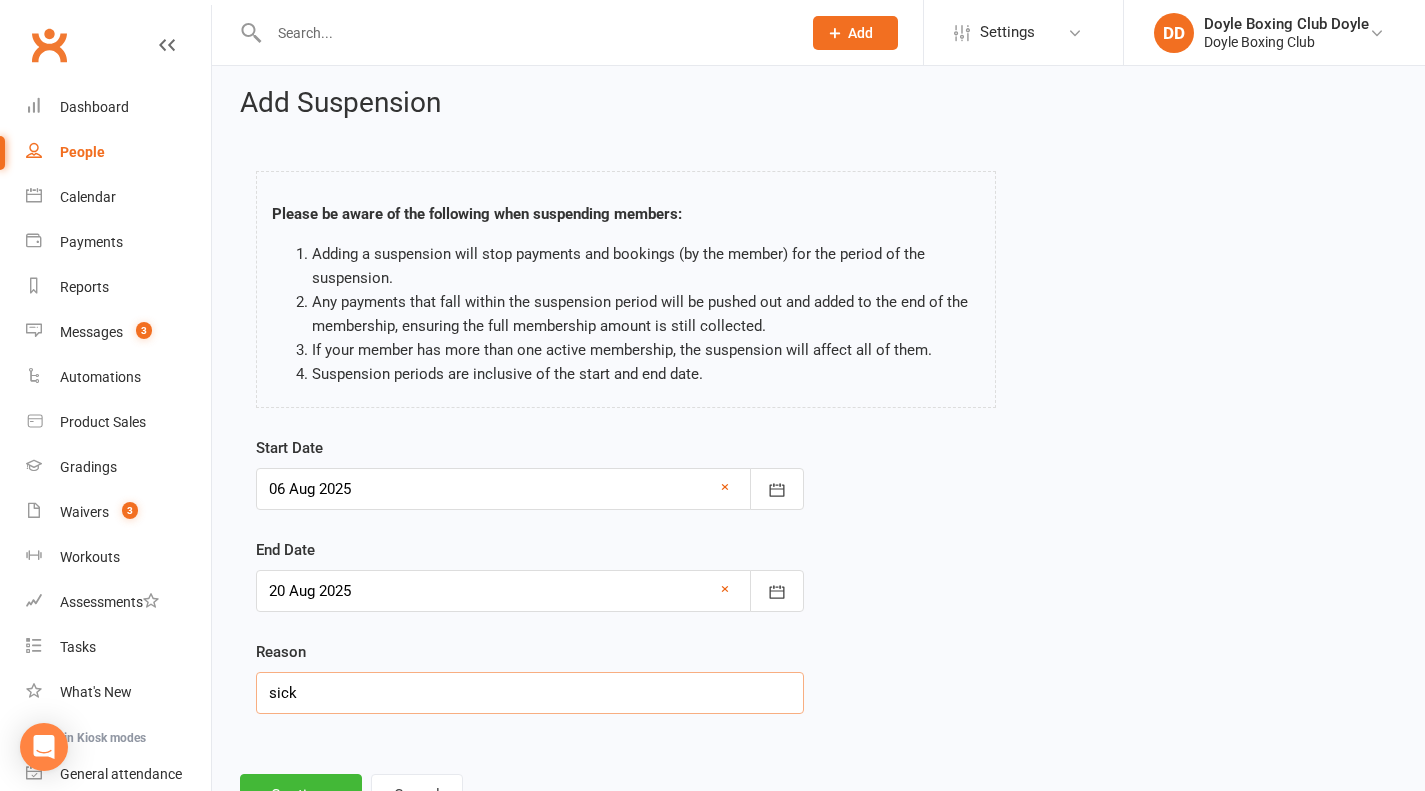 scroll, scrollTop: 88, scrollLeft: 0, axis: vertical 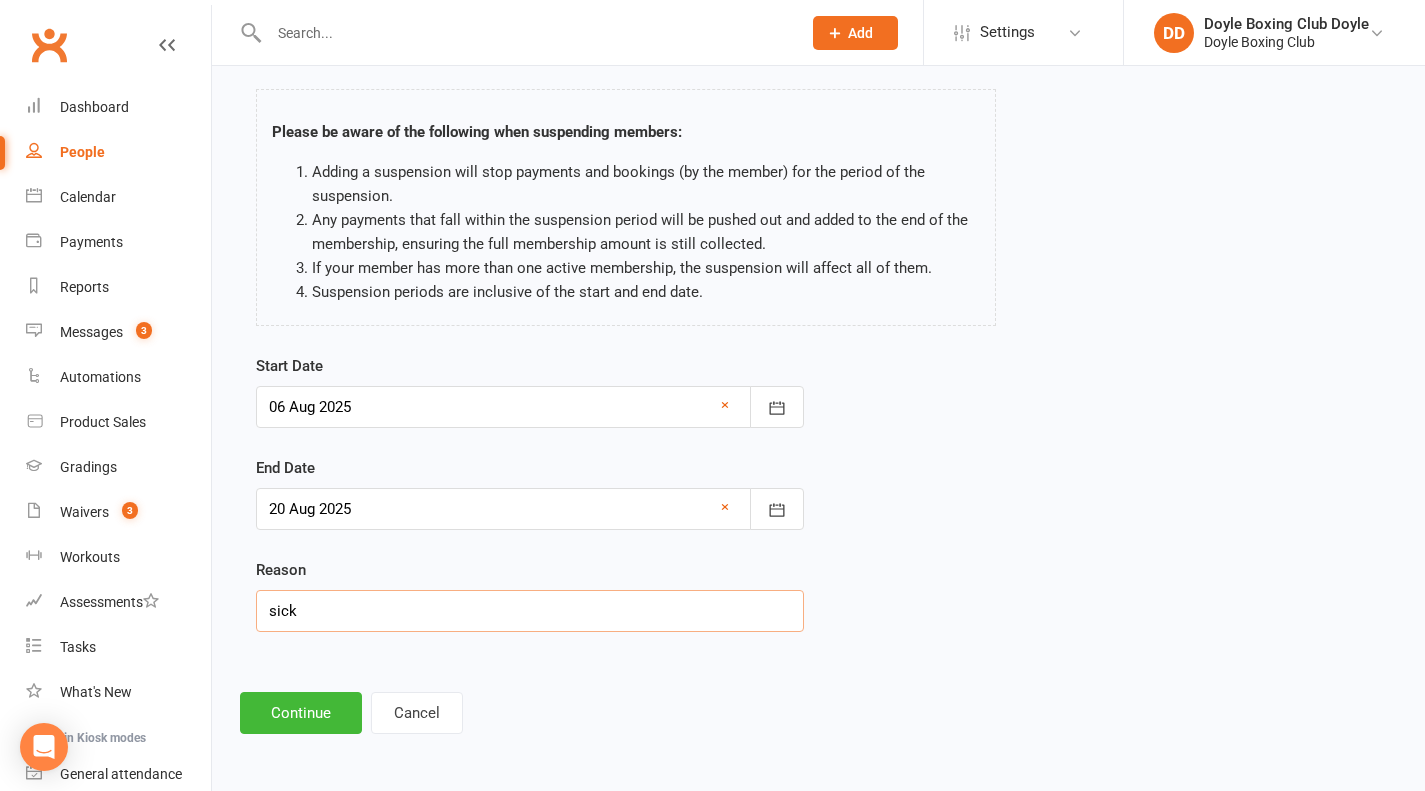 type on "sick" 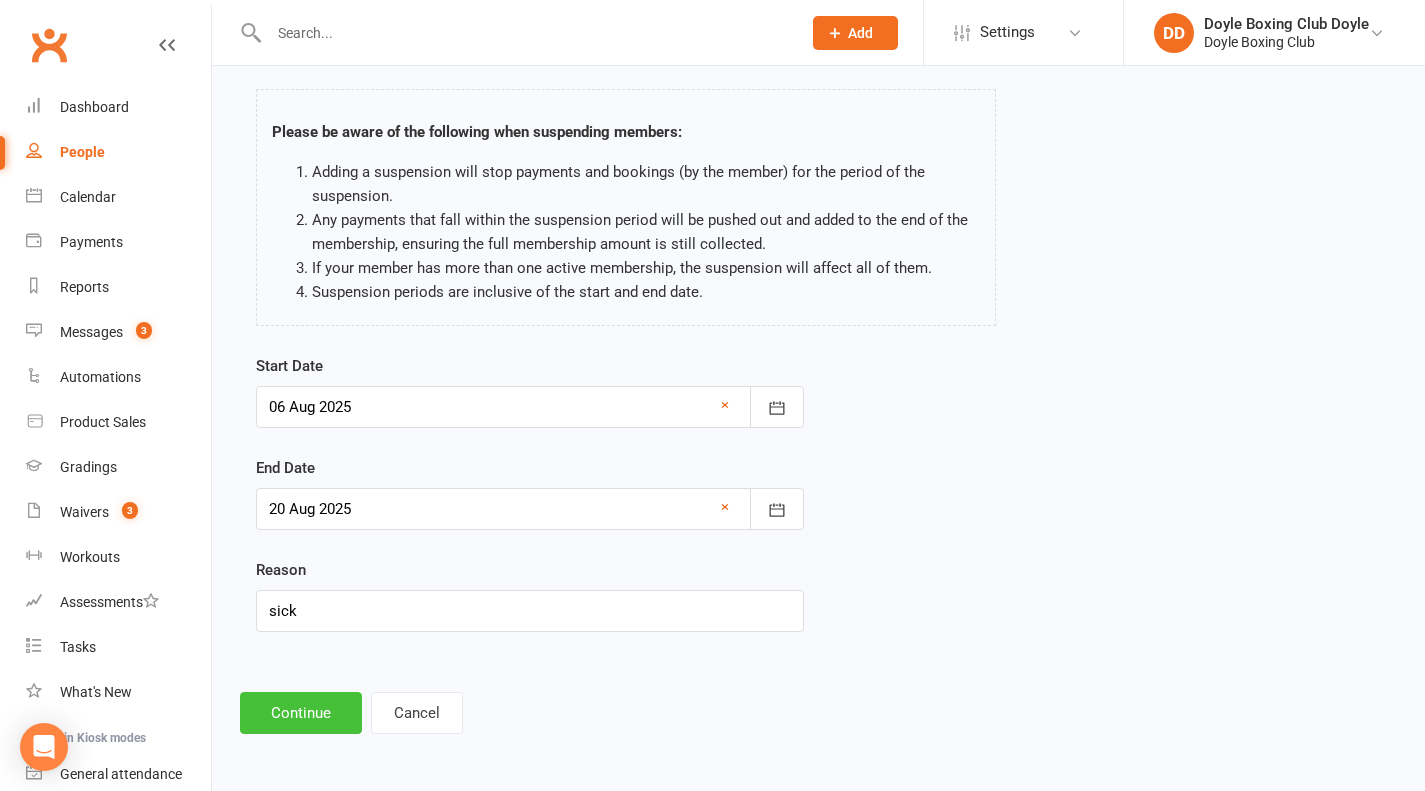click on "Continue" at bounding box center [301, 713] 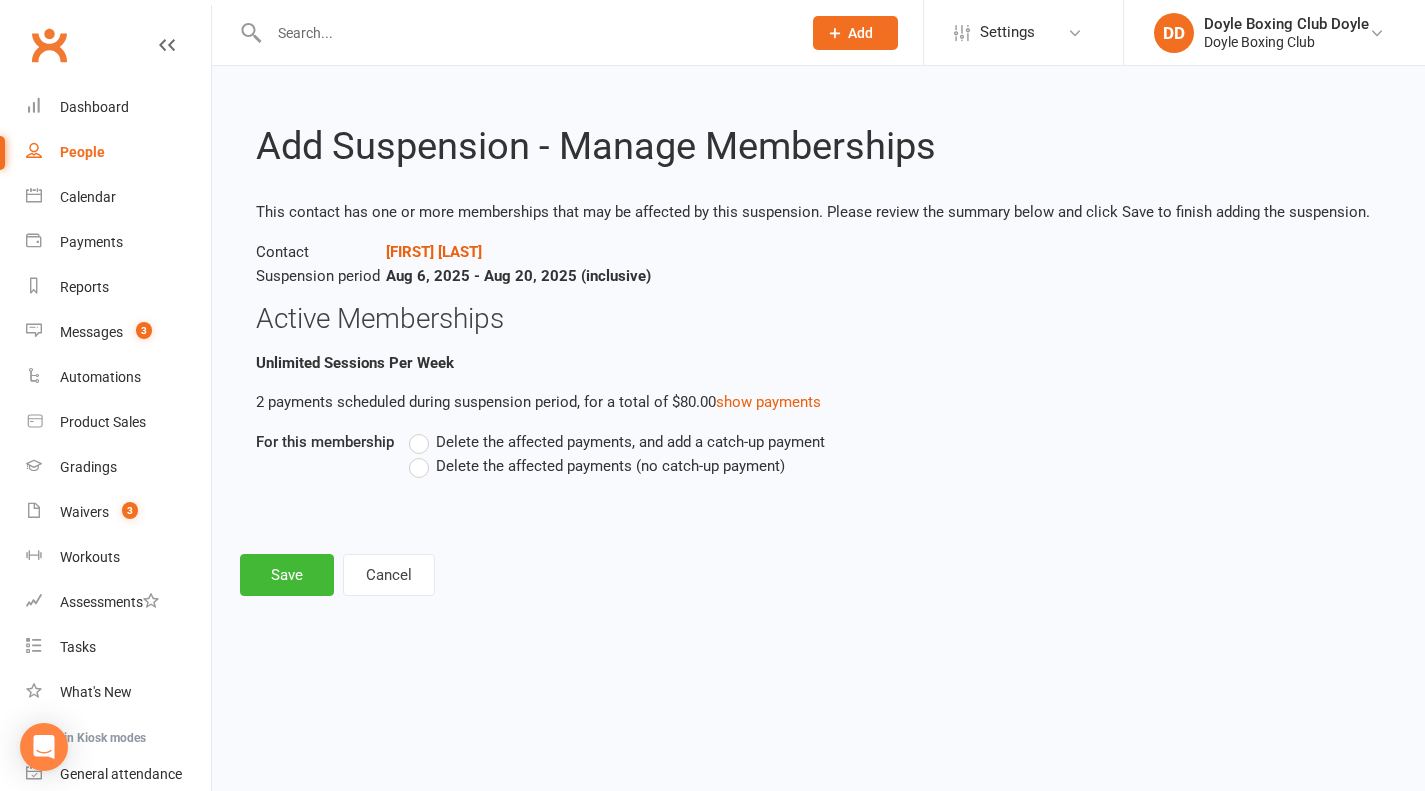 scroll, scrollTop: 0, scrollLeft: 0, axis: both 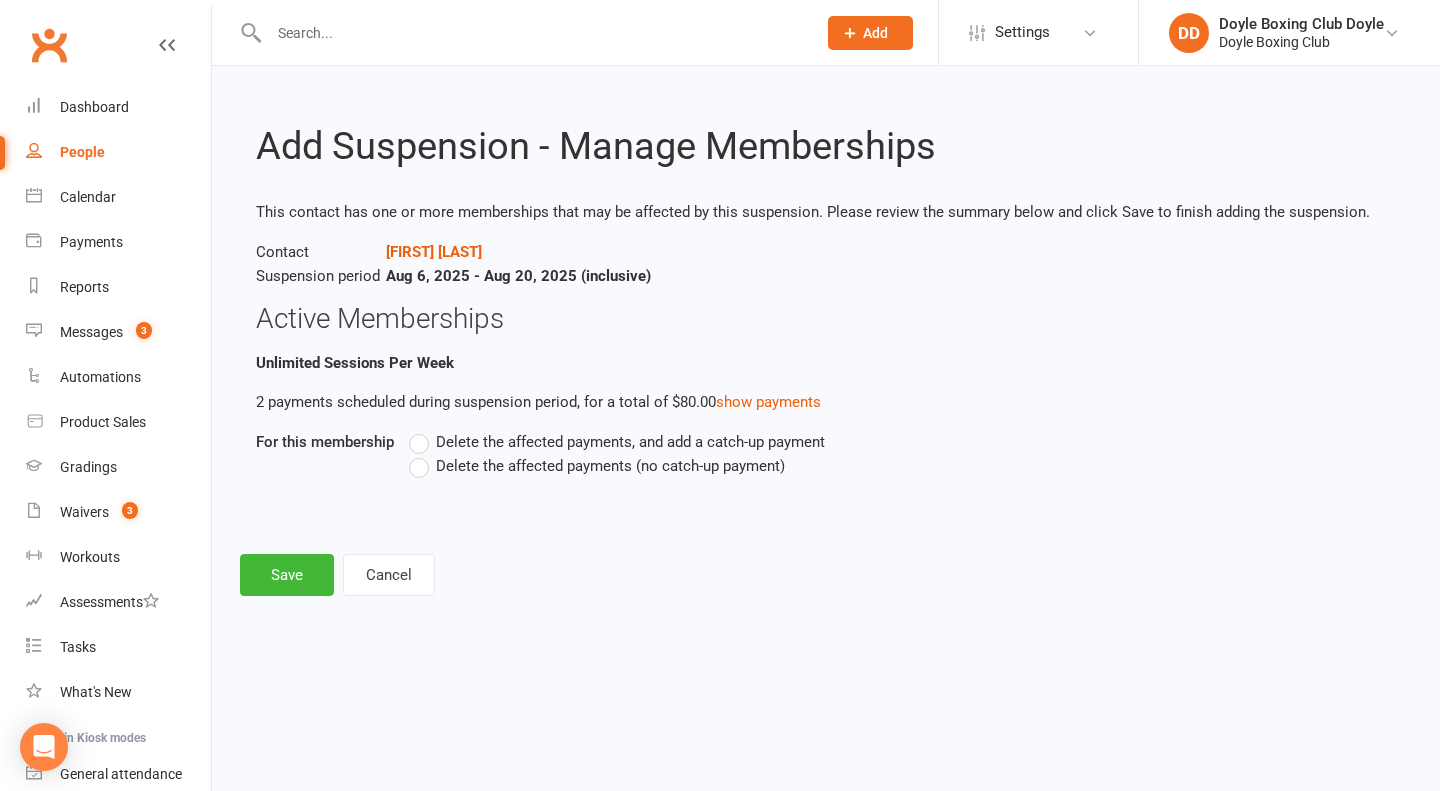 click on "Delete the affected payments, and add a catch-up payment" at bounding box center [617, 442] 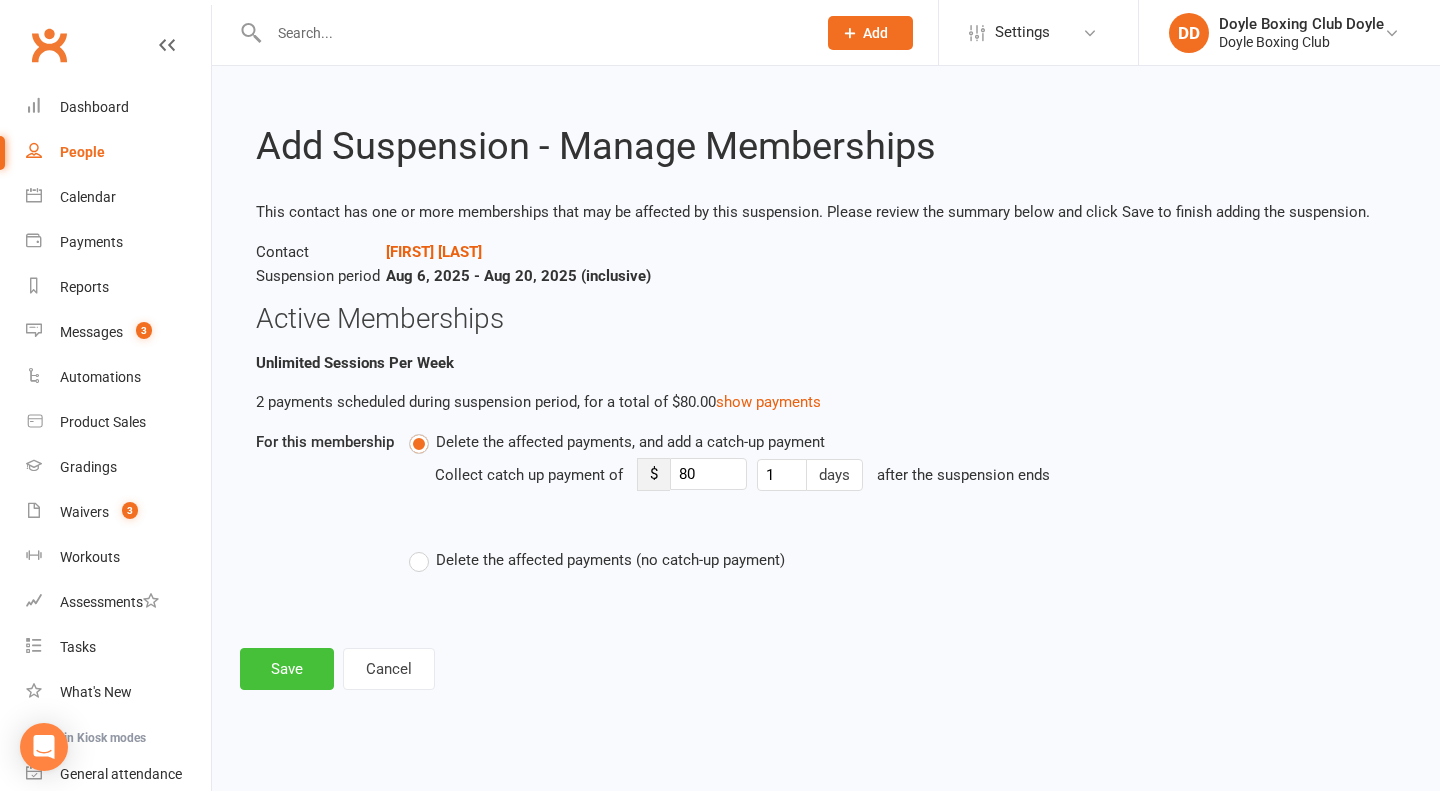 click on "Save" at bounding box center [287, 669] 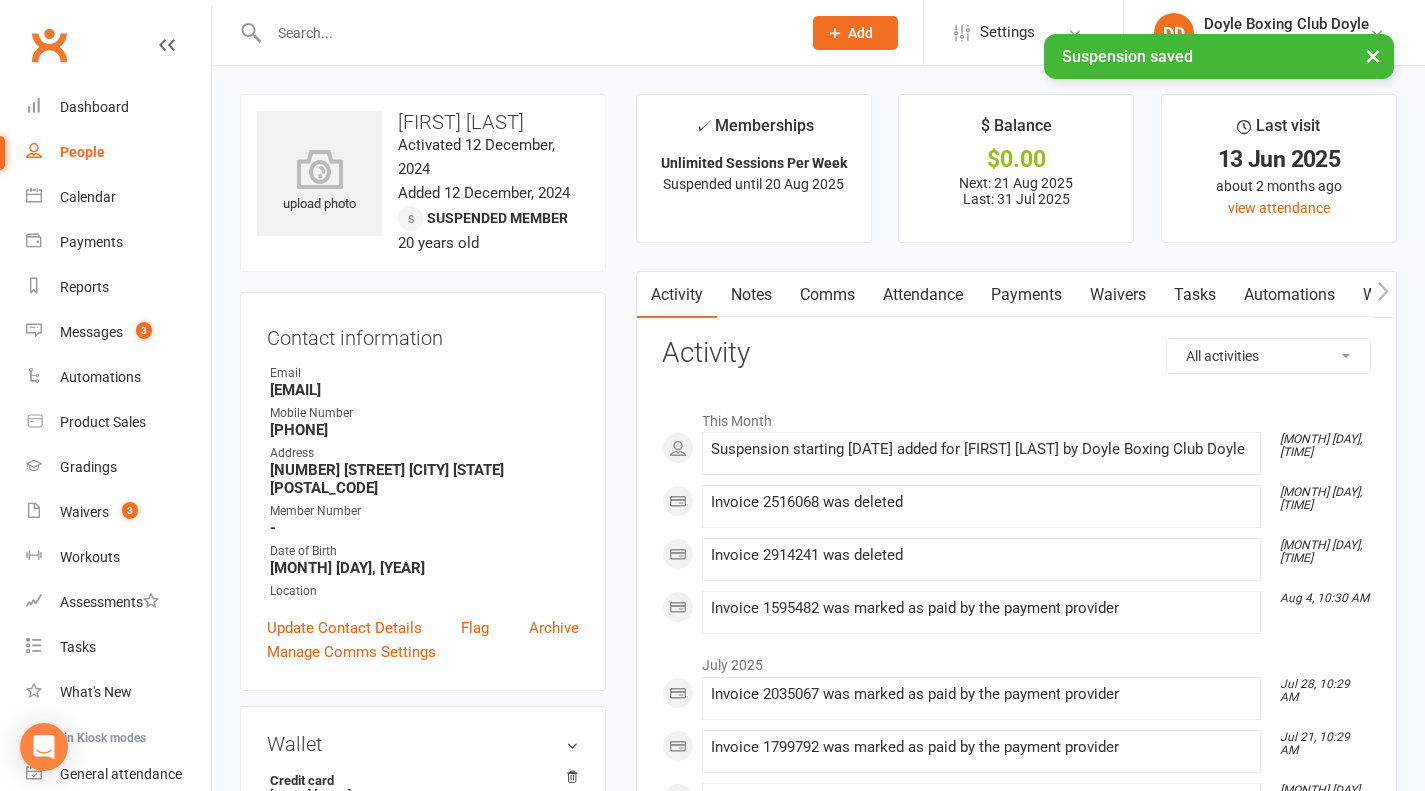 click at bounding box center (525, 33) 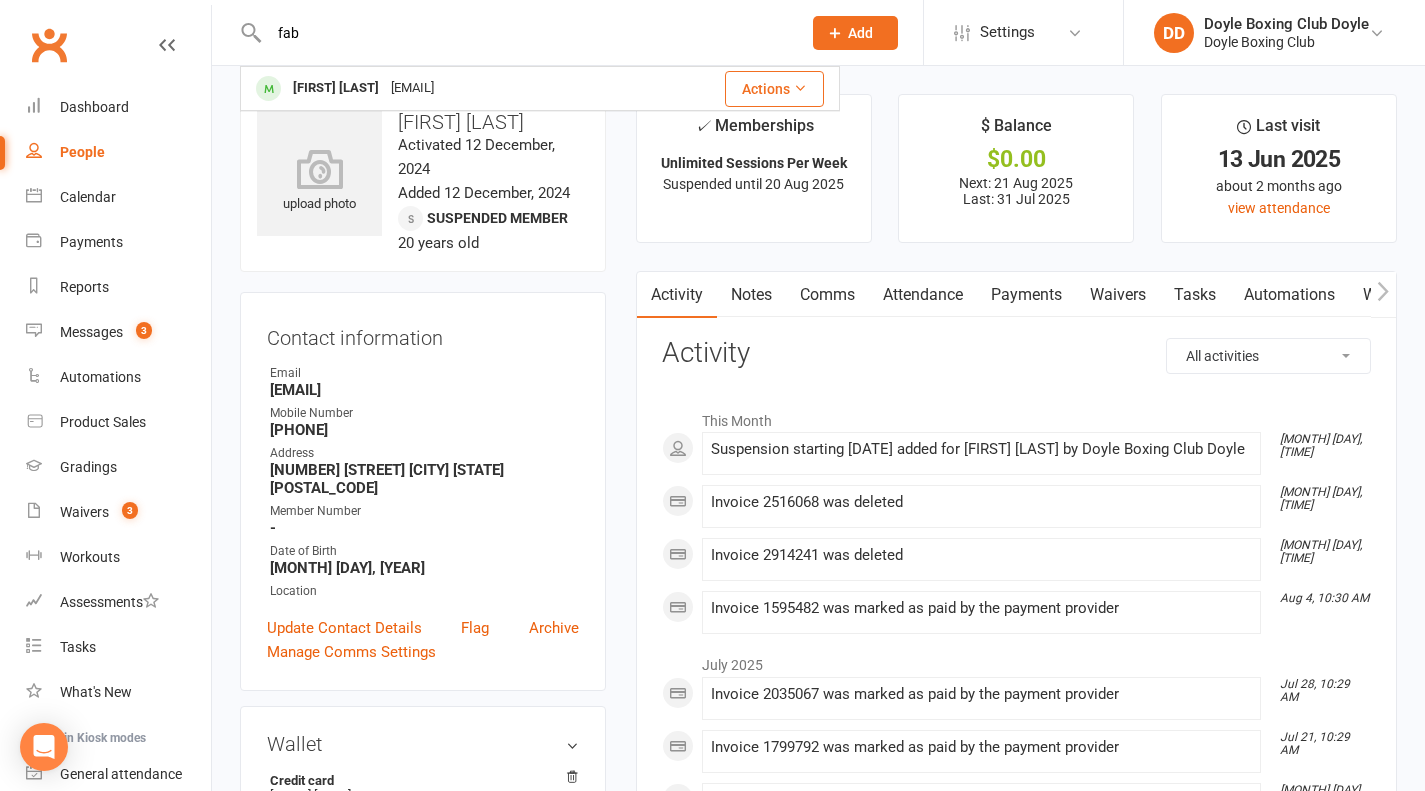 type on "fab" 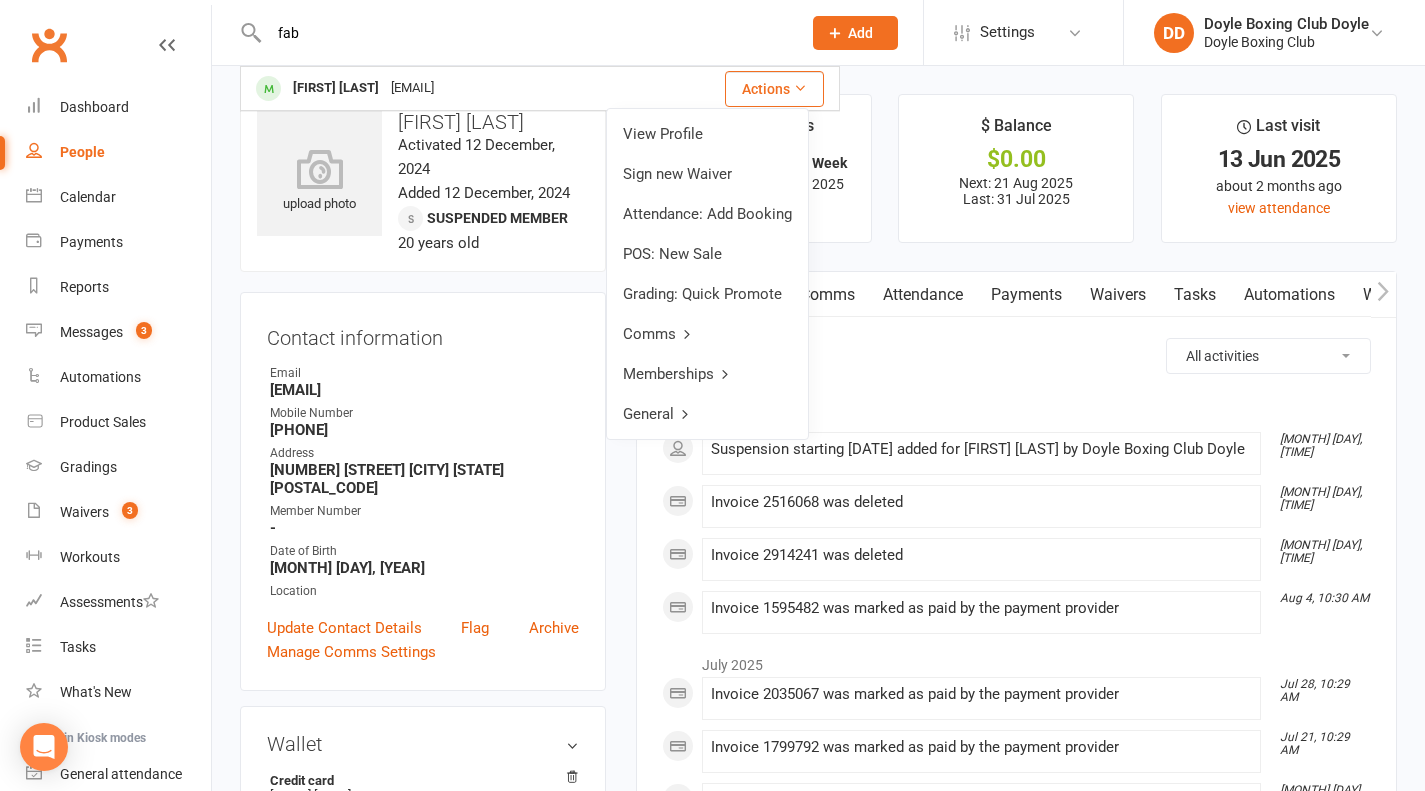 click on "View Profile" at bounding box center [707, 134] 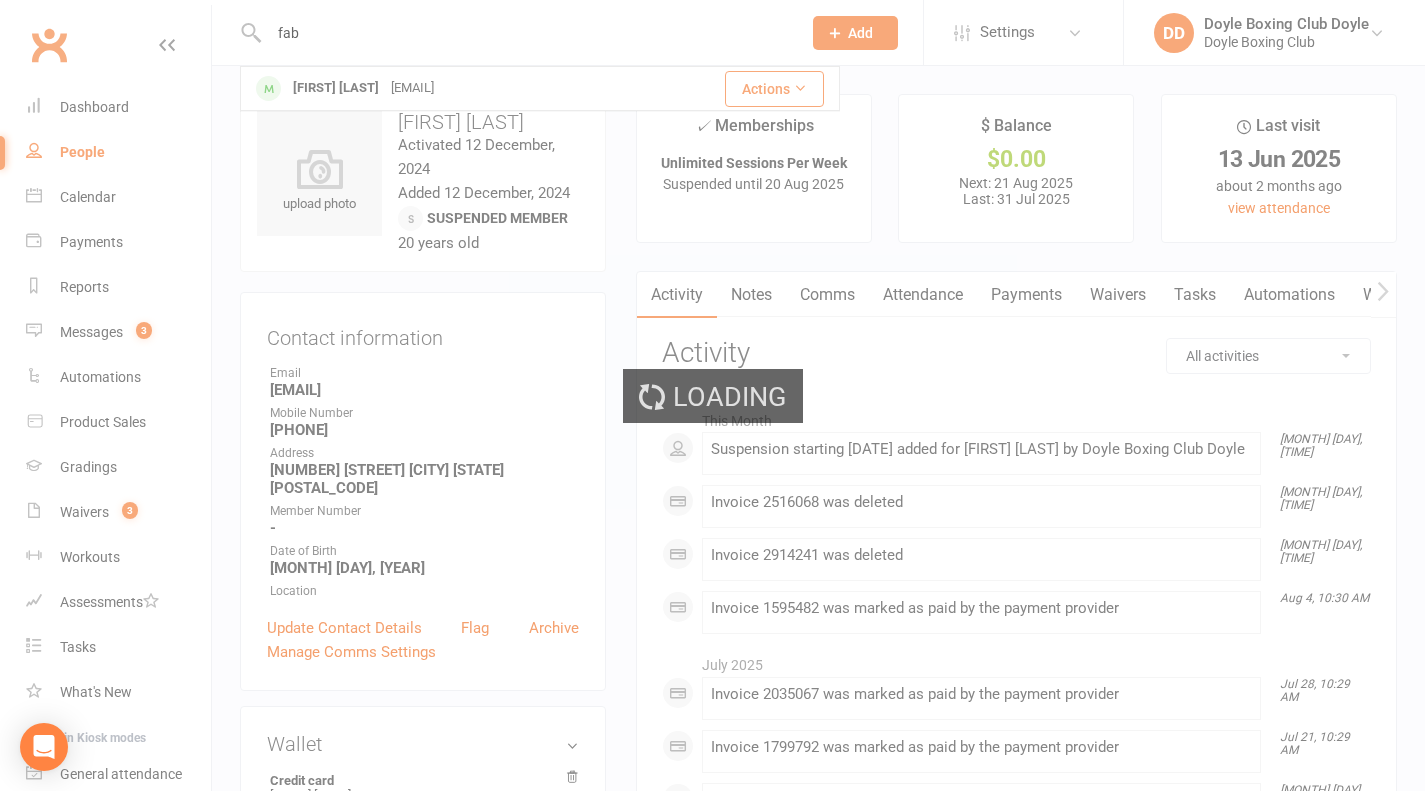 type 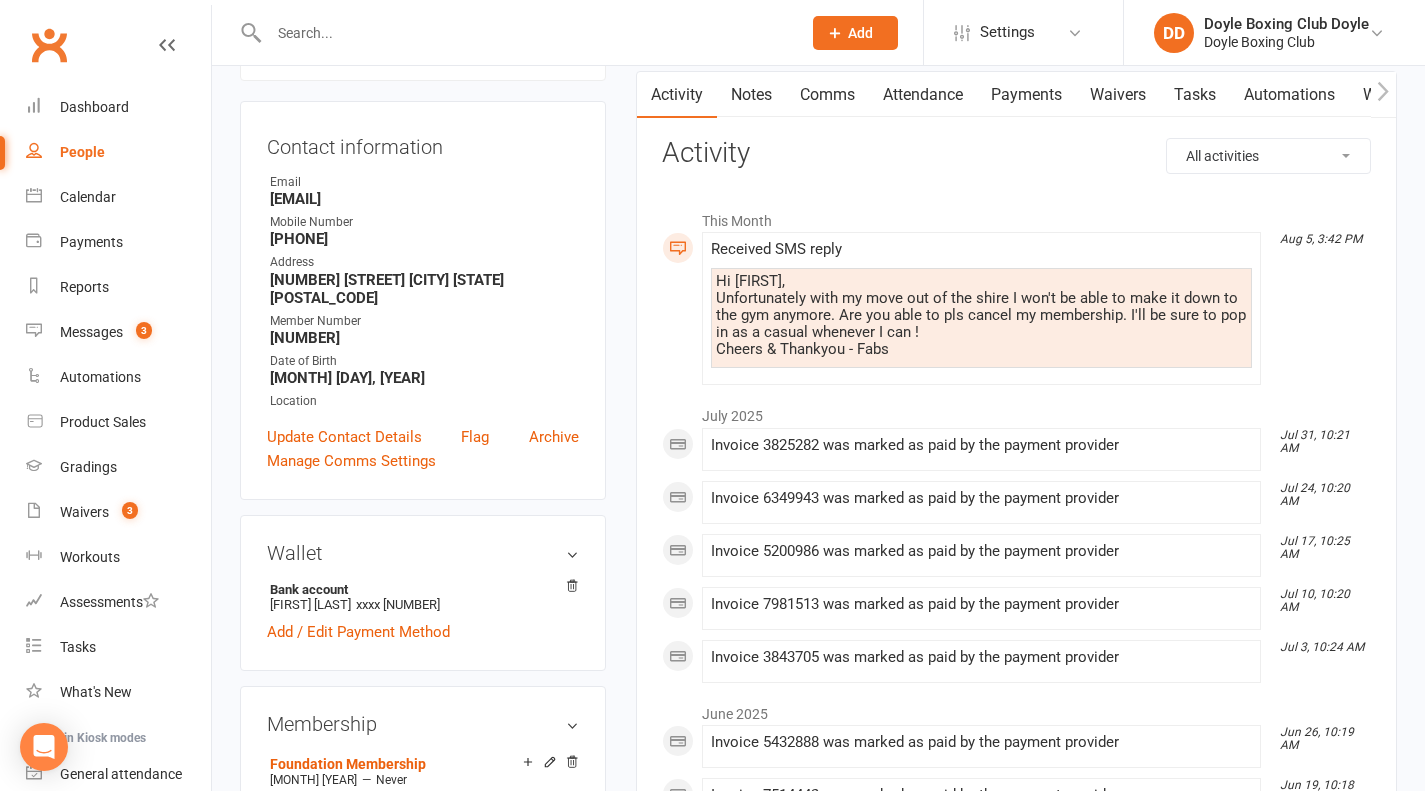 scroll, scrollTop: 400, scrollLeft: 0, axis: vertical 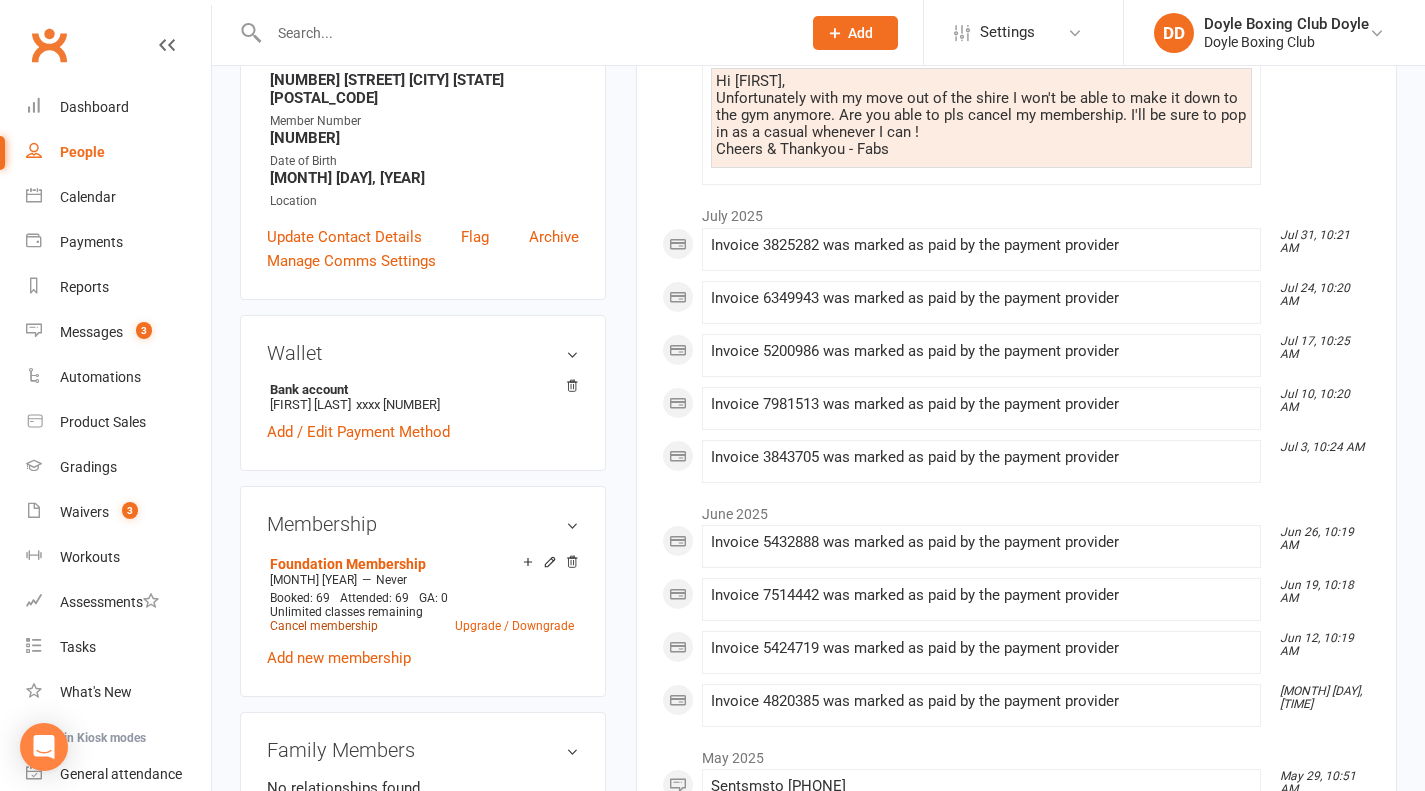 click on "Cancel membership" at bounding box center [324, 626] 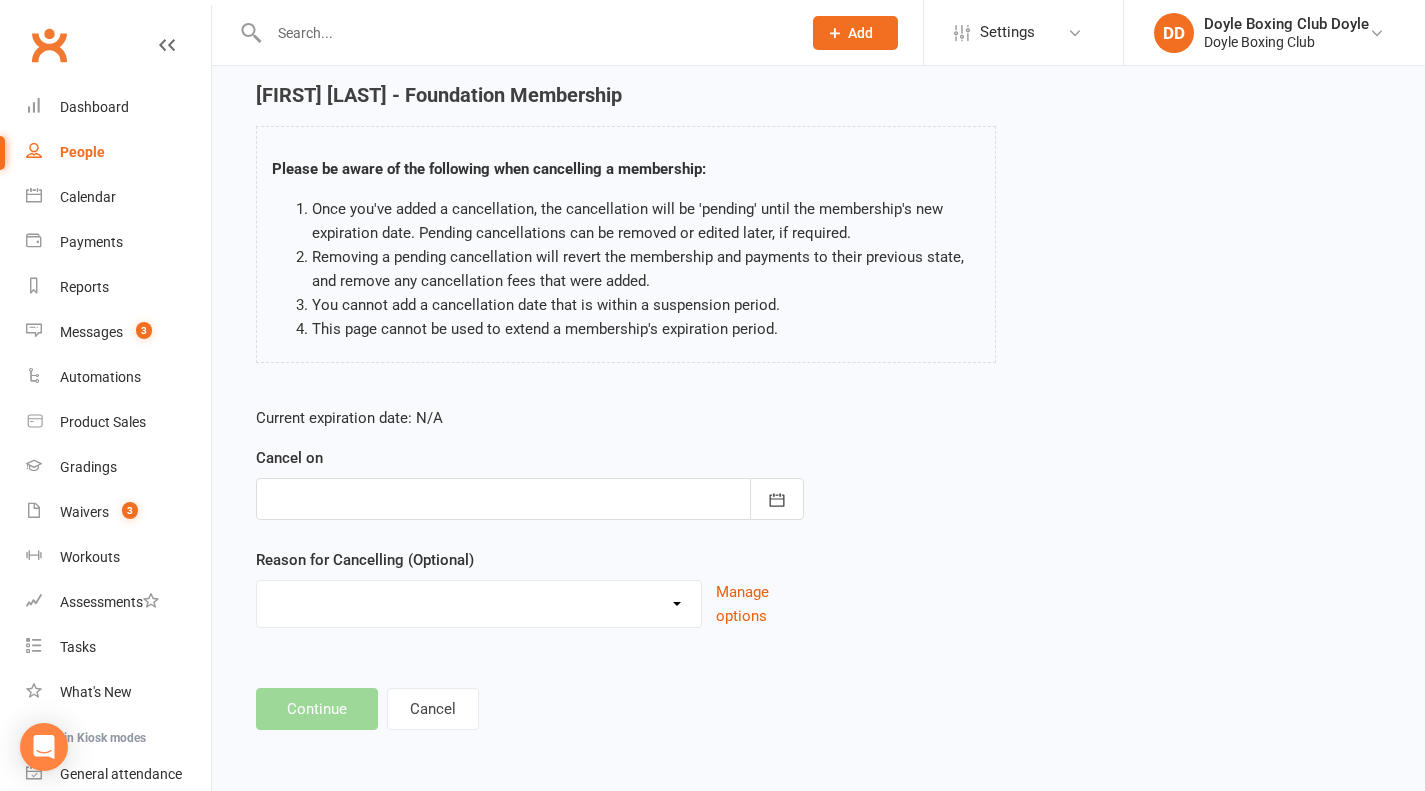 scroll, scrollTop: 0, scrollLeft: 0, axis: both 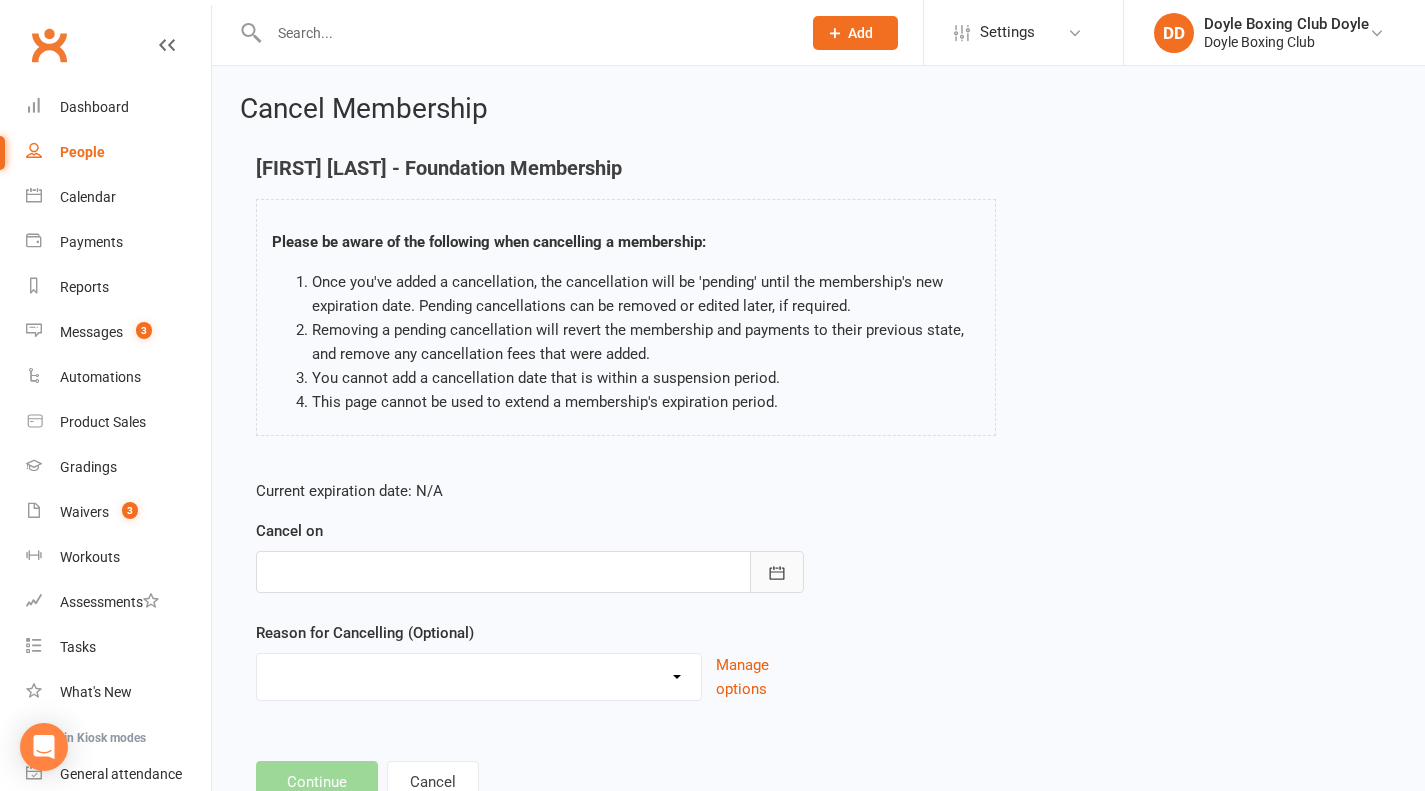 click 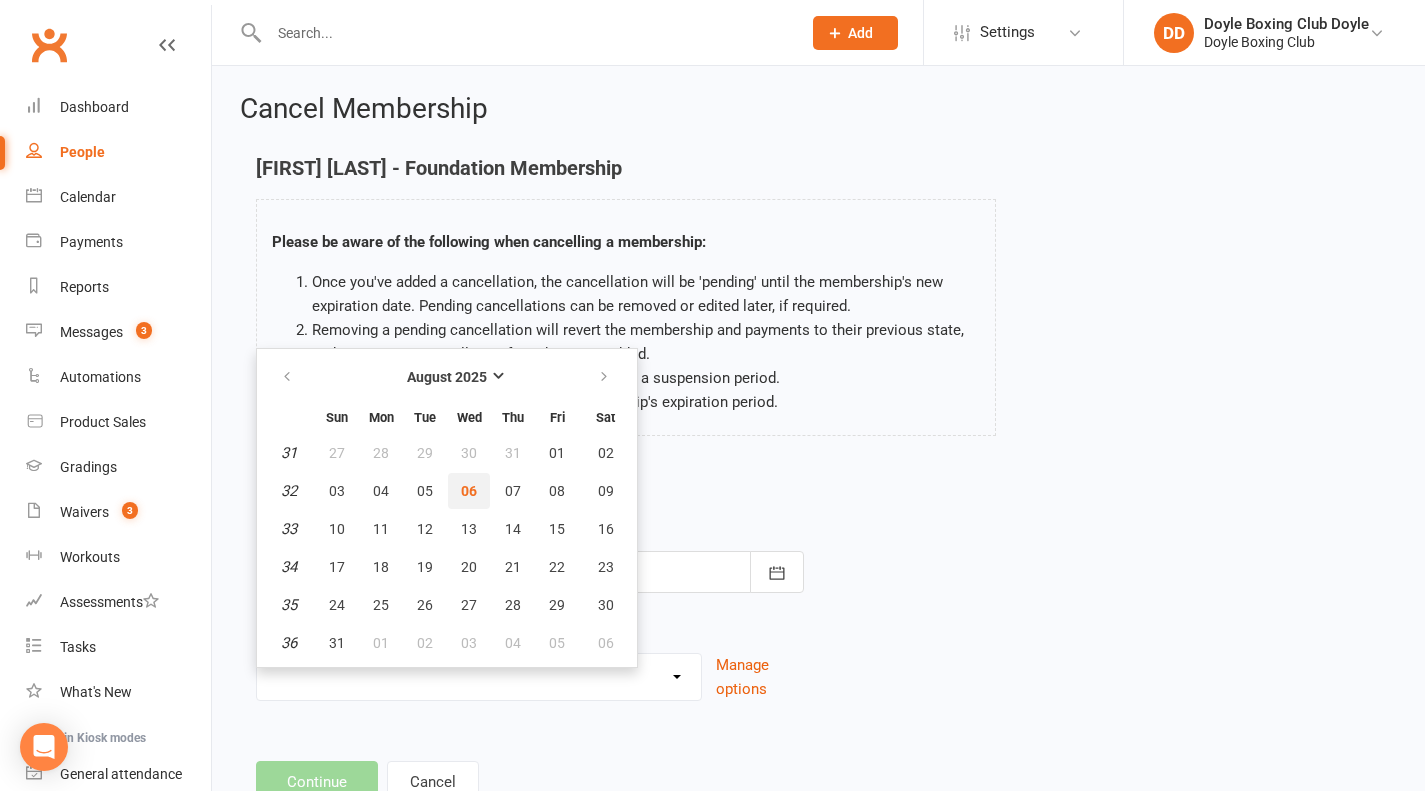 click on "06" at bounding box center [469, 491] 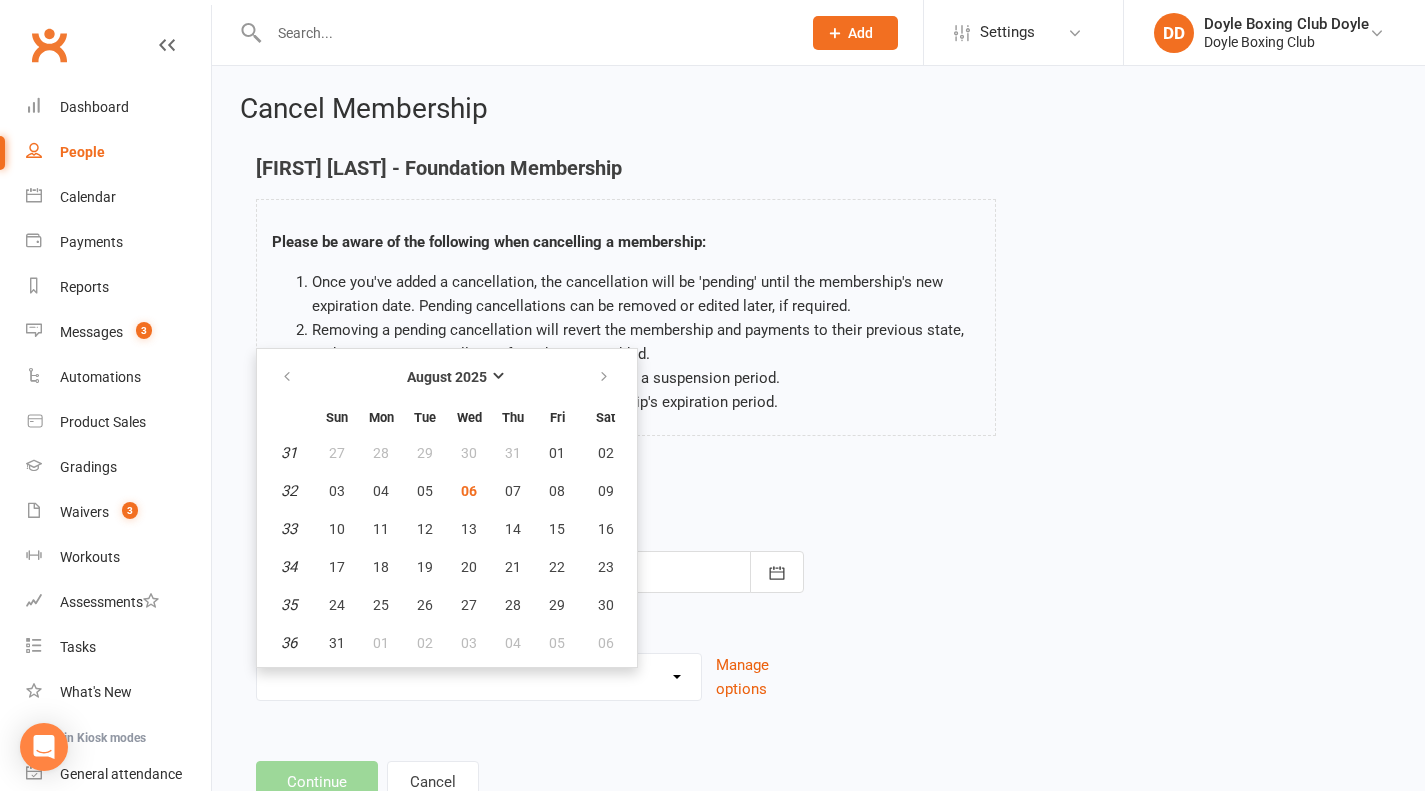 type on "06 Aug 2025" 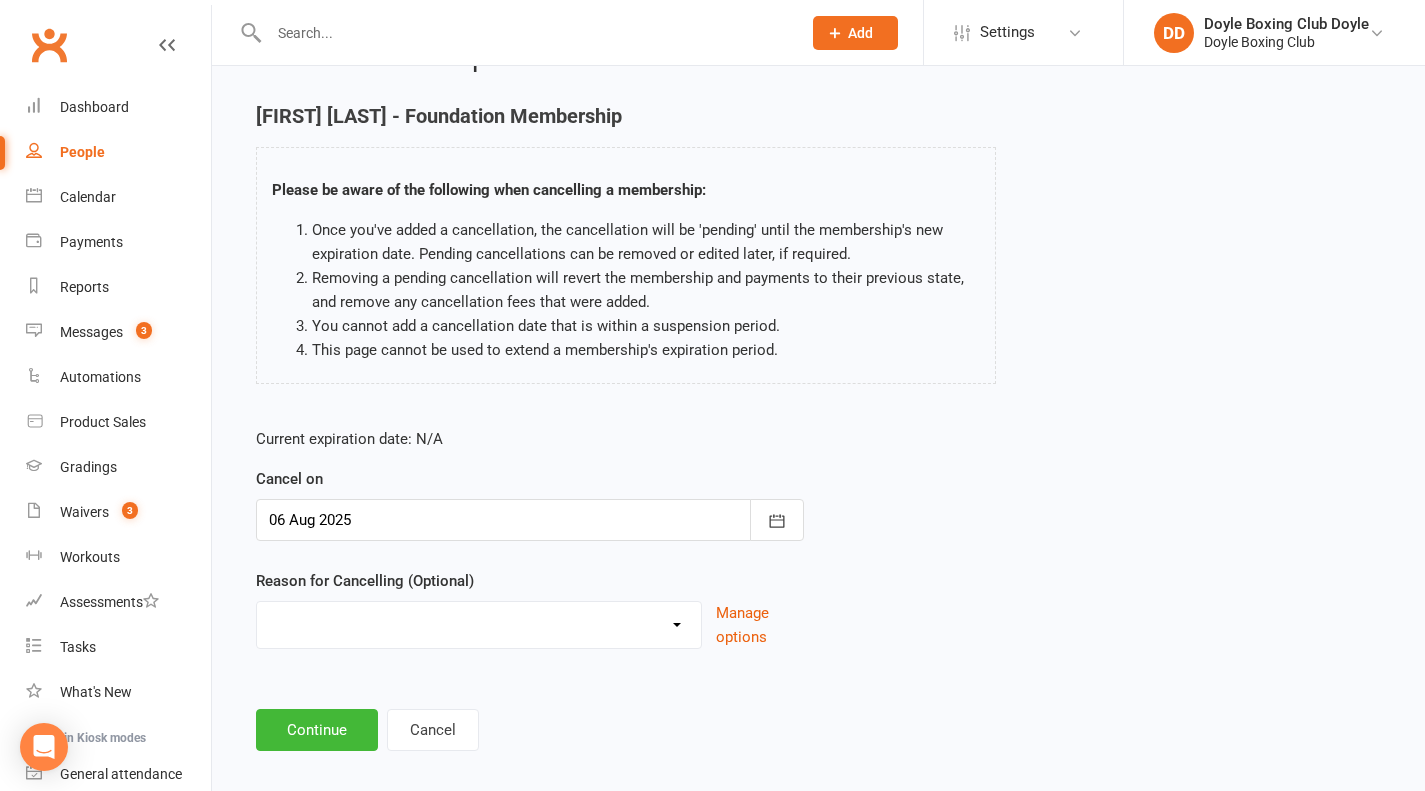 scroll, scrollTop: 73, scrollLeft: 0, axis: vertical 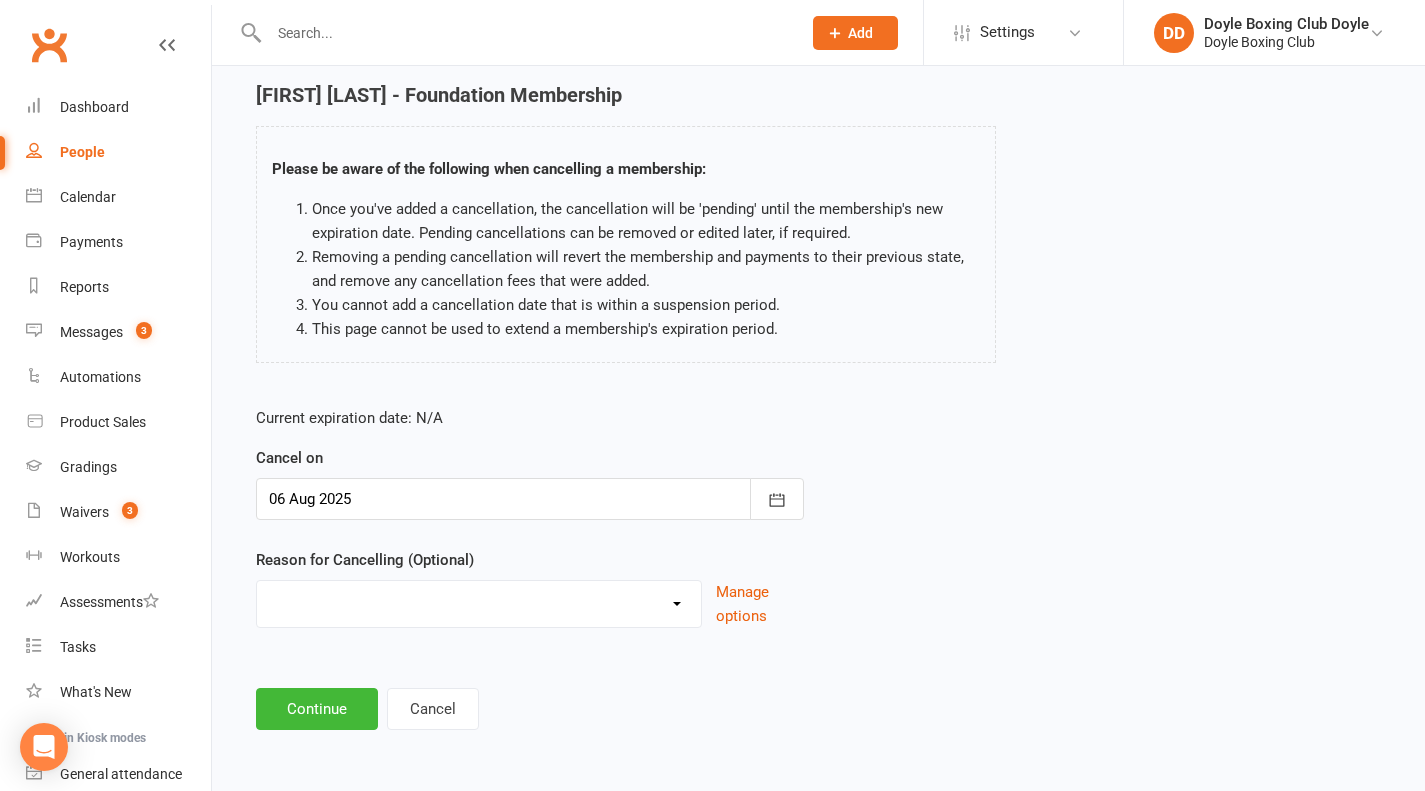 click on "Holiday Injury Other reason" at bounding box center [479, 601] 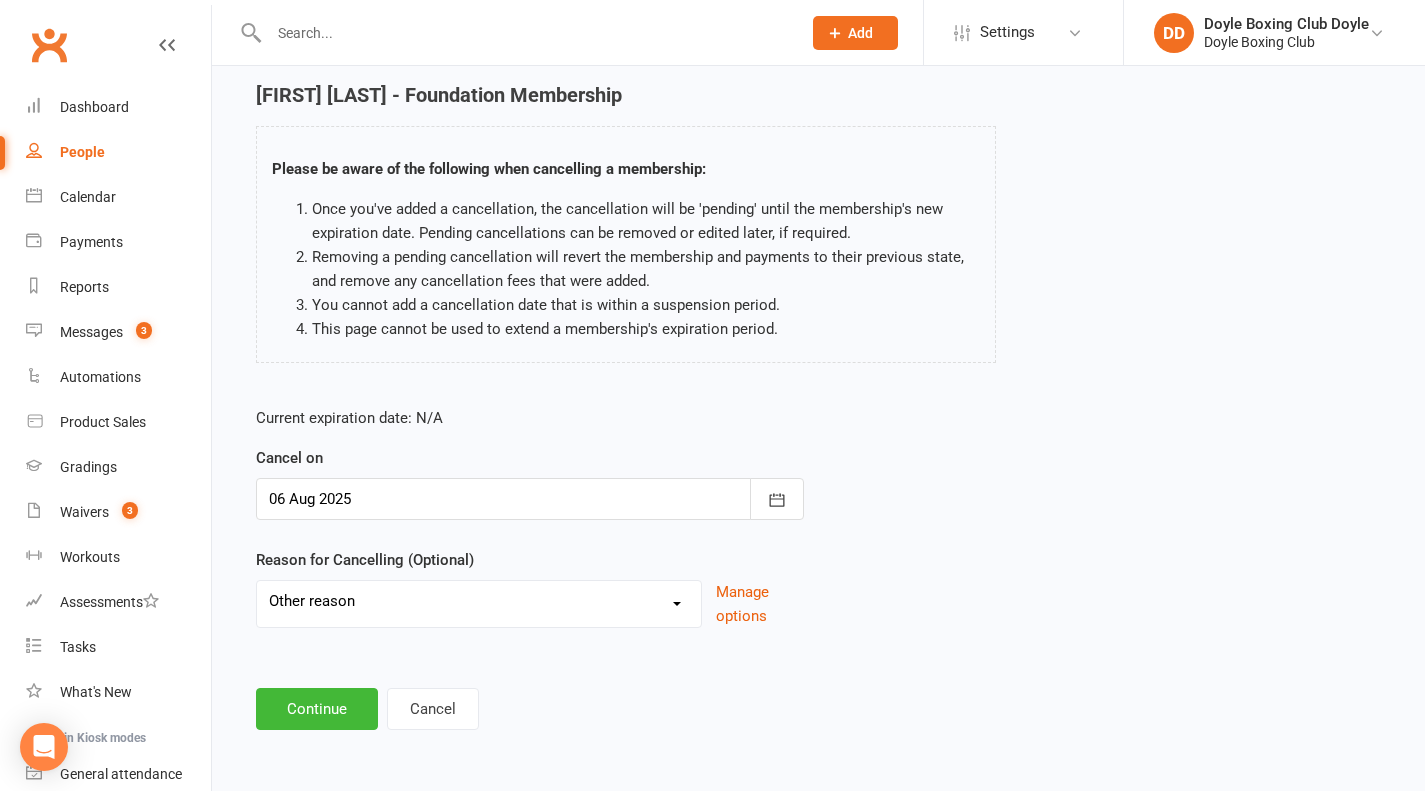 click on "Holiday Injury Other reason" at bounding box center (479, 601) 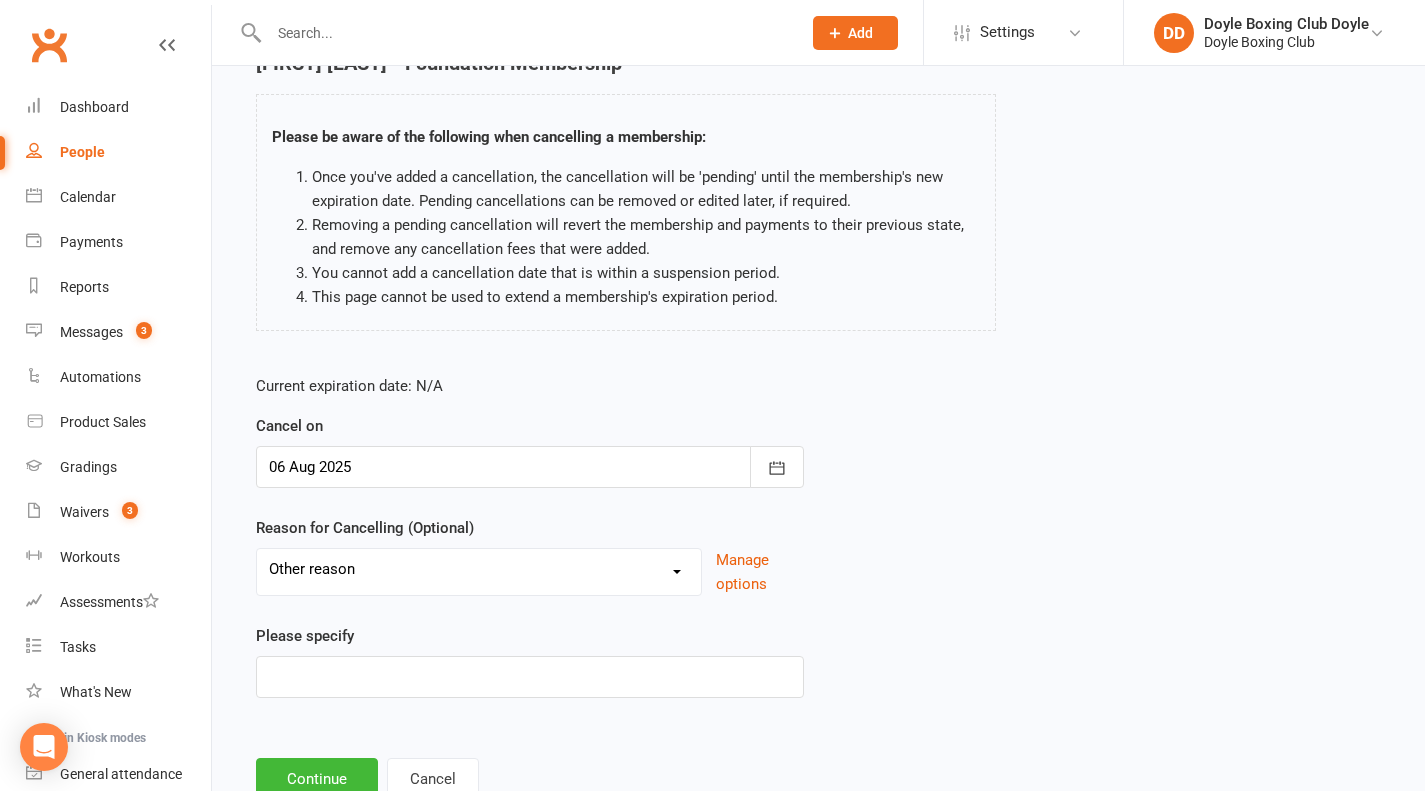 scroll, scrollTop: 175, scrollLeft: 0, axis: vertical 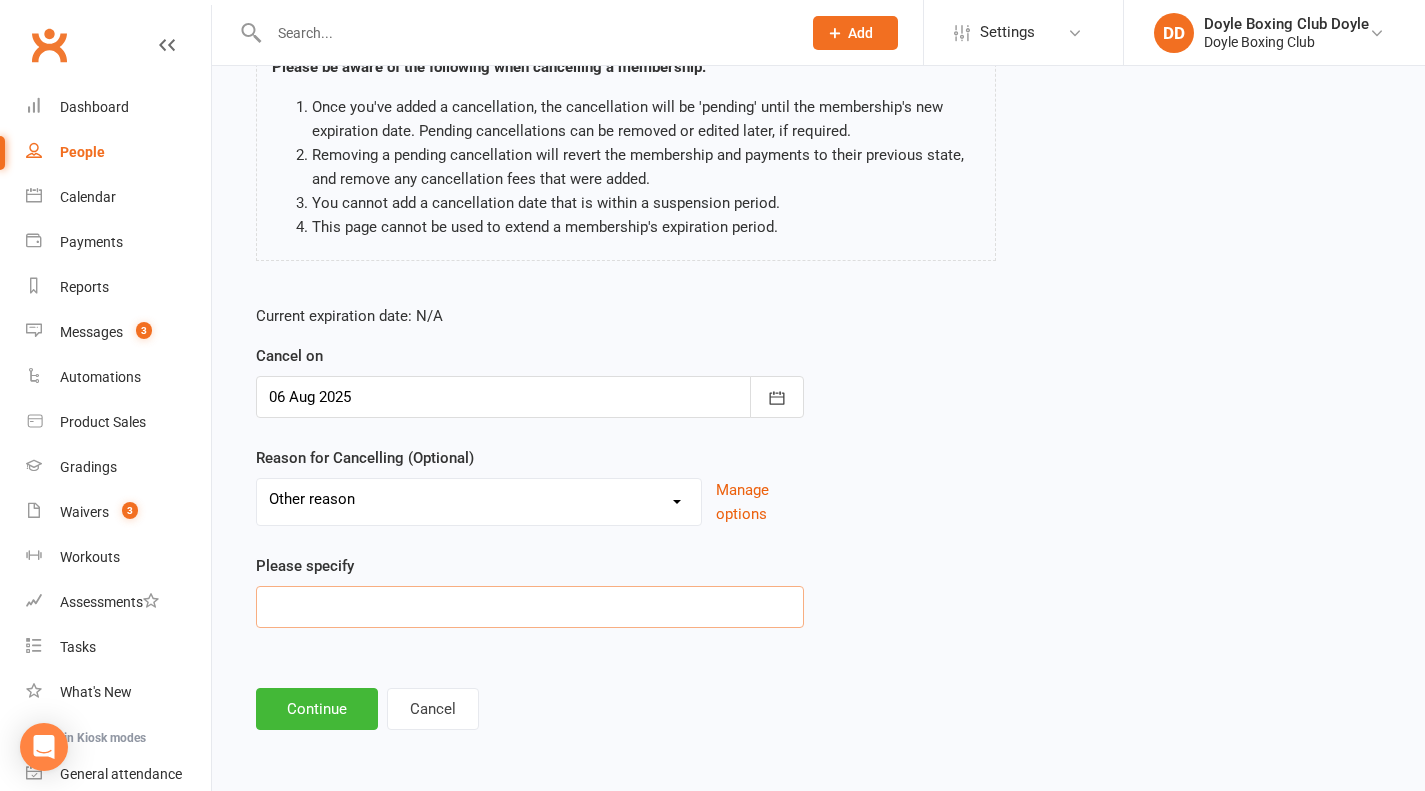 click at bounding box center (530, 607) 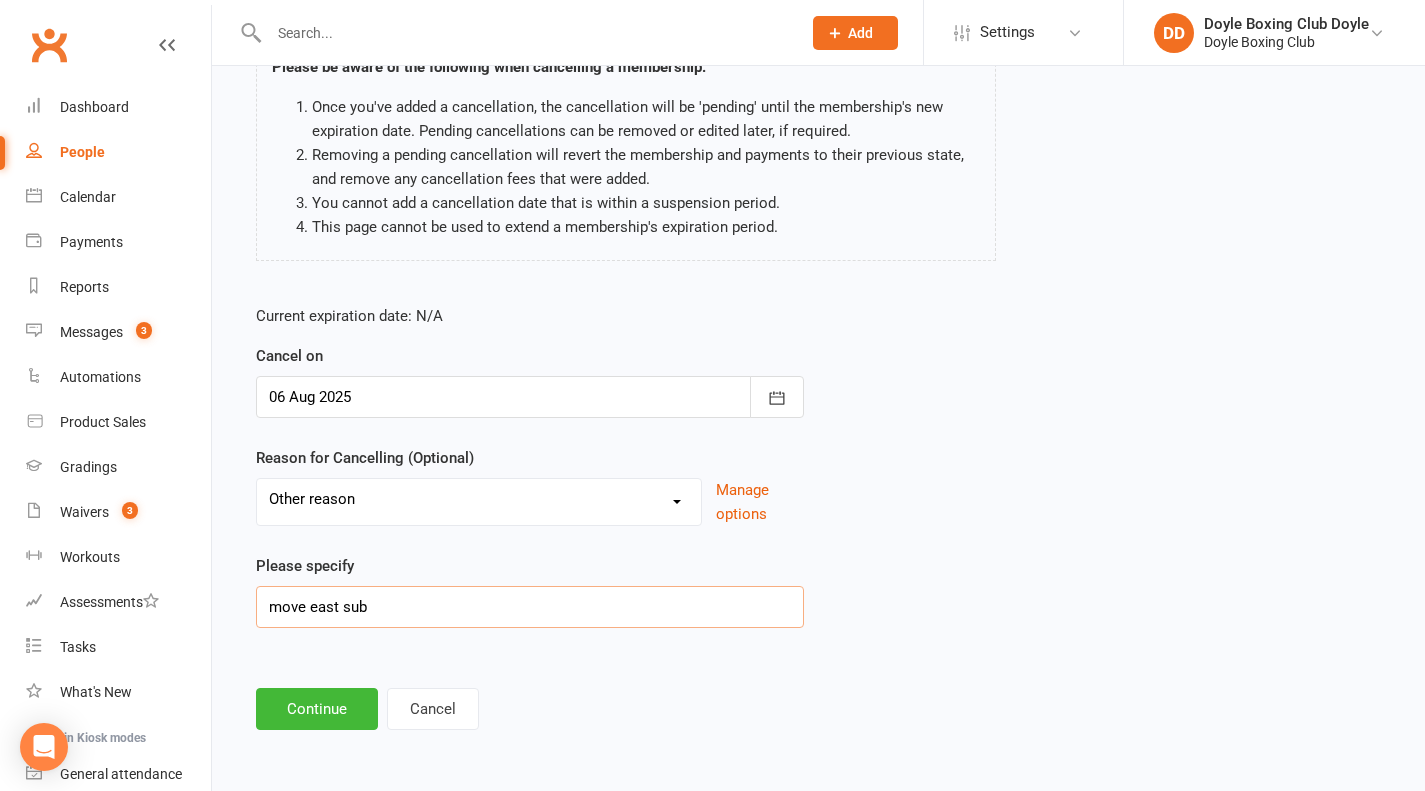 type on "move east sub" 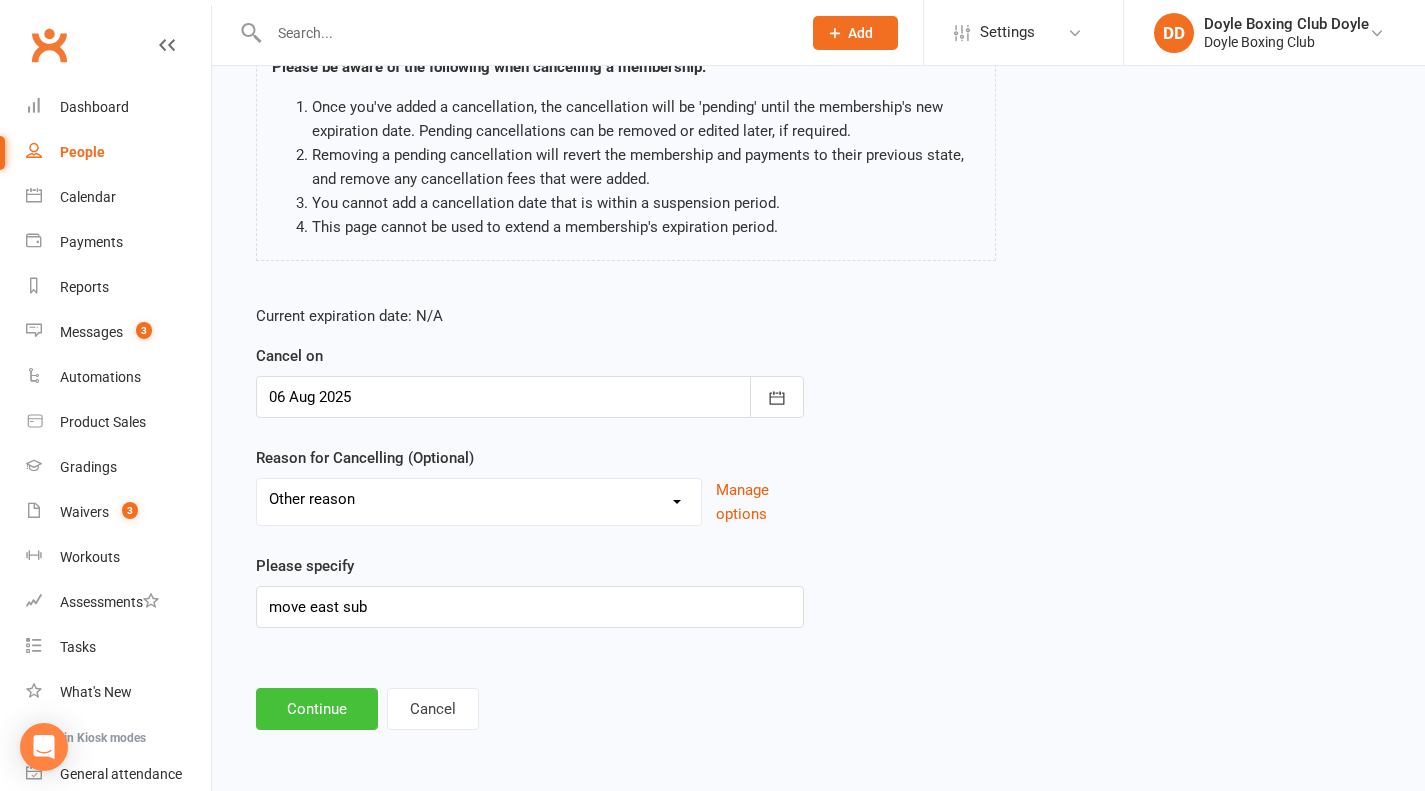 click on "Continue" at bounding box center [317, 709] 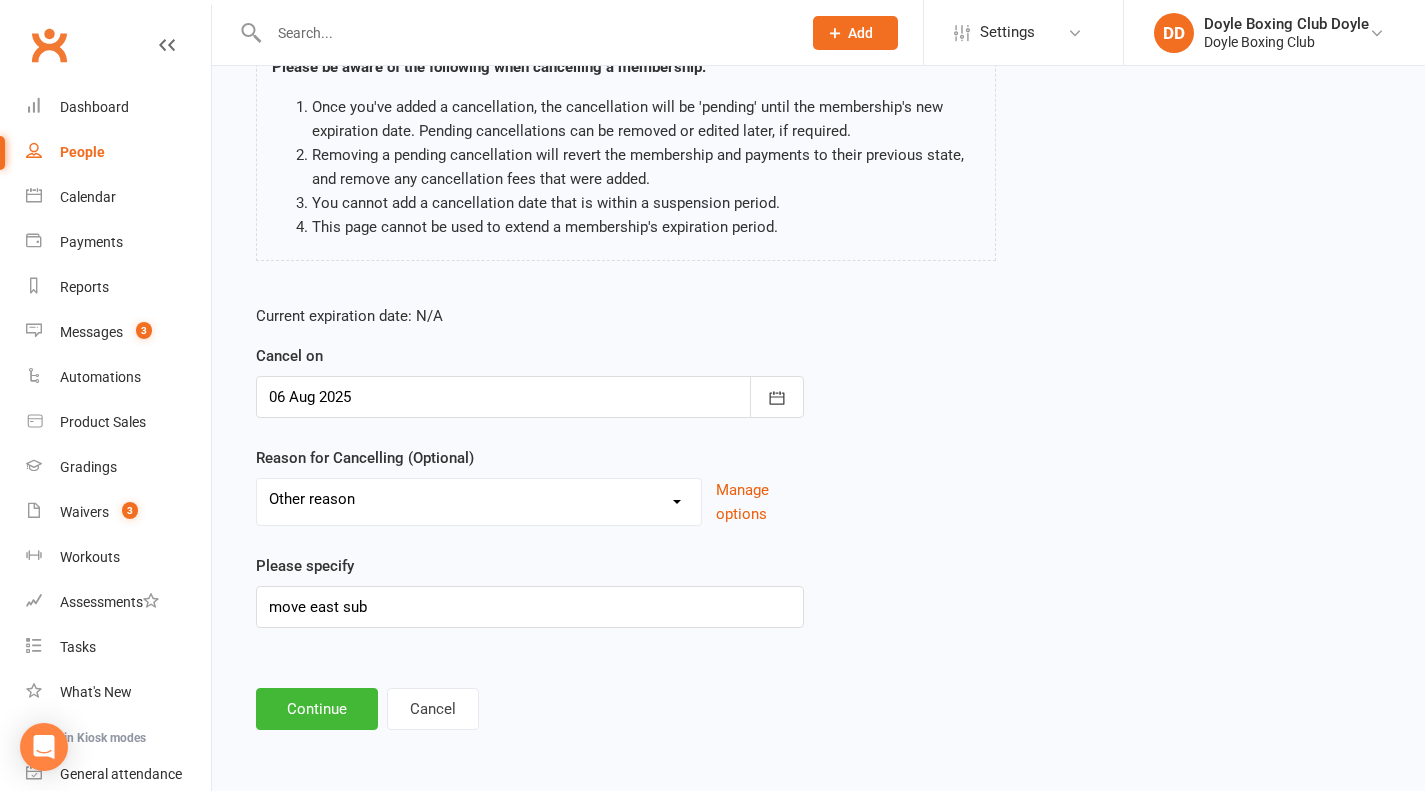 scroll, scrollTop: 0, scrollLeft: 0, axis: both 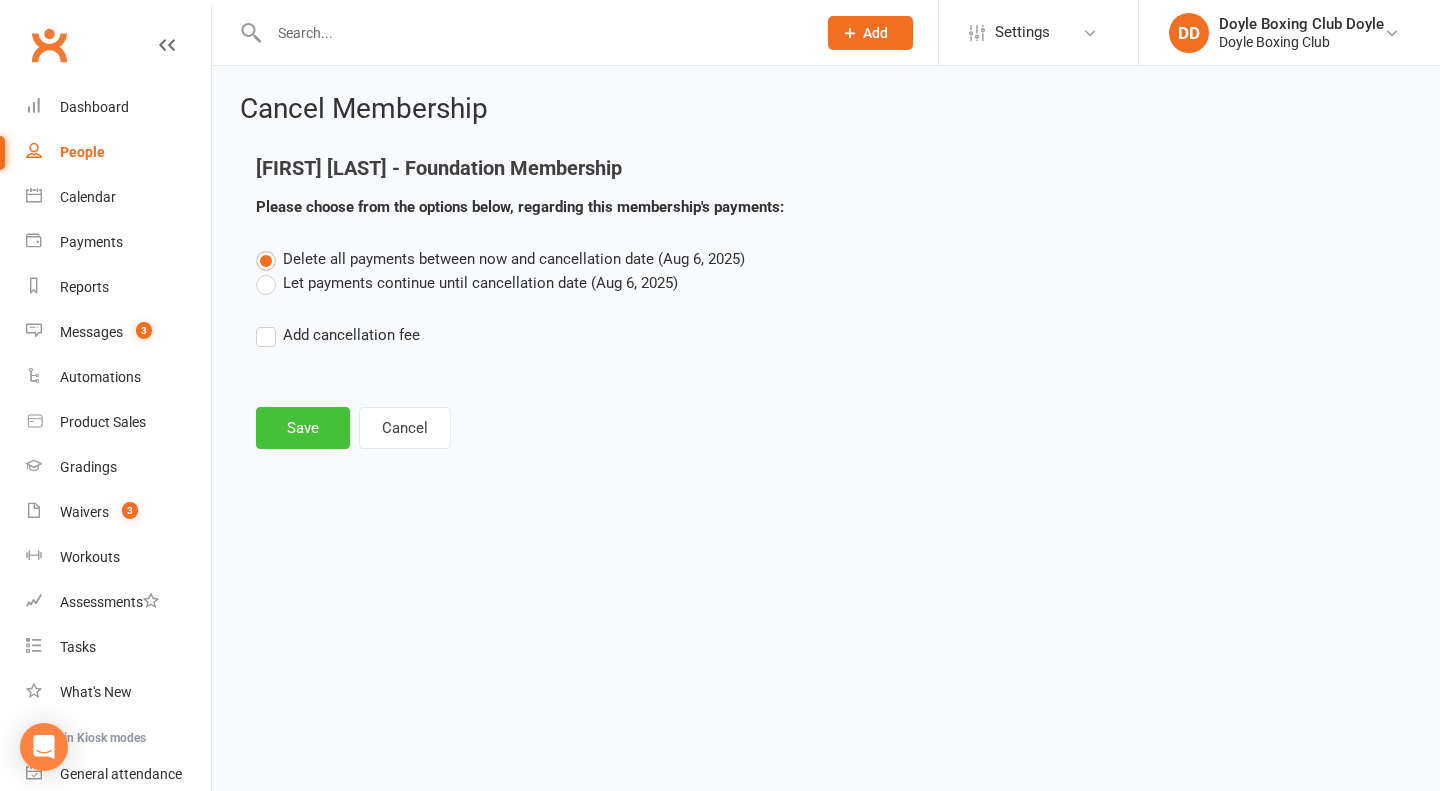 click on "Save" at bounding box center [303, 428] 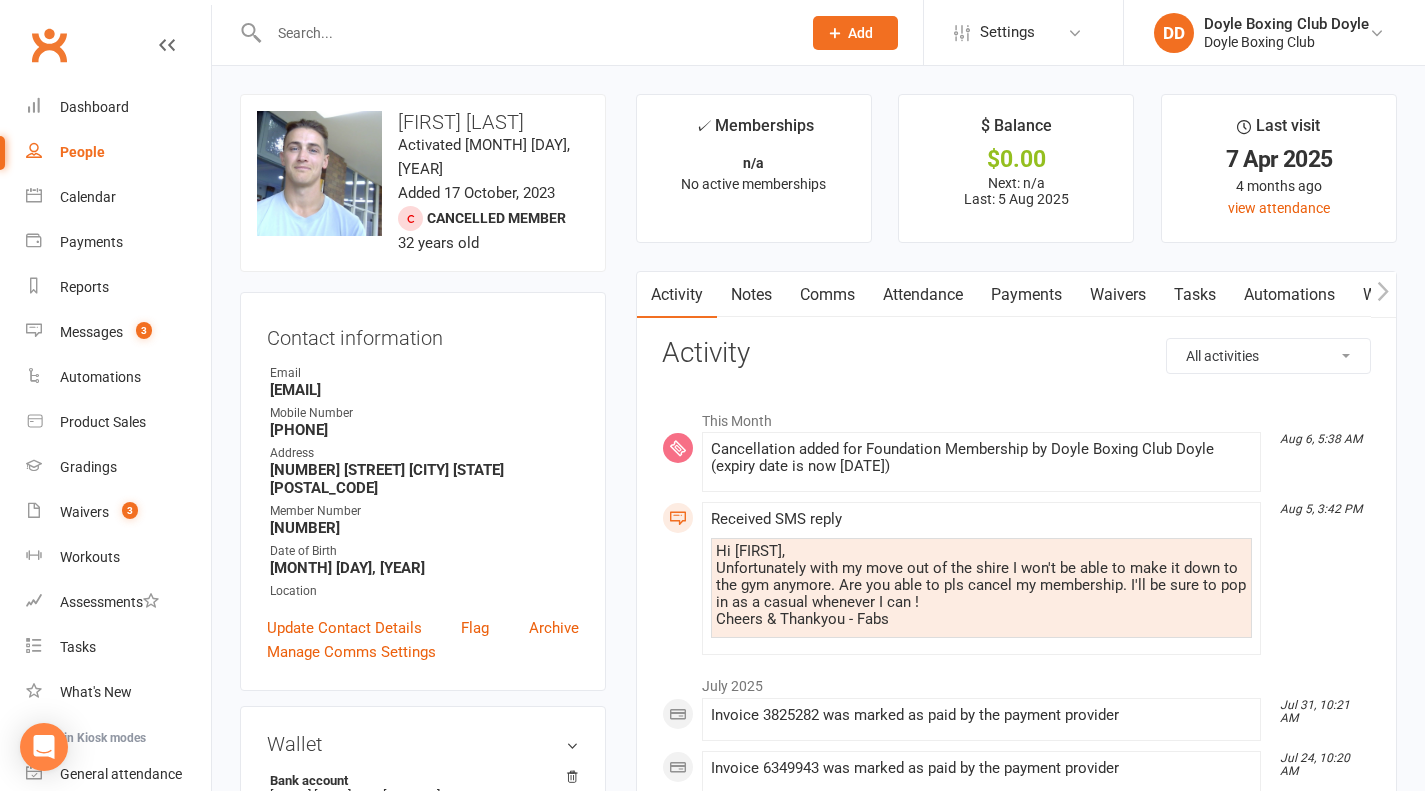 click at bounding box center [525, 33] 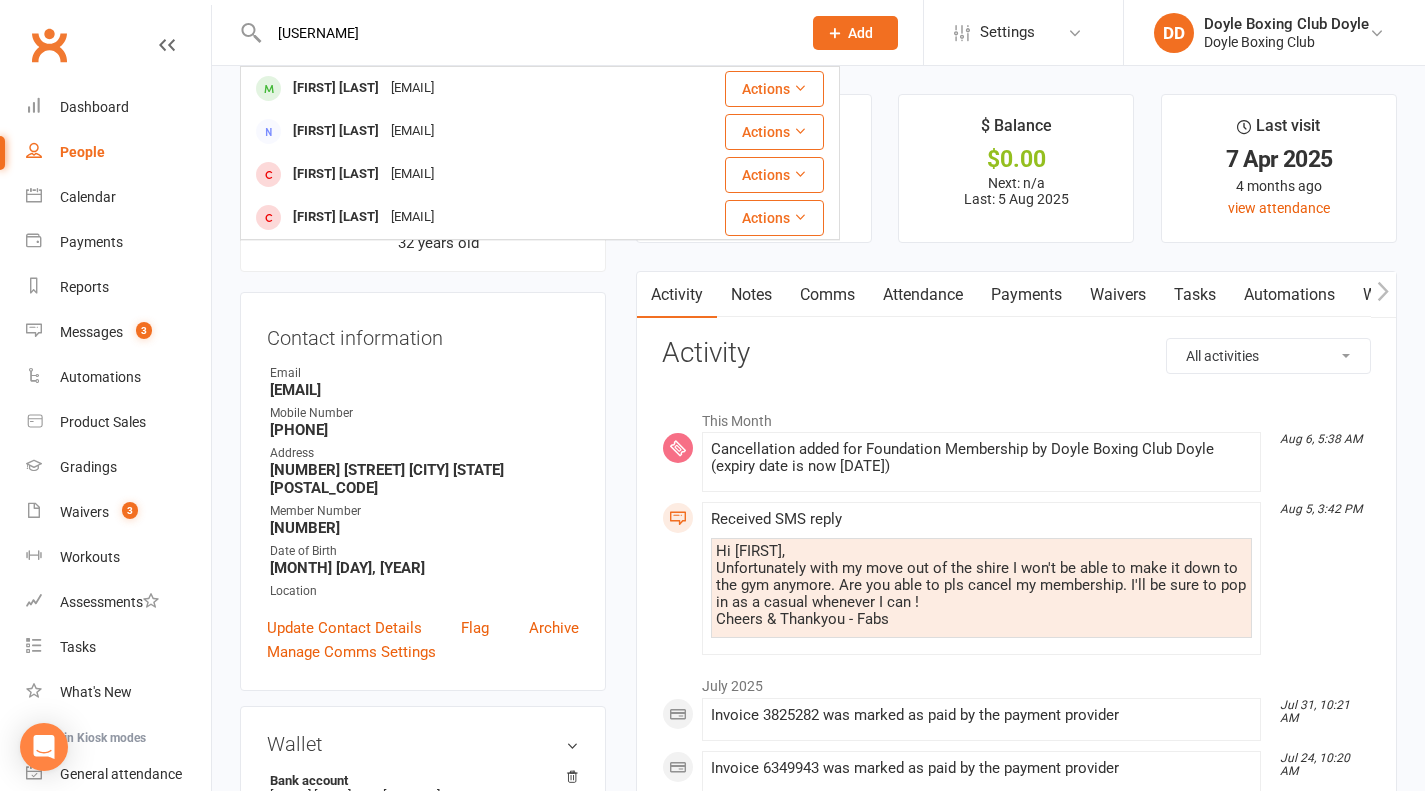 type on "[USERNAME]" 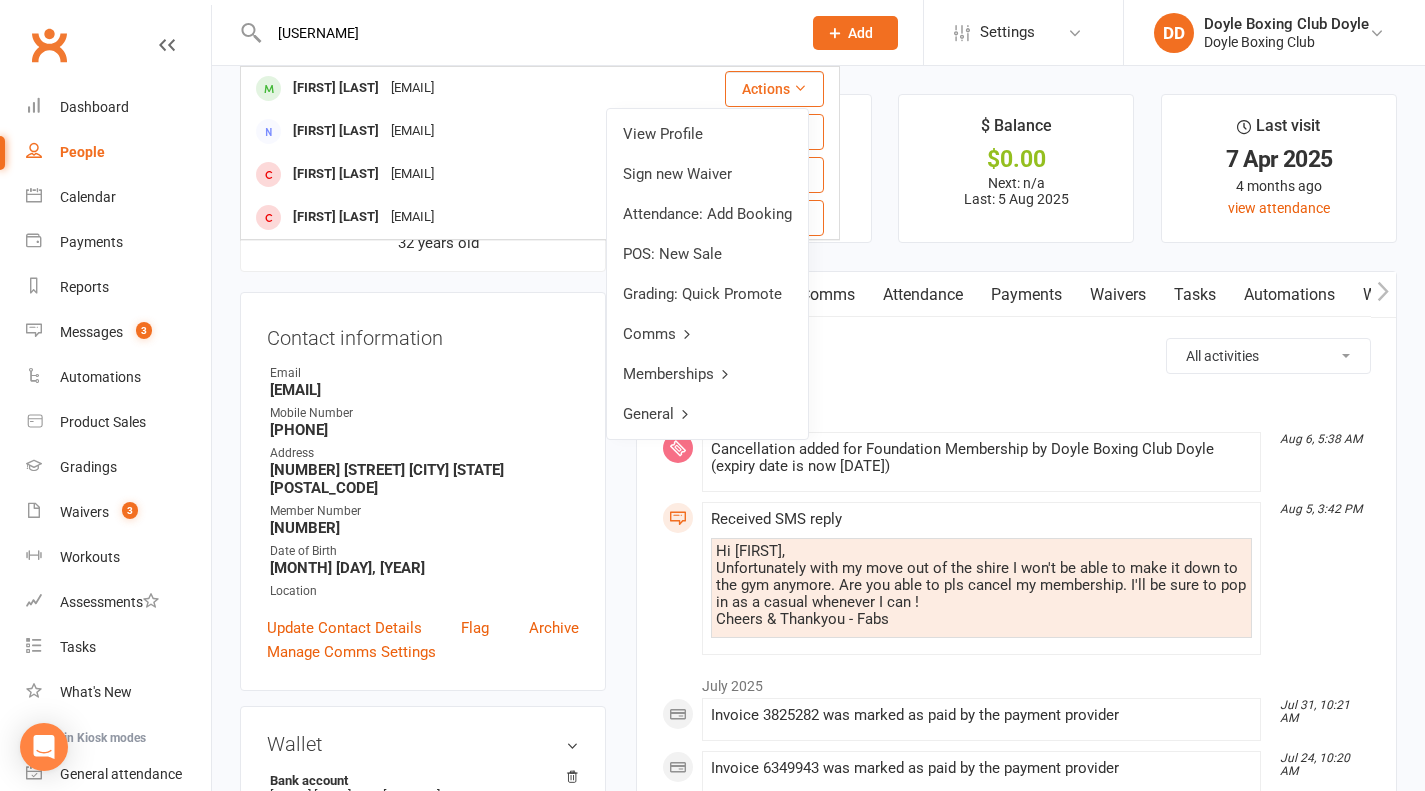 click on "View Profile" at bounding box center [707, 134] 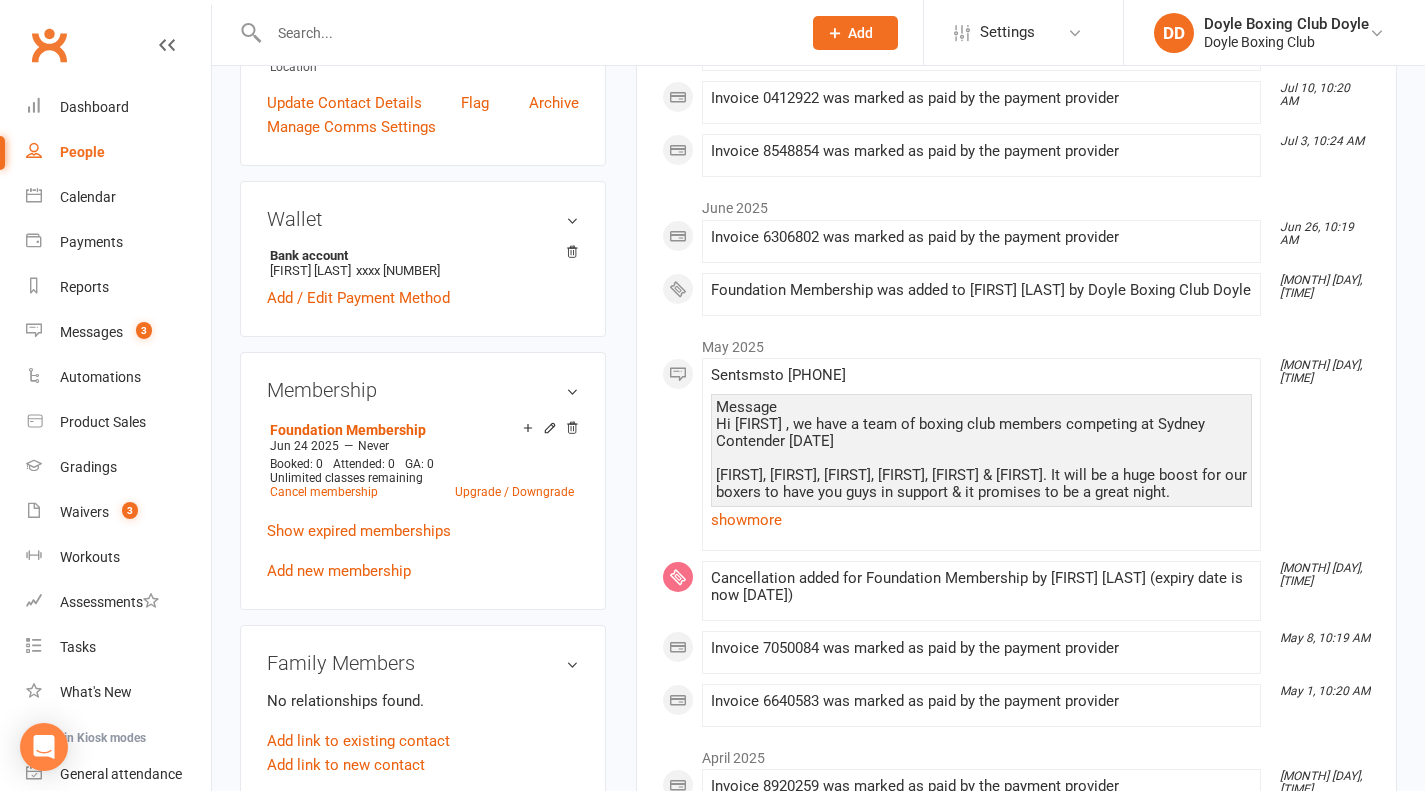 scroll, scrollTop: 600, scrollLeft: 0, axis: vertical 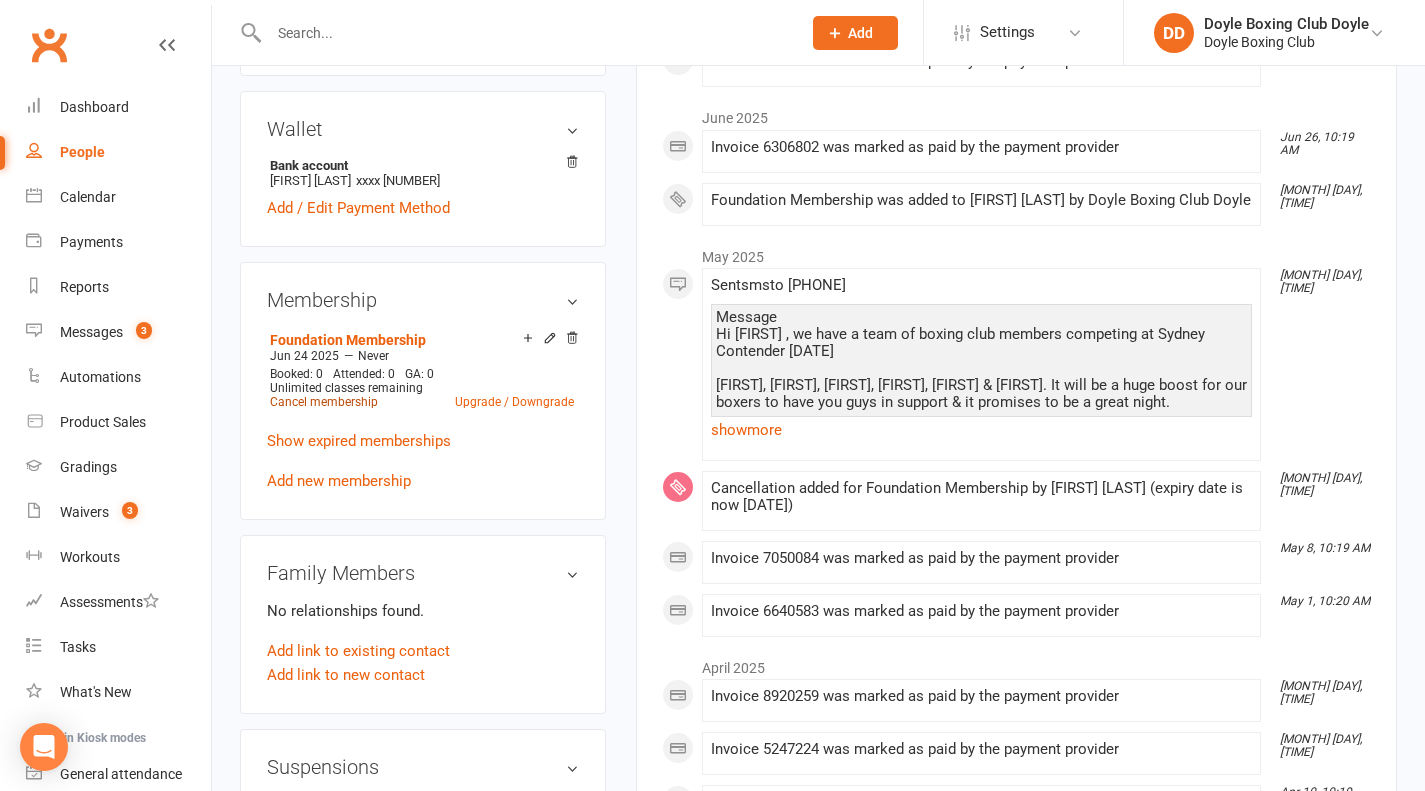 click on "Cancel membership" at bounding box center (324, 402) 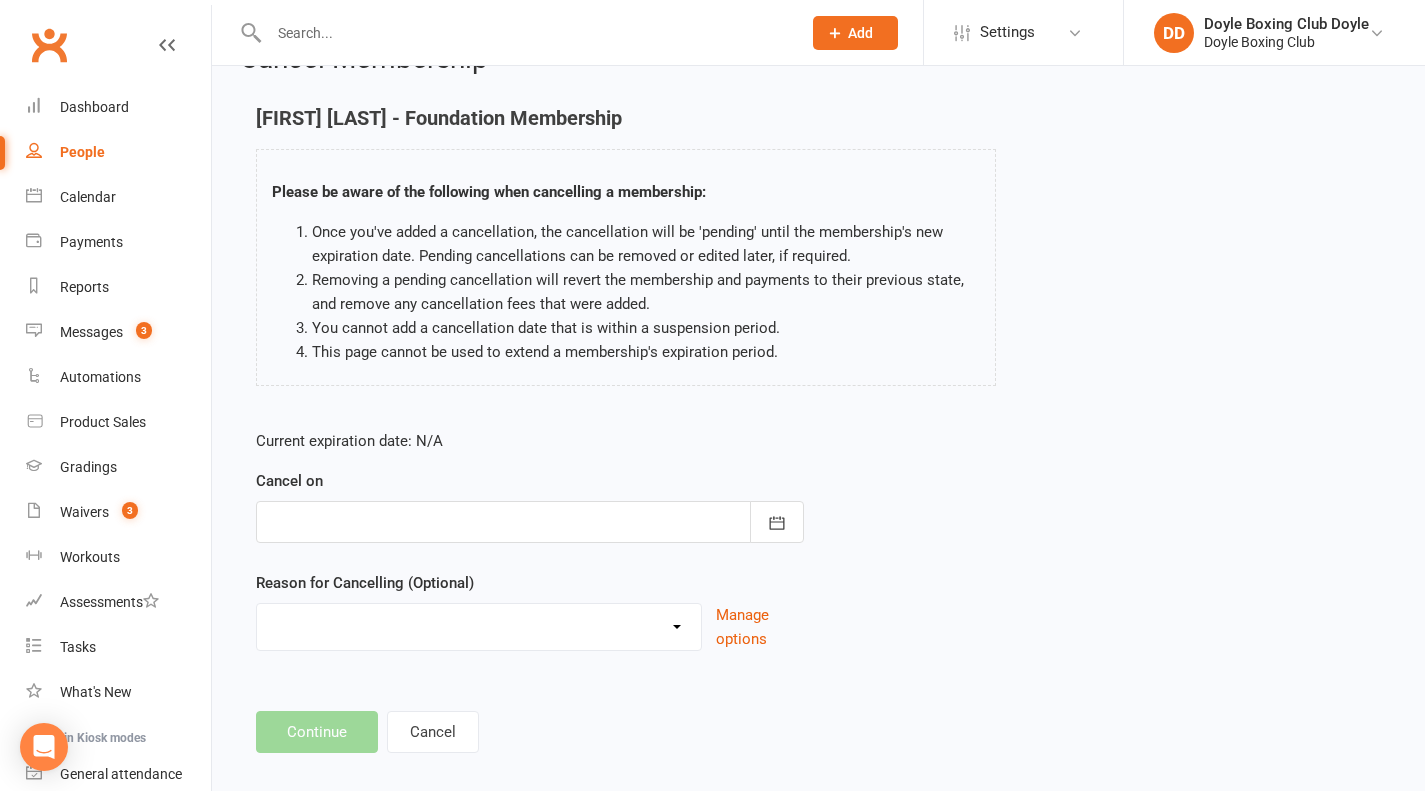 scroll, scrollTop: 73, scrollLeft: 0, axis: vertical 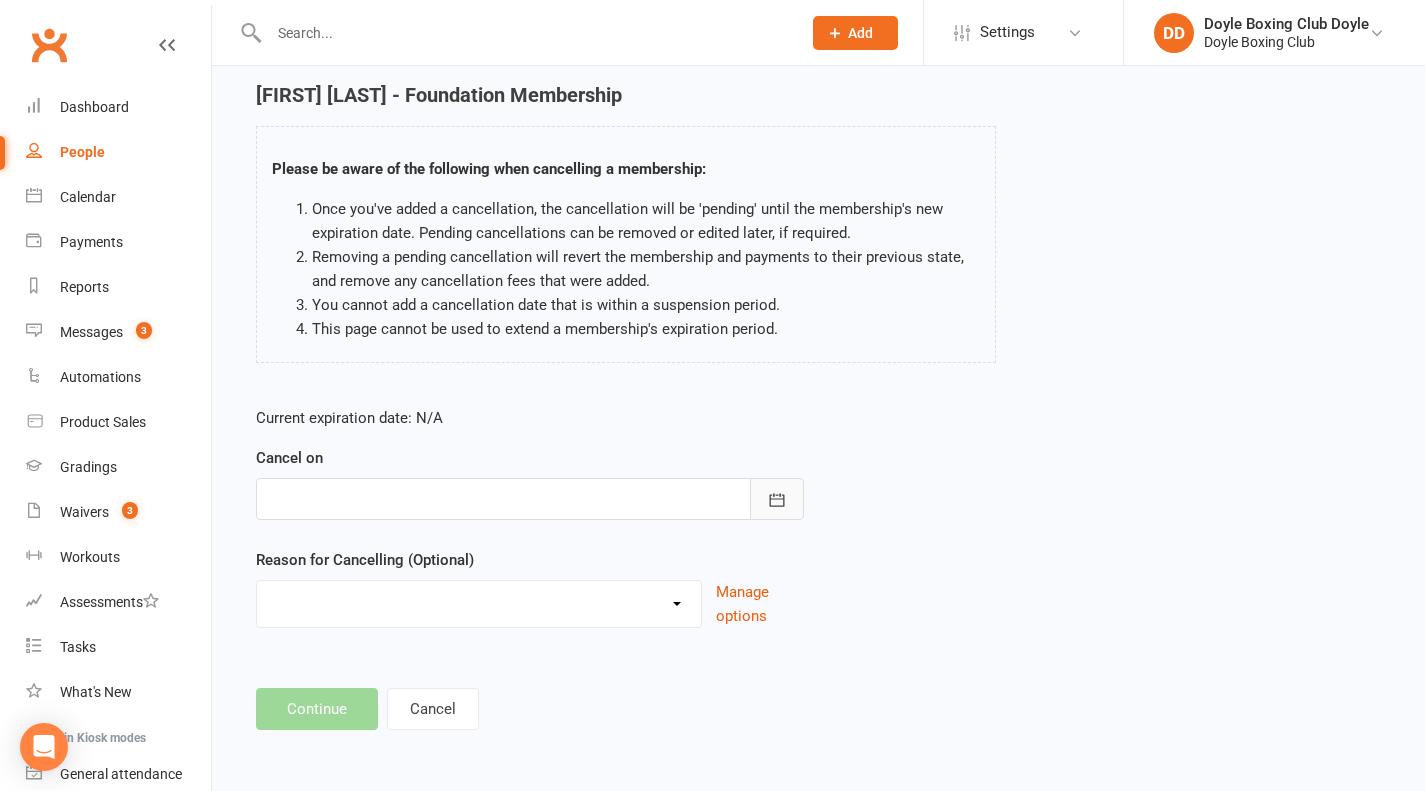 click 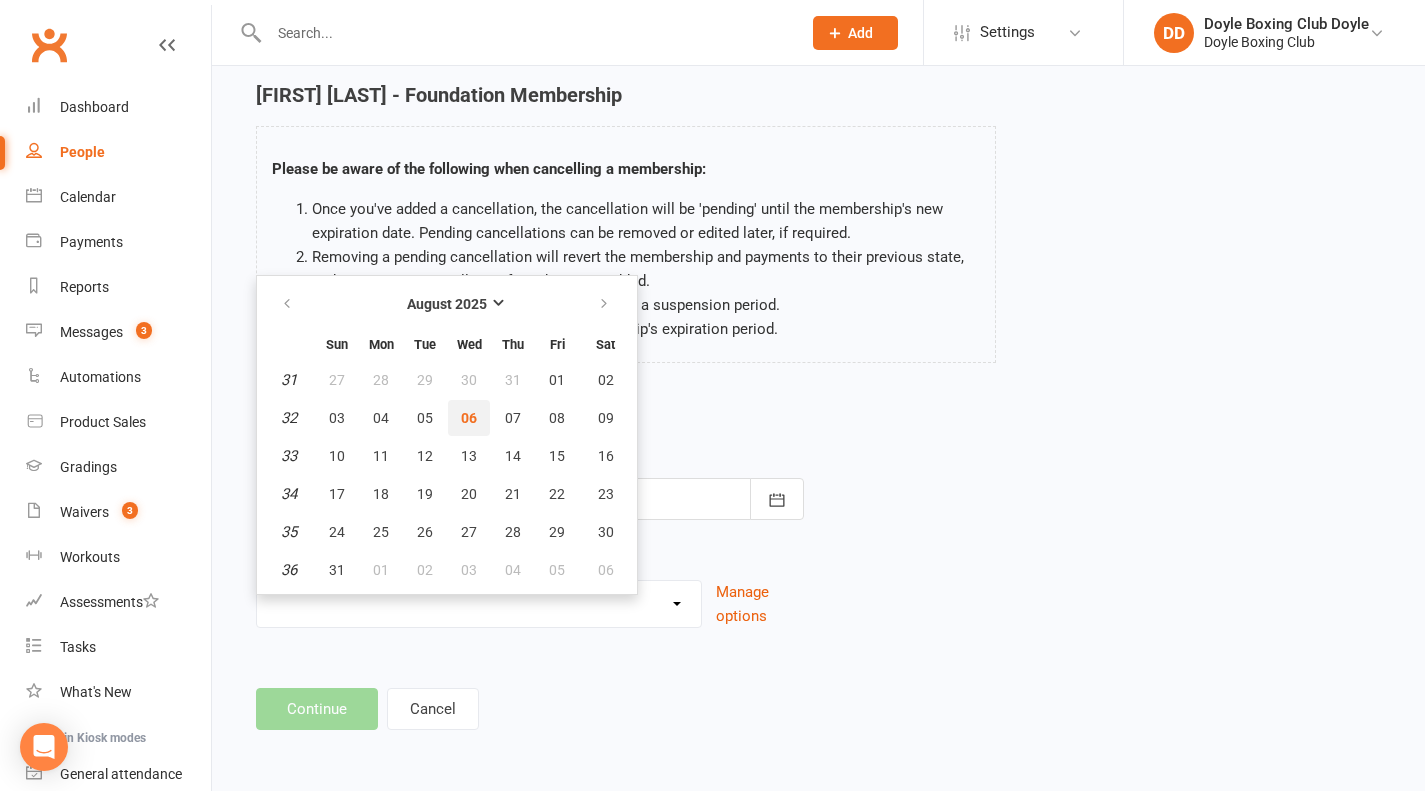click on "06" at bounding box center [469, 418] 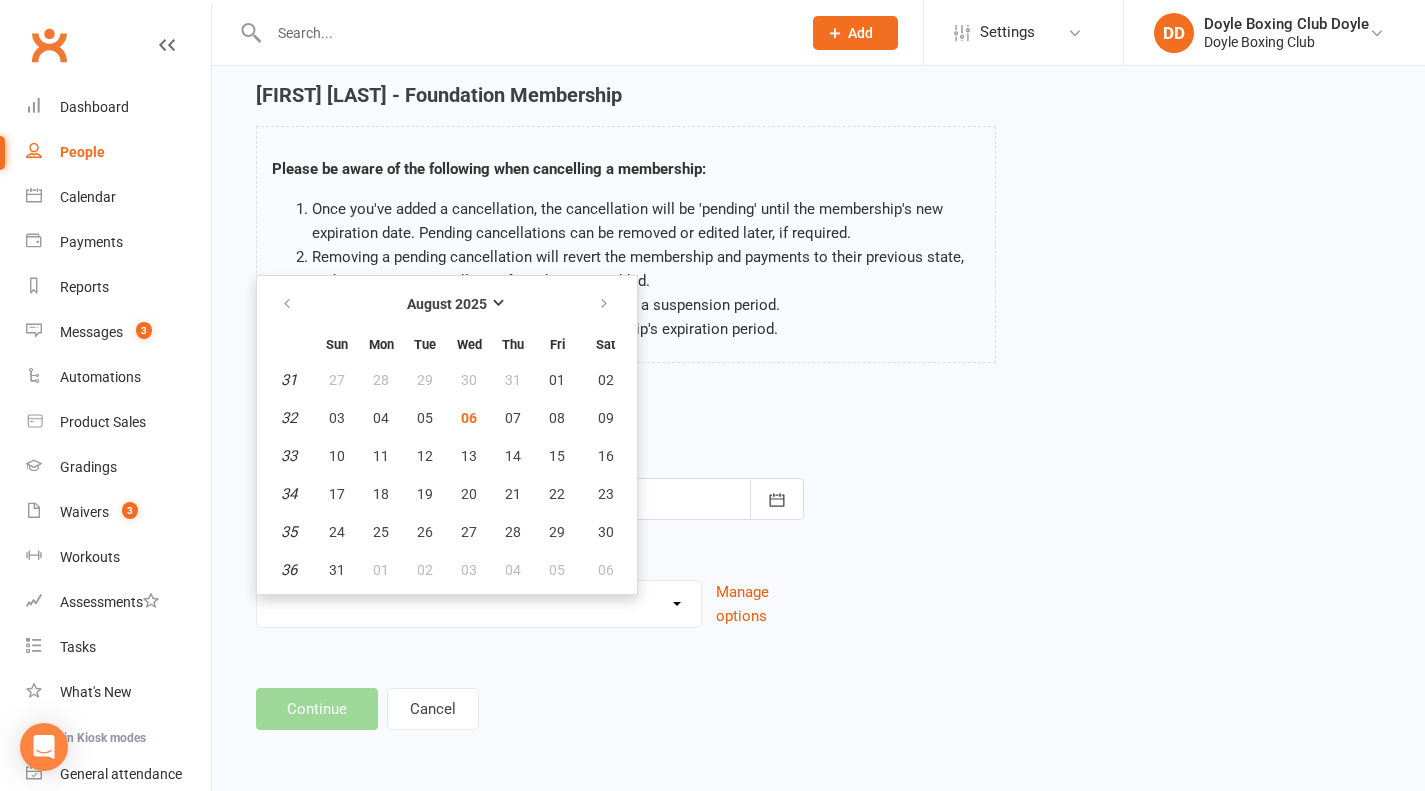 type on "06 Aug 2025" 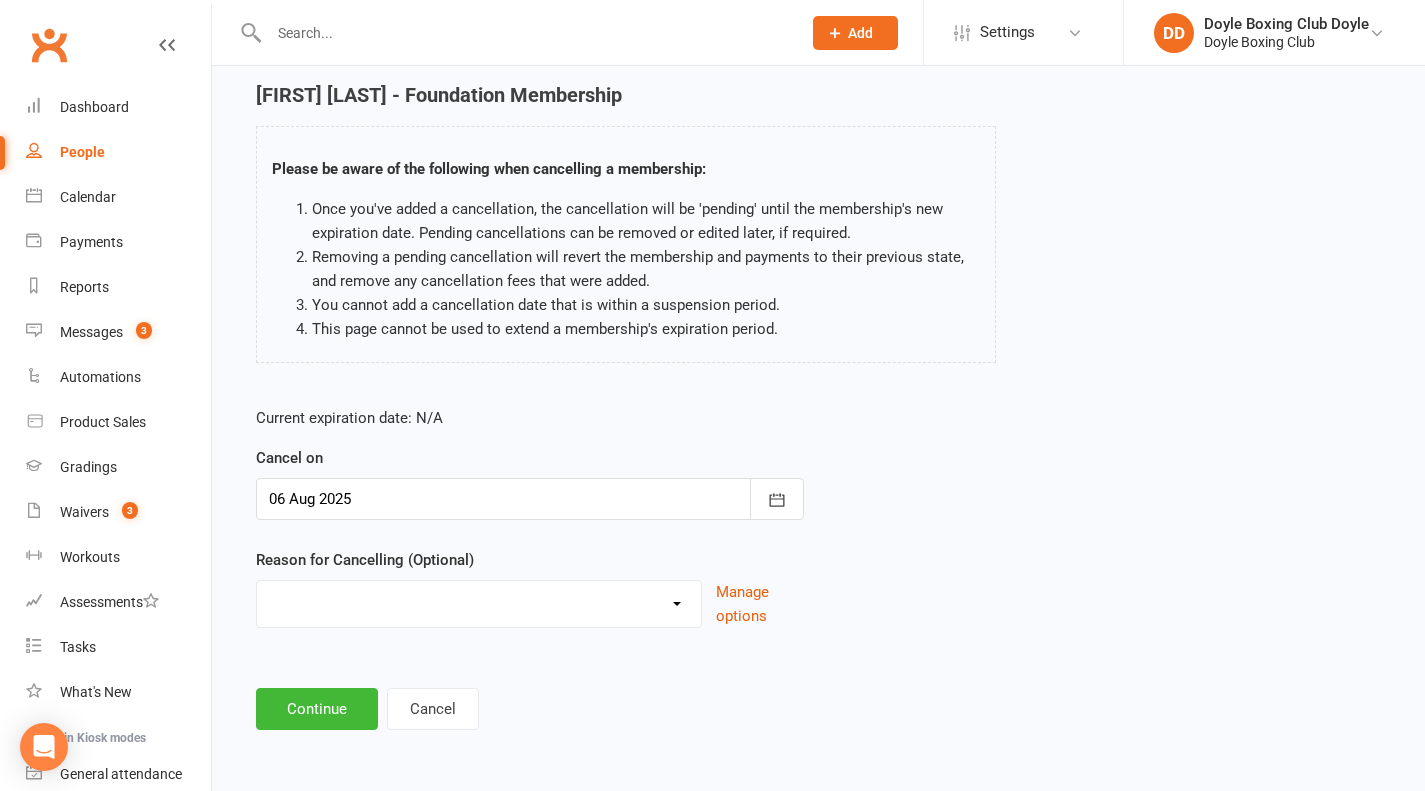 click on "Holiday Injury Other reason" at bounding box center (479, 601) 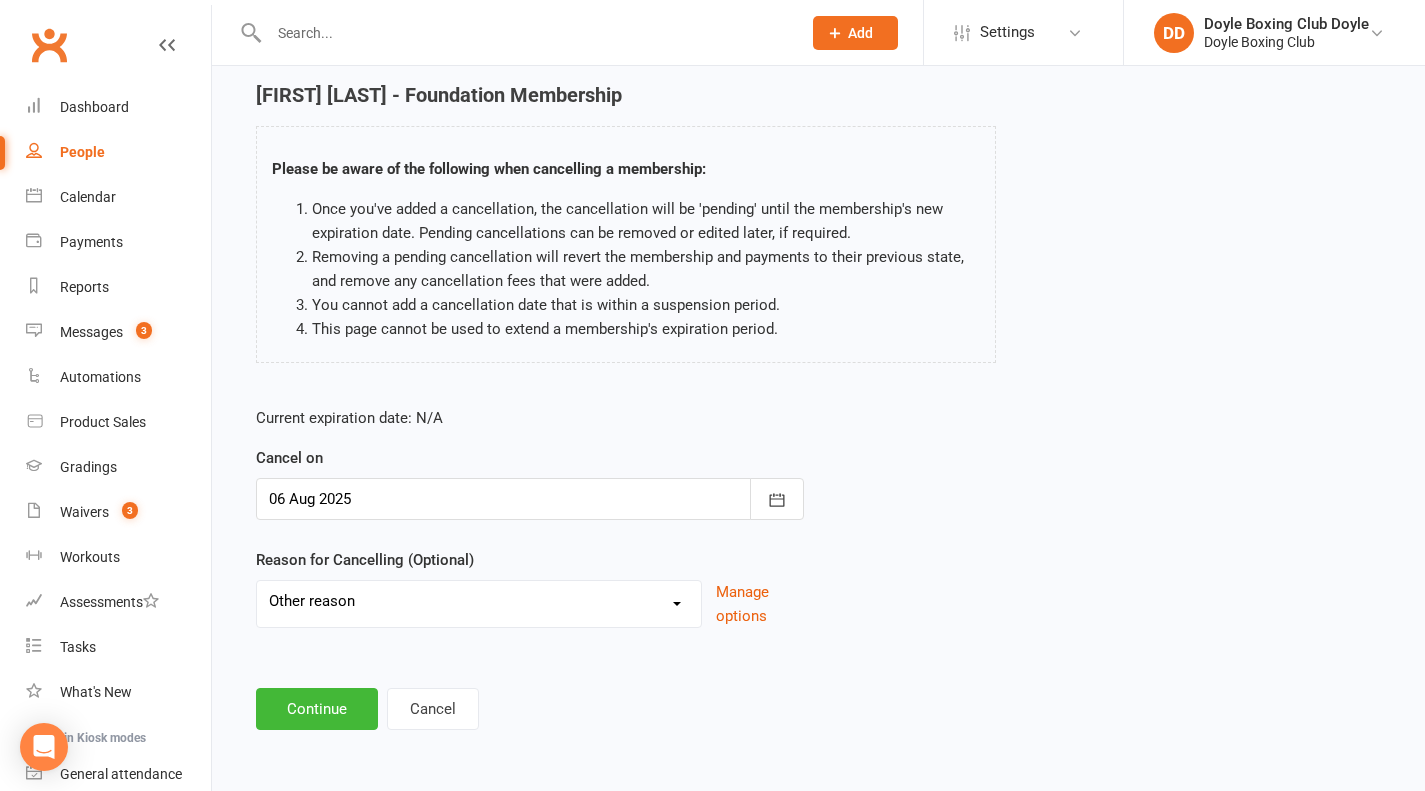 click on "Holiday Injury Other reason" at bounding box center [479, 601] 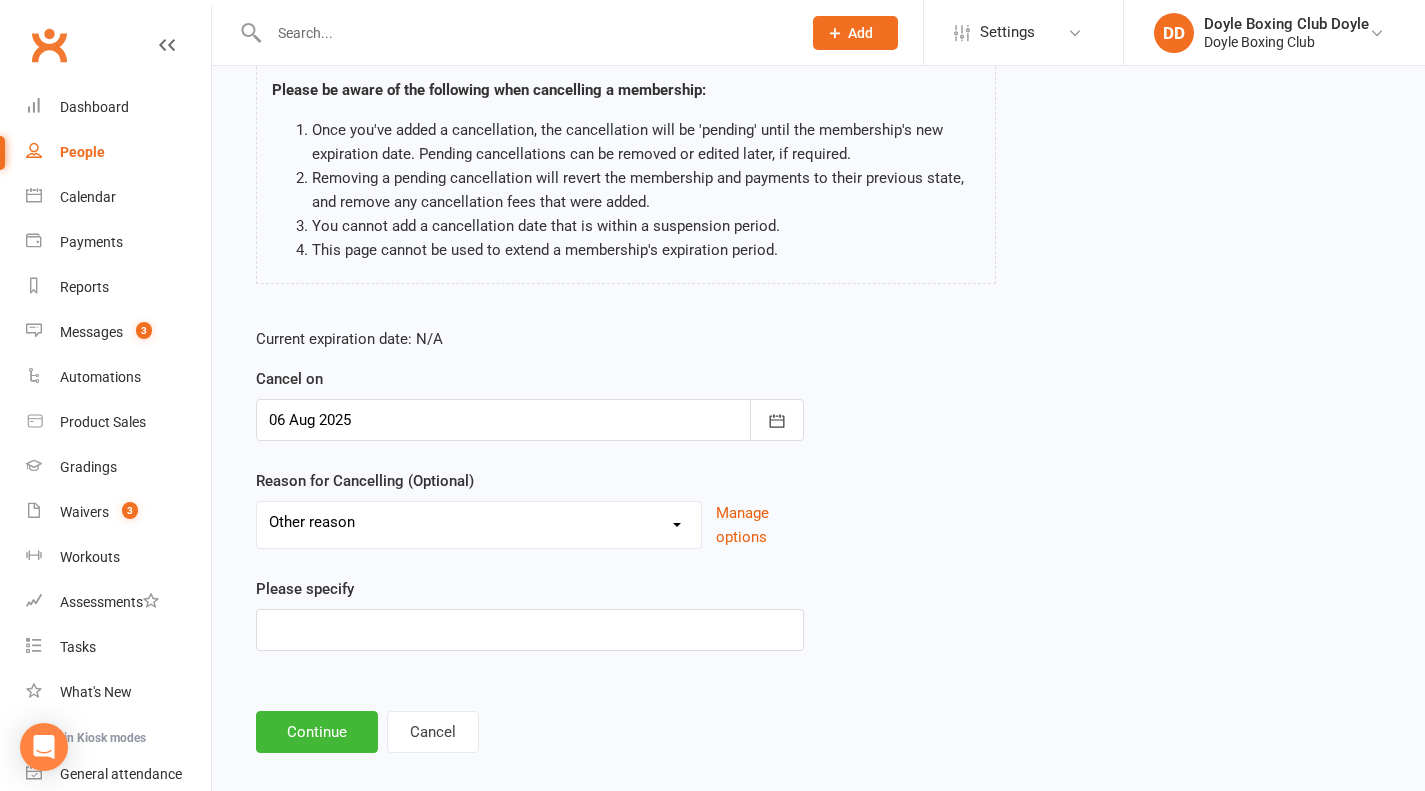 scroll, scrollTop: 175, scrollLeft: 0, axis: vertical 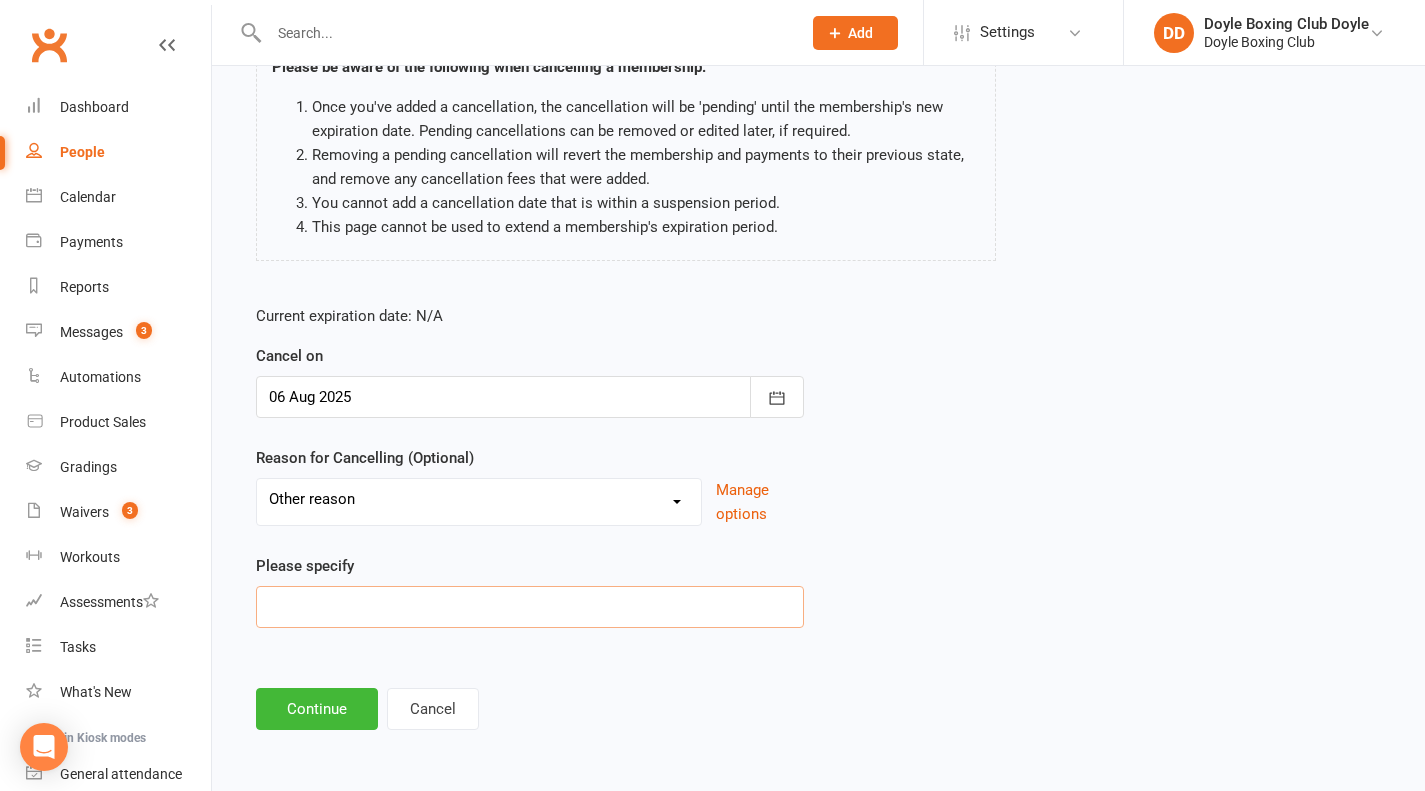 click at bounding box center (530, 607) 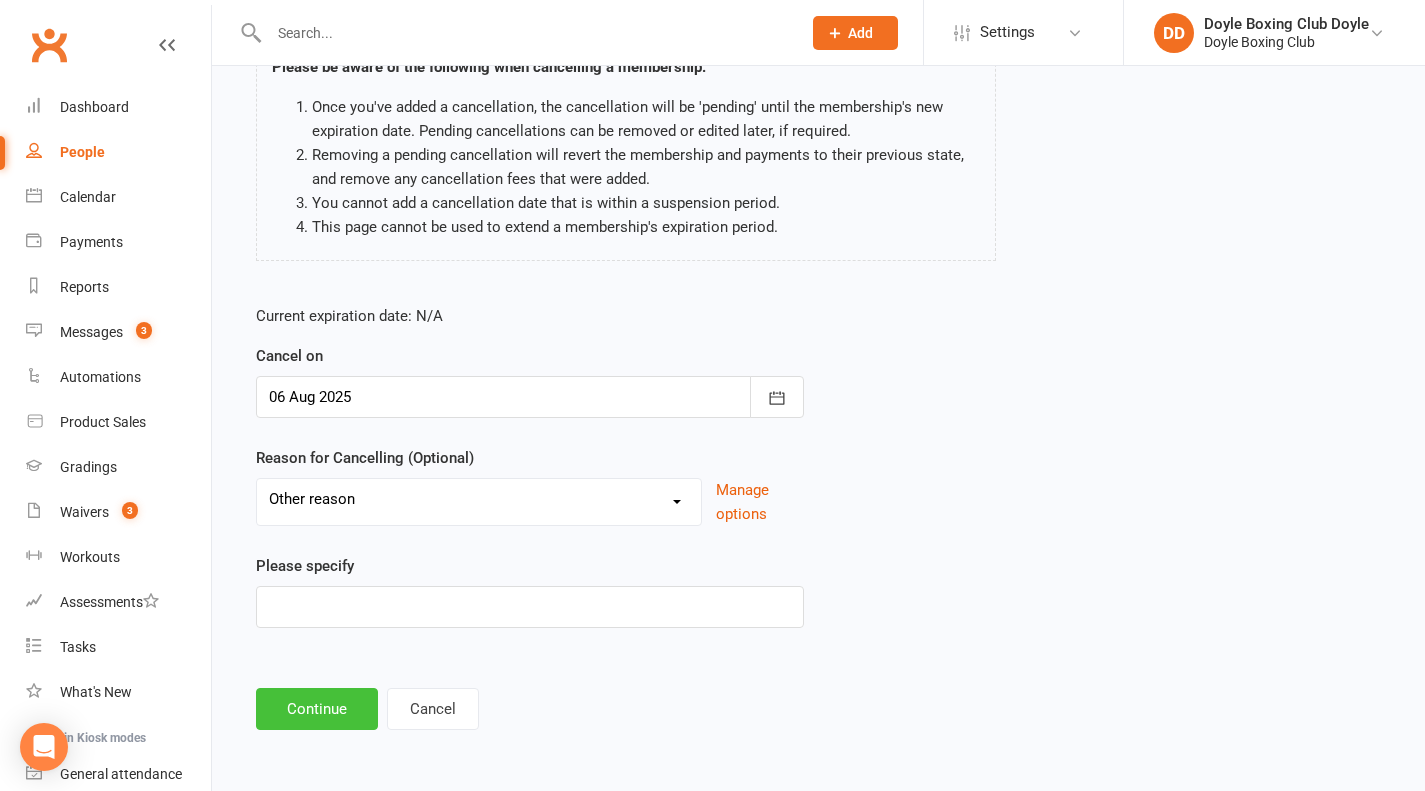 click on "Continue" at bounding box center (317, 709) 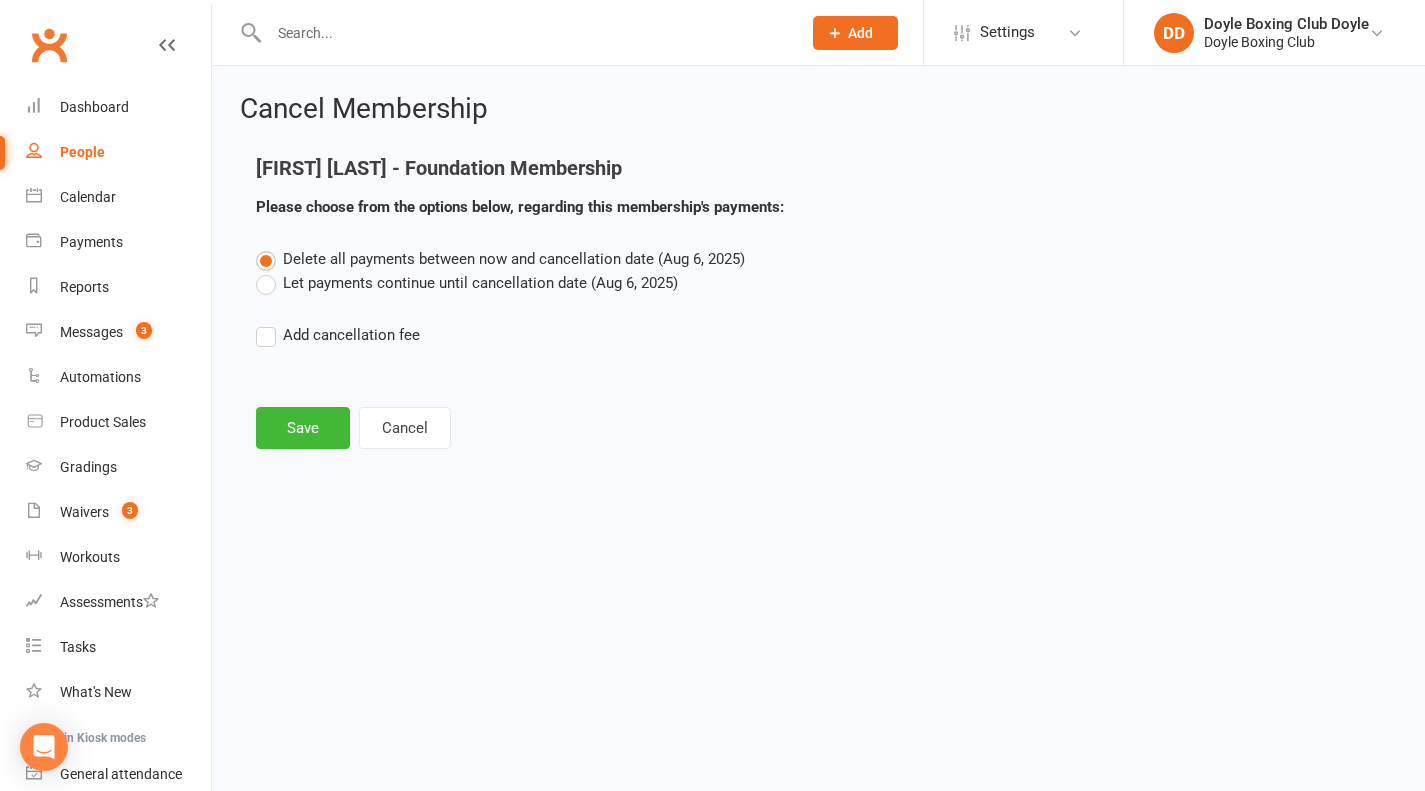 scroll, scrollTop: 0, scrollLeft: 0, axis: both 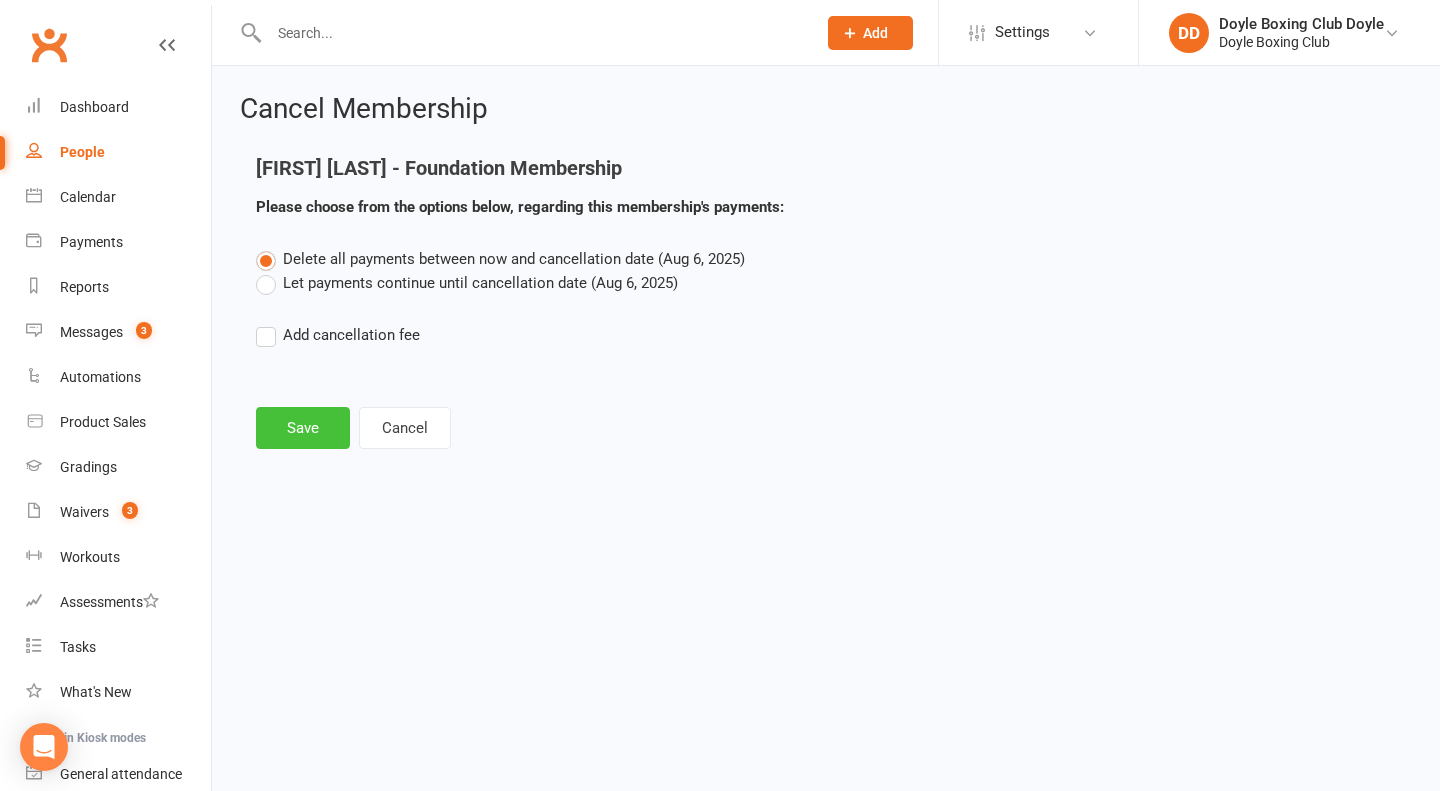 click on "Save" at bounding box center (303, 428) 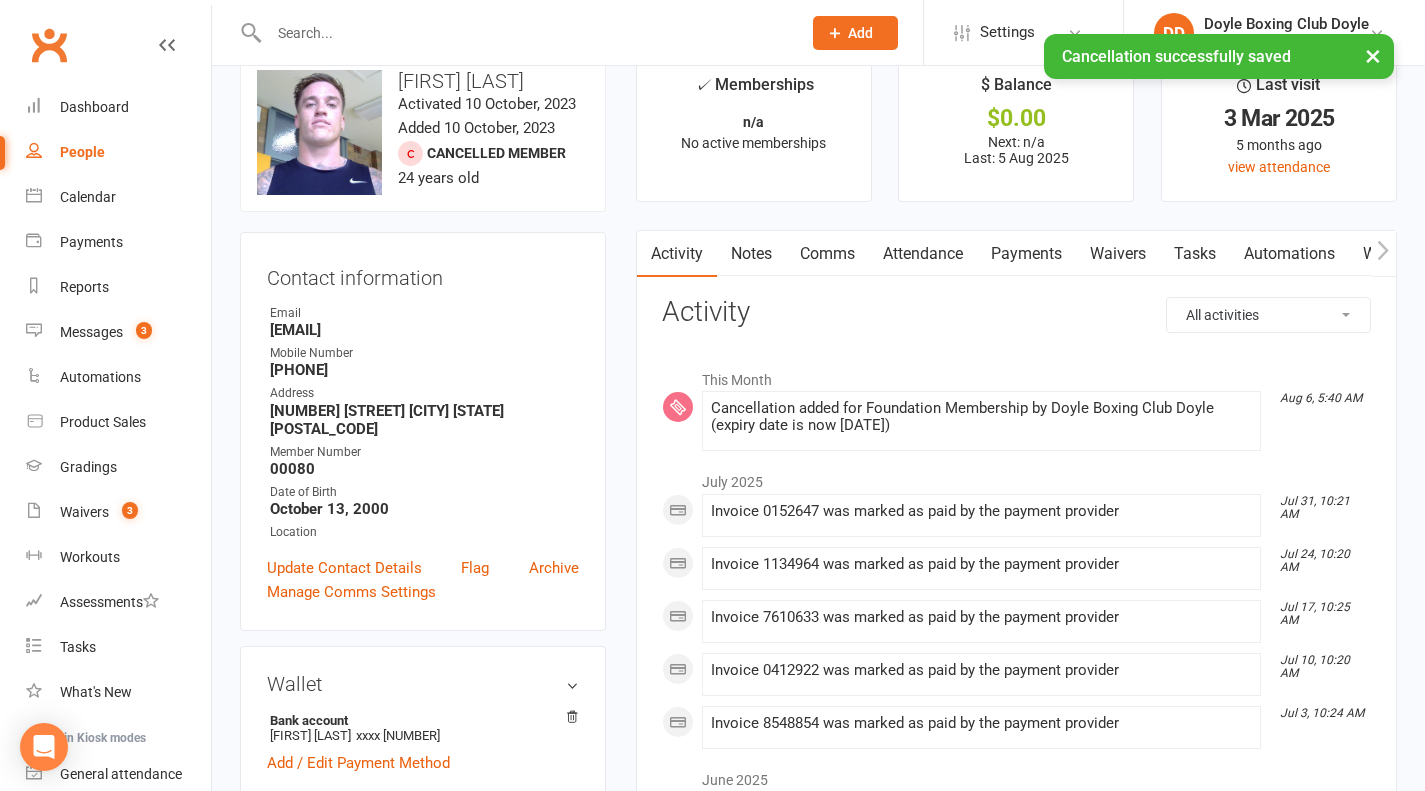 scroll, scrollTop: 0, scrollLeft: 0, axis: both 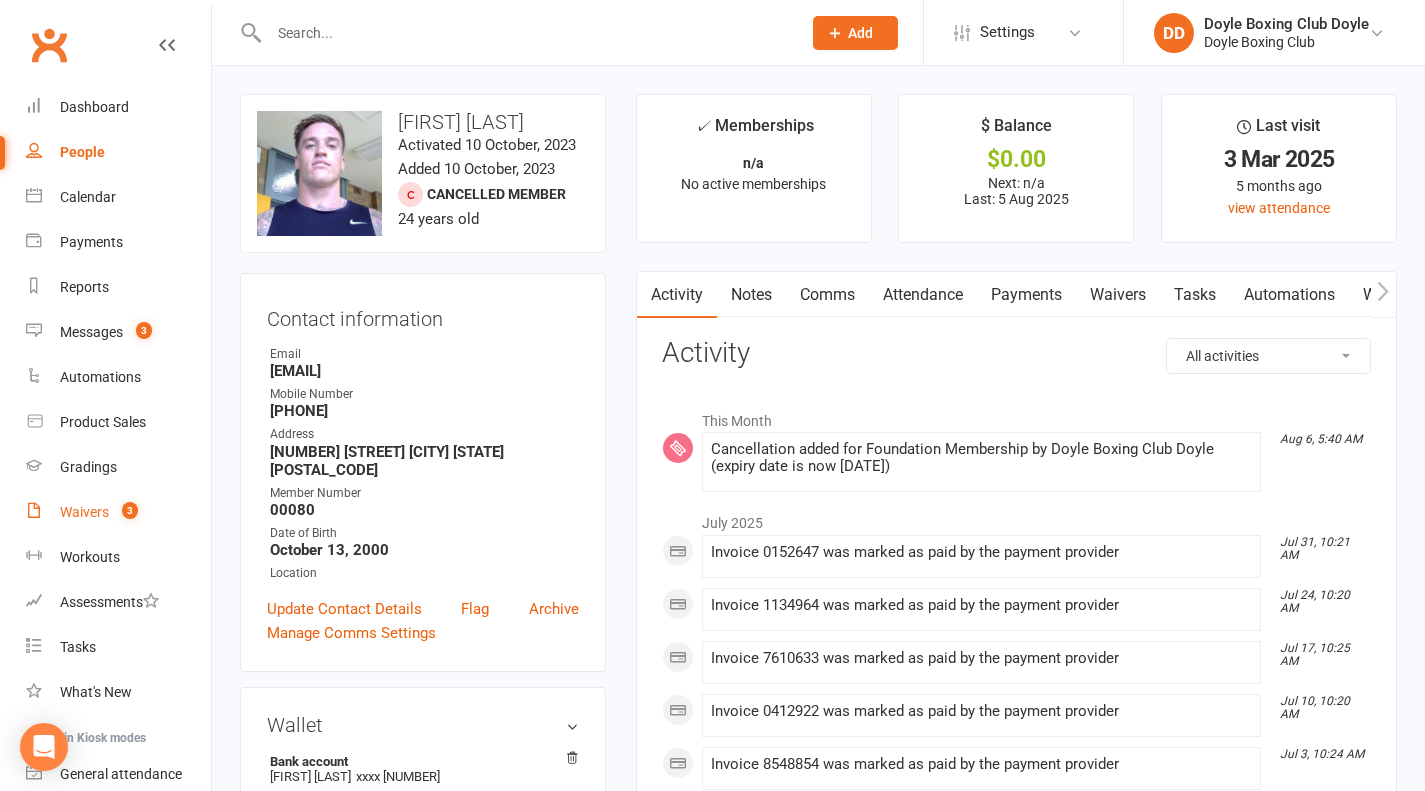 click on "Waivers" at bounding box center (84, 512) 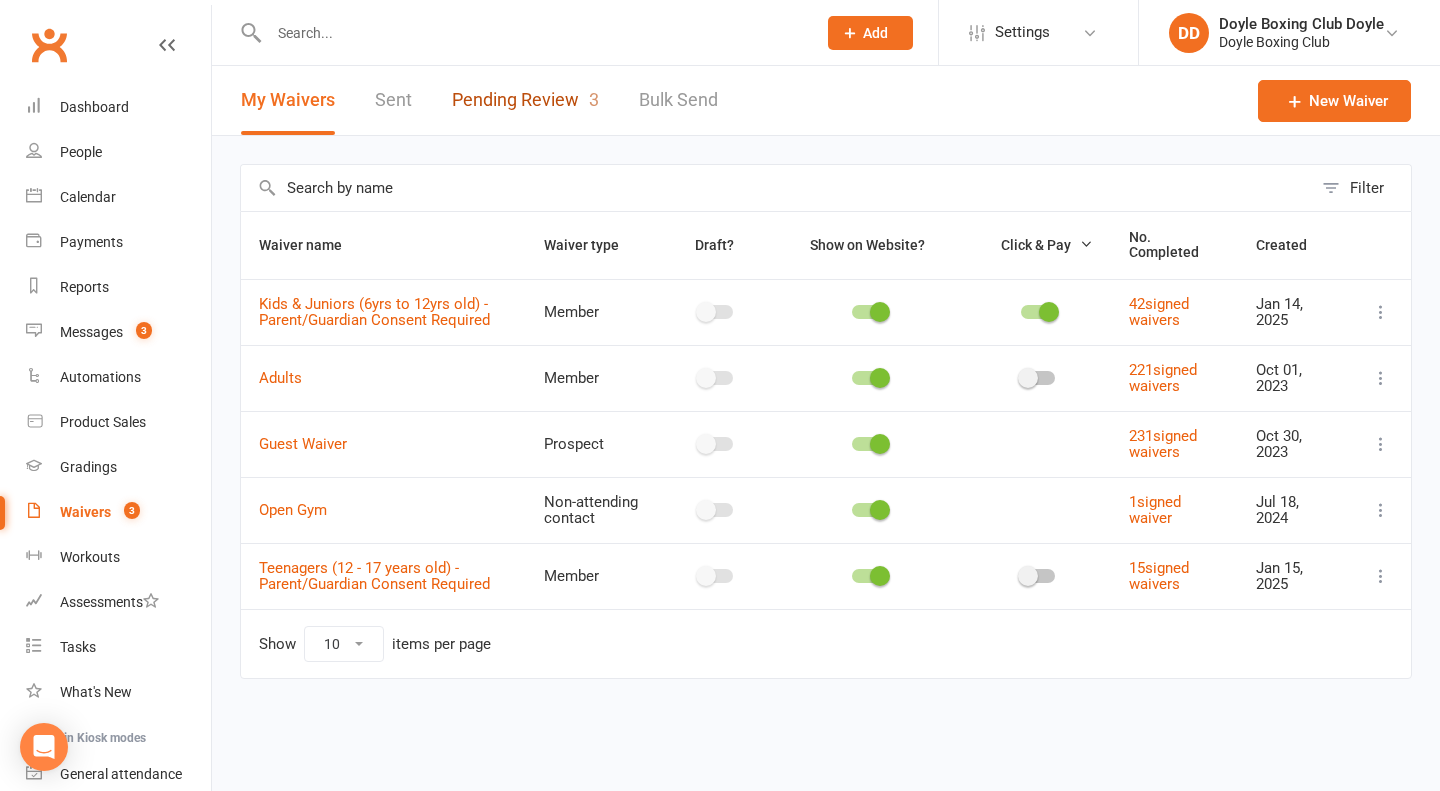 click on "Pending Review 3" at bounding box center [525, 100] 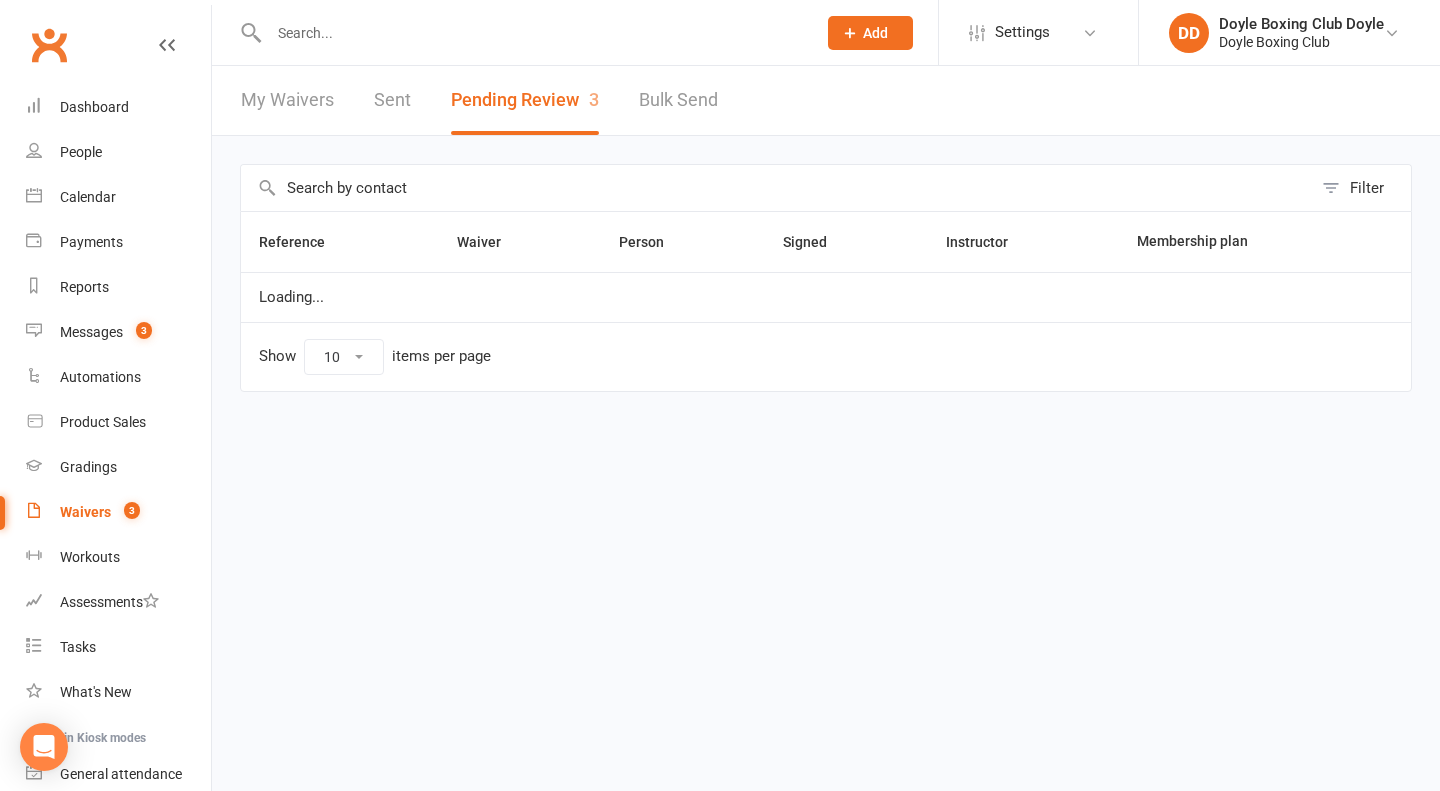 select on "50" 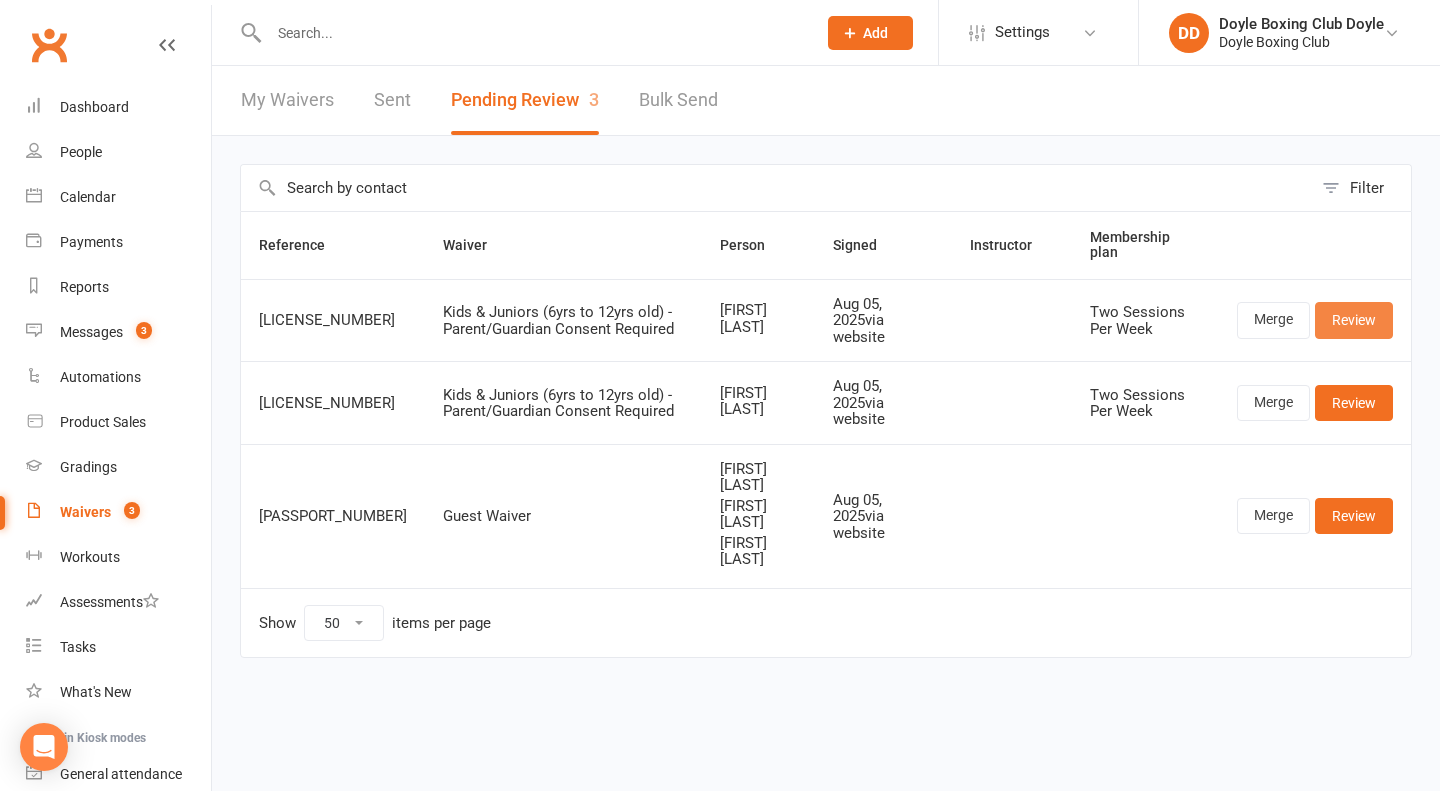 click on "Review" at bounding box center [1354, 320] 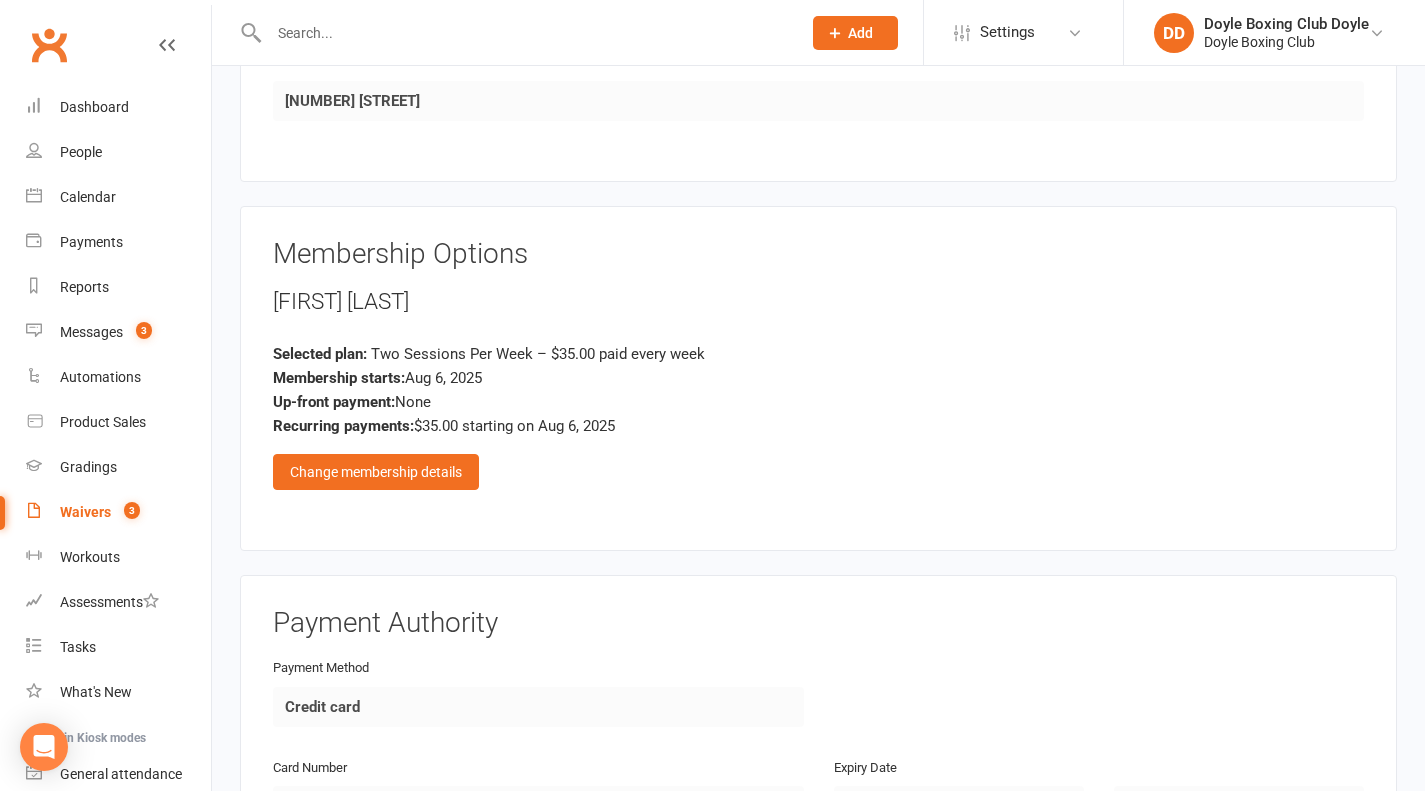 scroll, scrollTop: 1200, scrollLeft: 0, axis: vertical 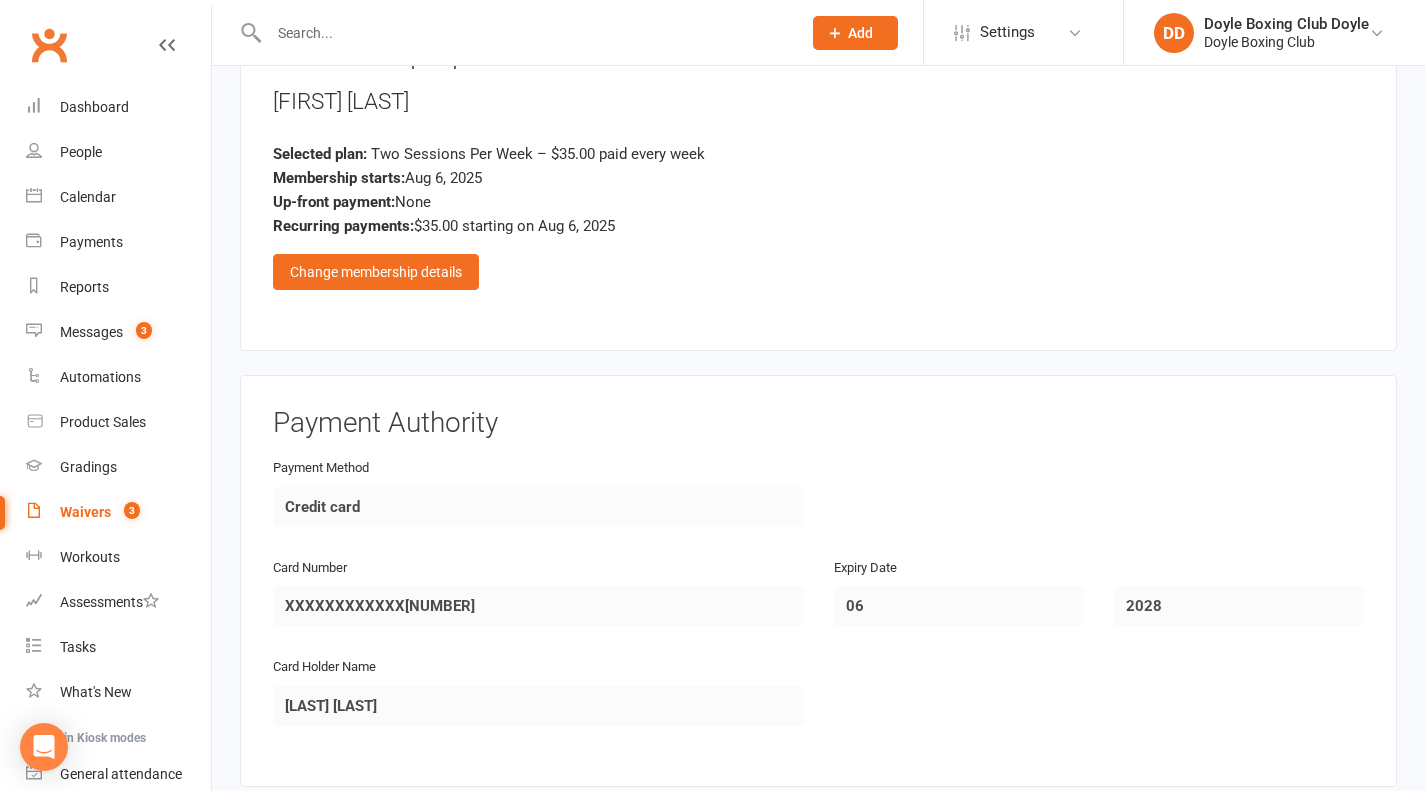 click on "Change membership details" at bounding box center [376, 272] 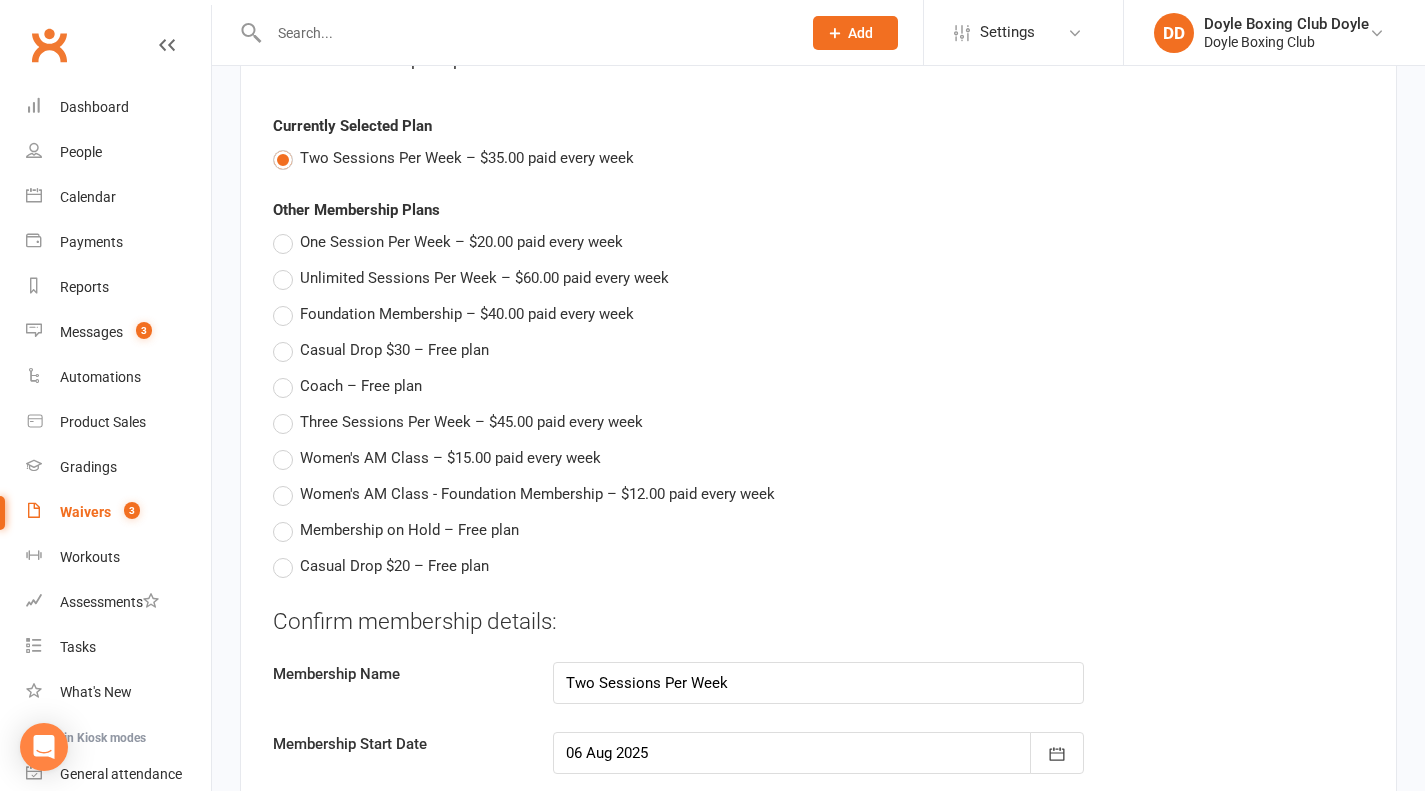 drag, startPoint x: 283, startPoint y: 237, endPoint x: 293, endPoint y: 238, distance: 10.049875 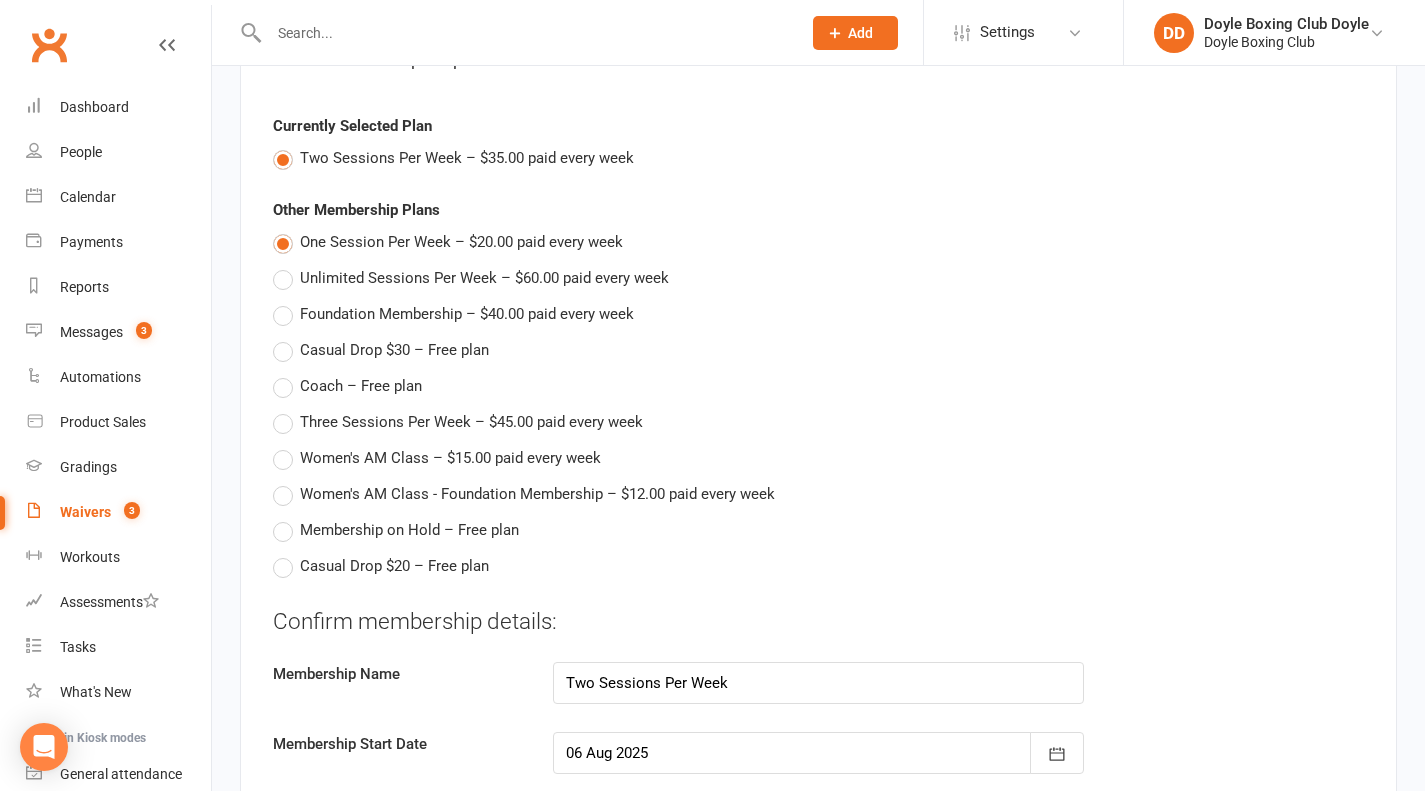 type on "One Session Per Week" 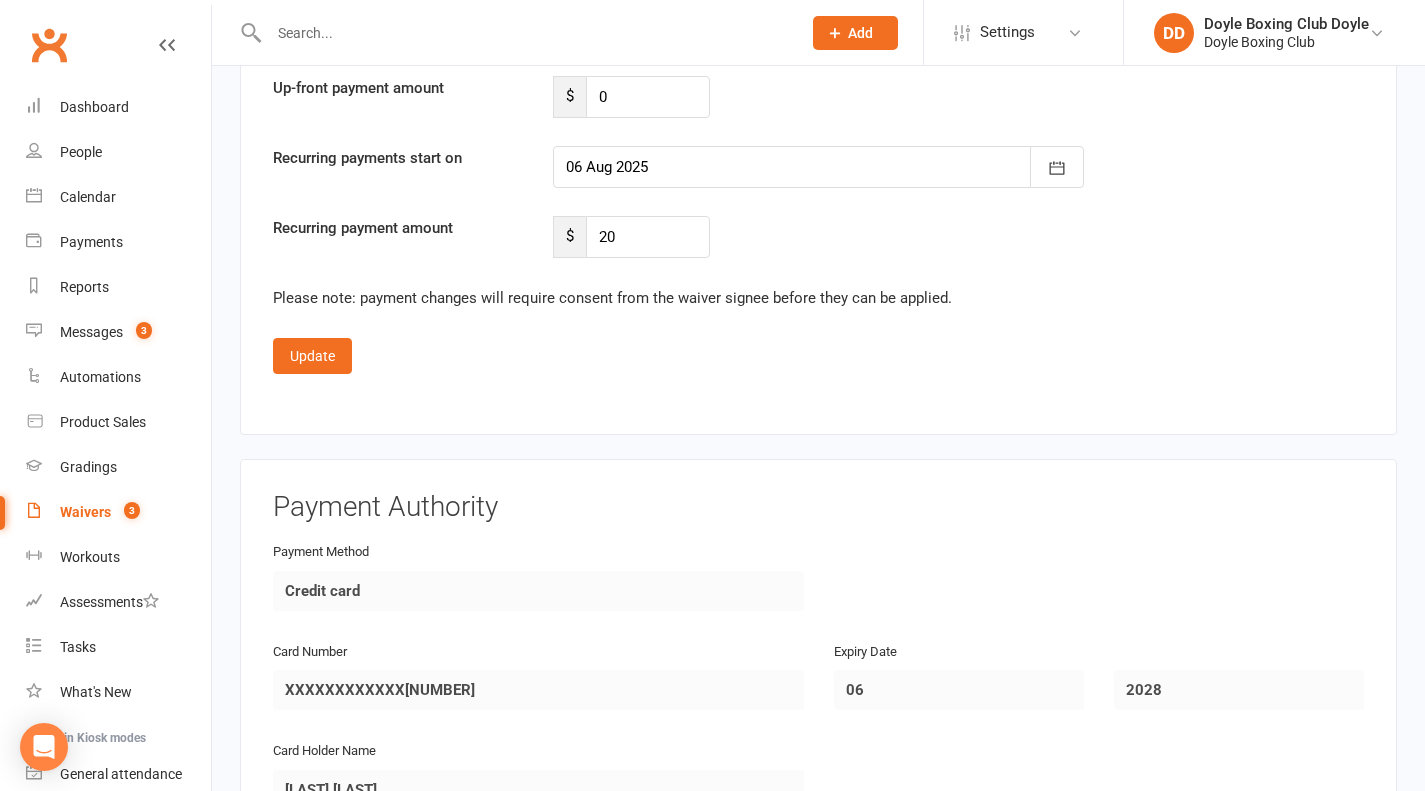 scroll, scrollTop: 2000, scrollLeft: 0, axis: vertical 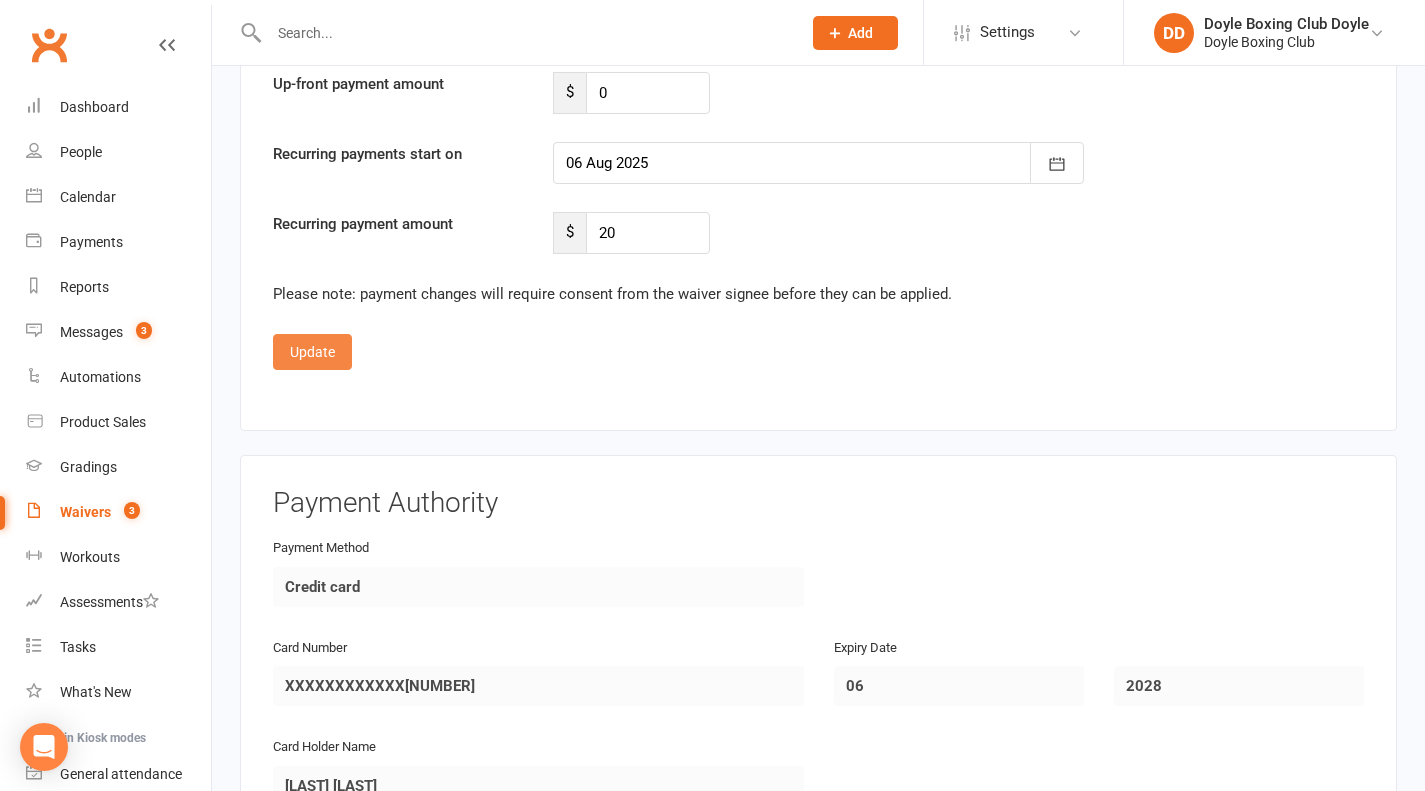 click on "Update" at bounding box center (312, 352) 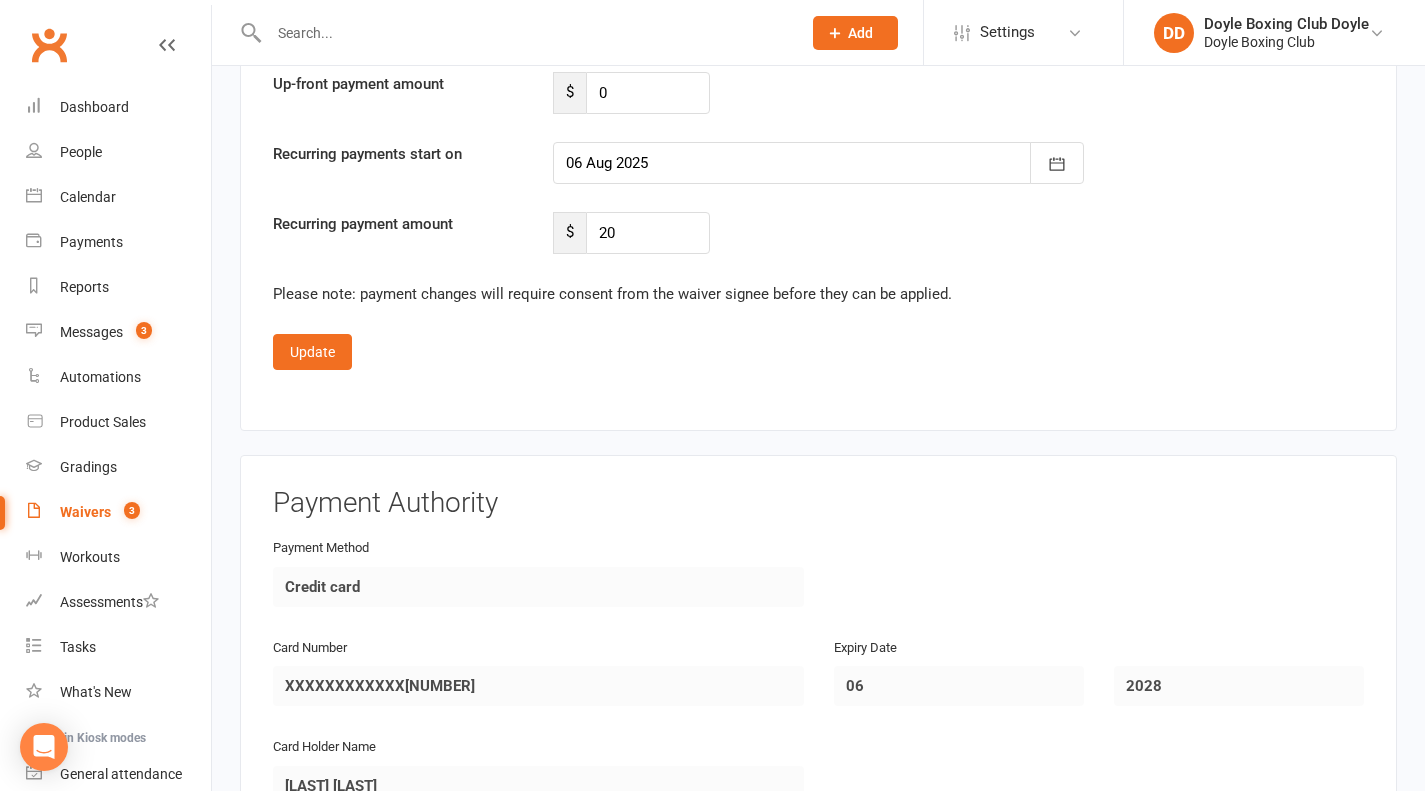 scroll, scrollTop: 1593, scrollLeft: 0, axis: vertical 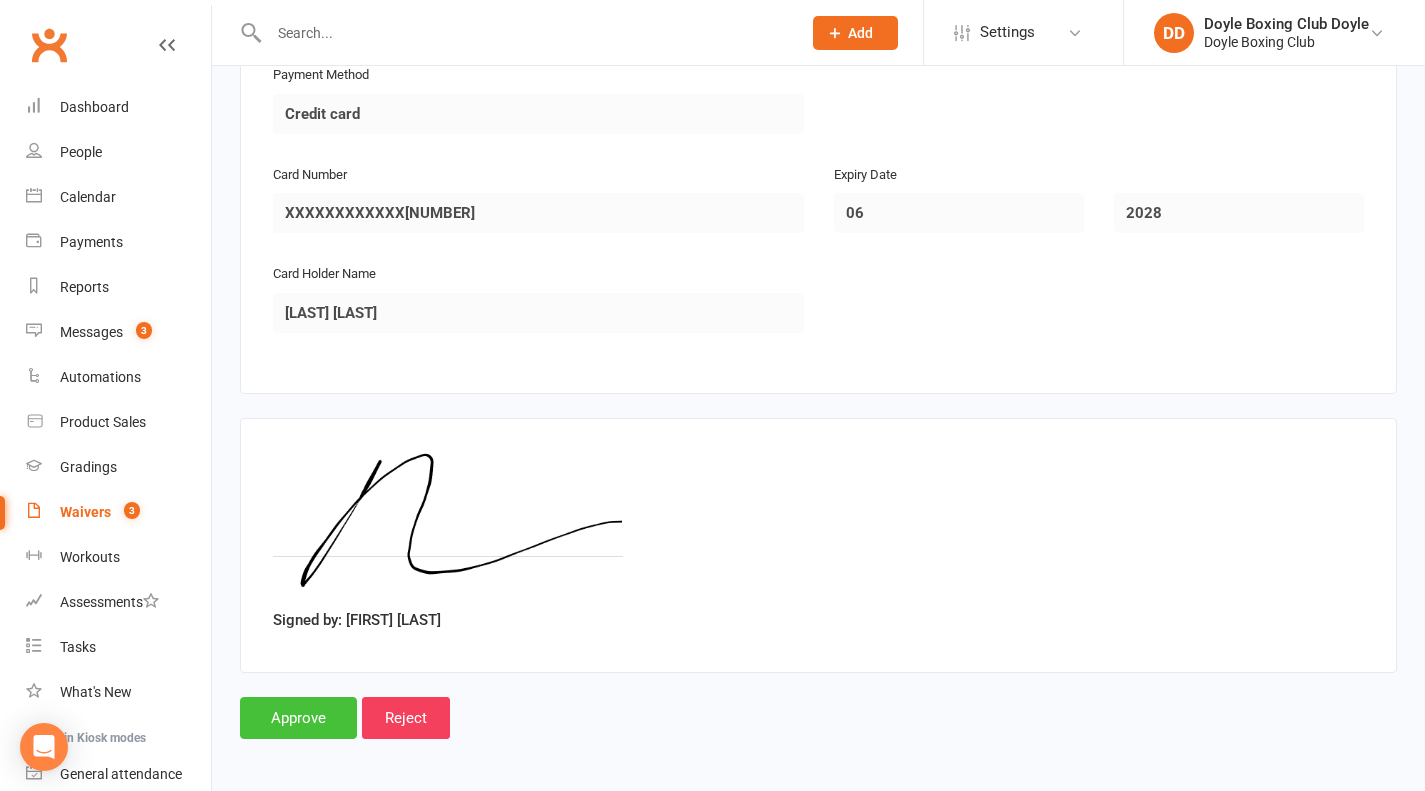 click on "Approve" at bounding box center [298, 718] 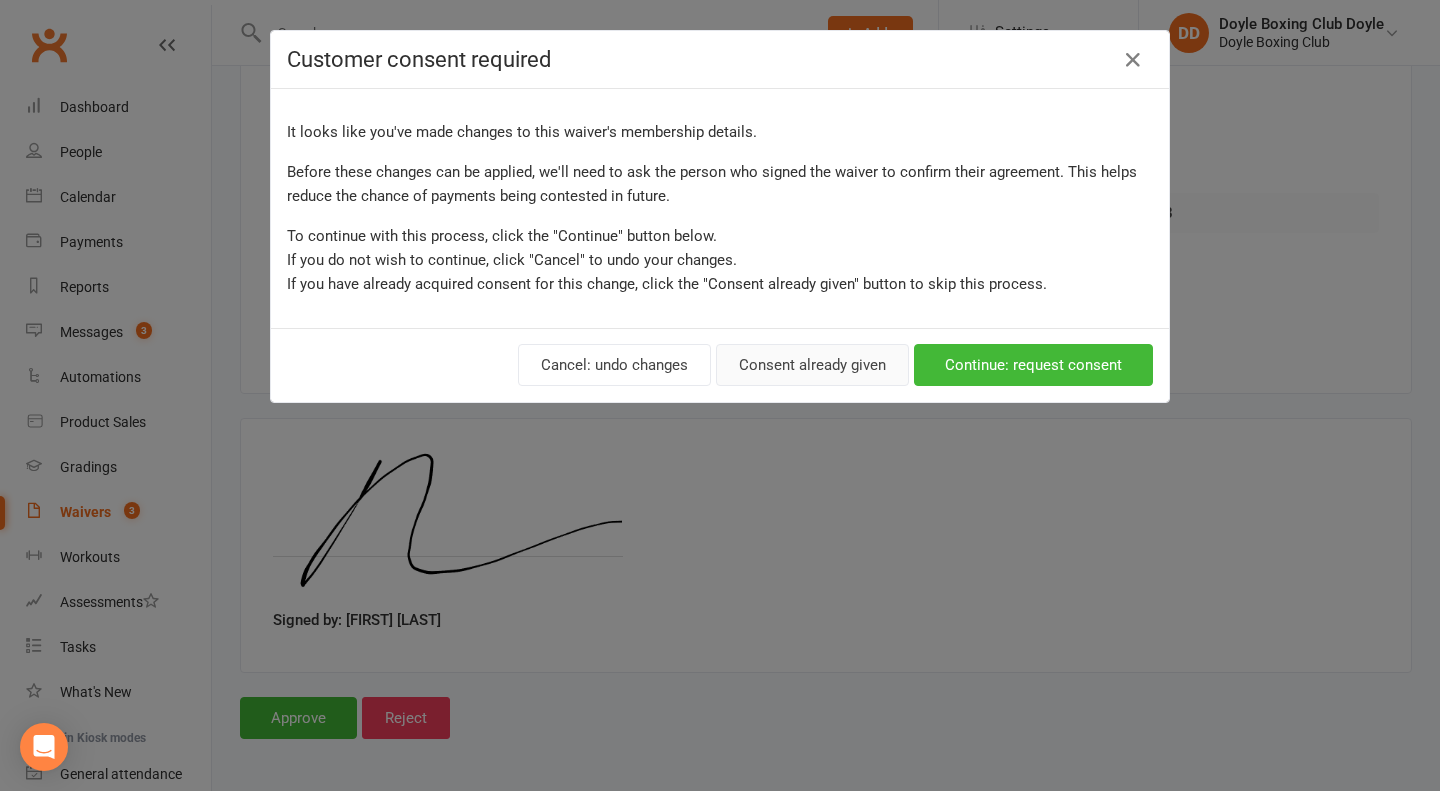click on "Consent already given" at bounding box center [812, 365] 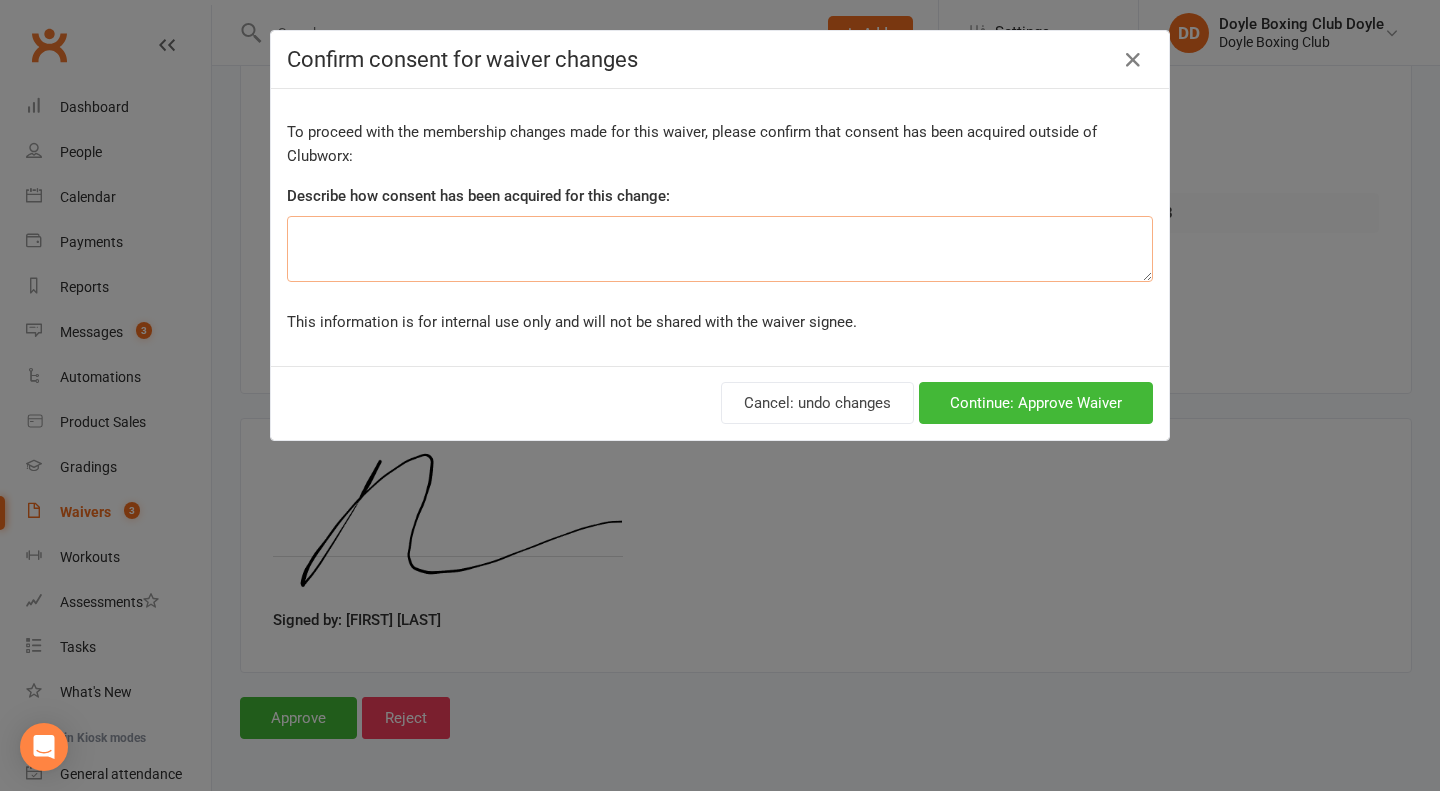 click at bounding box center (720, 249) 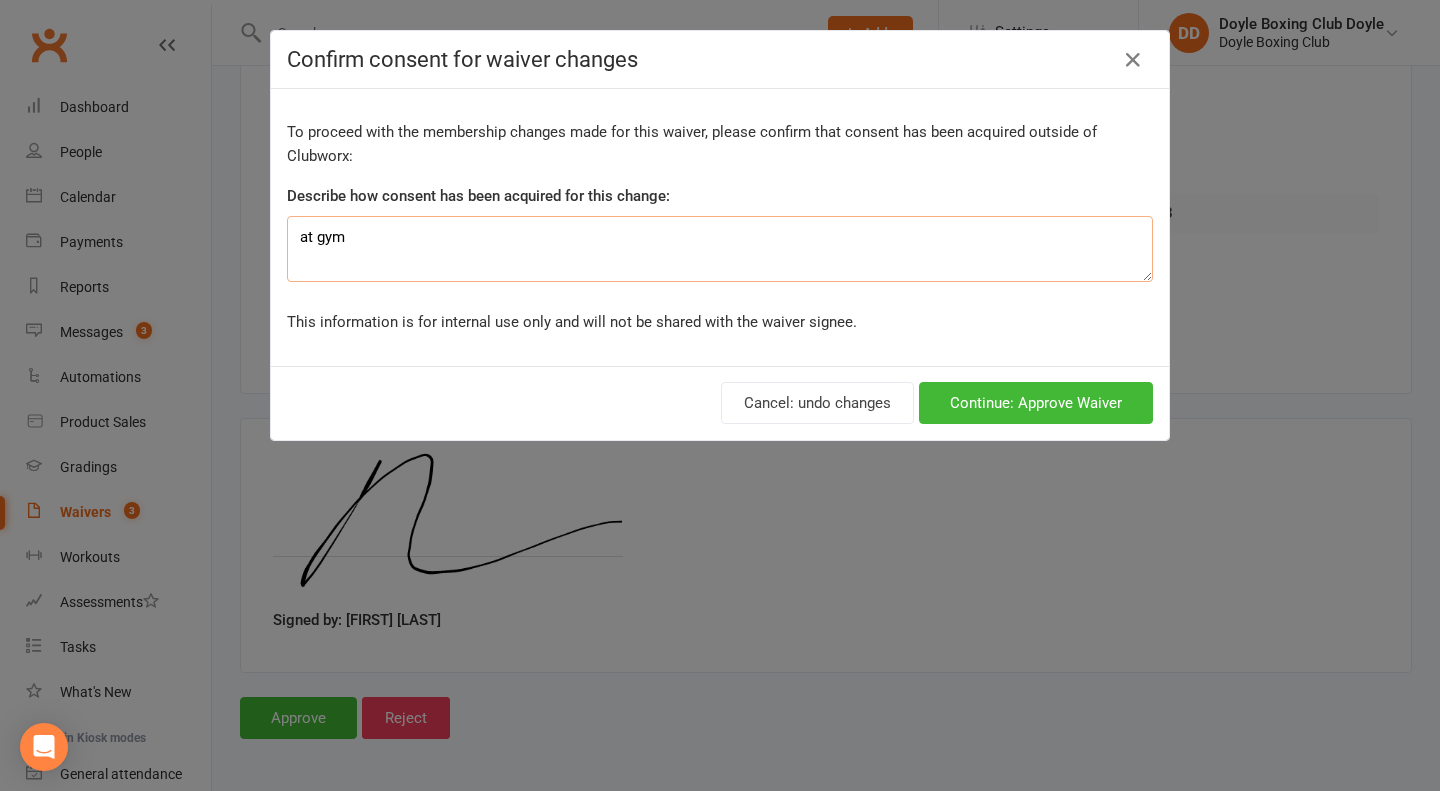 type on "at gym" 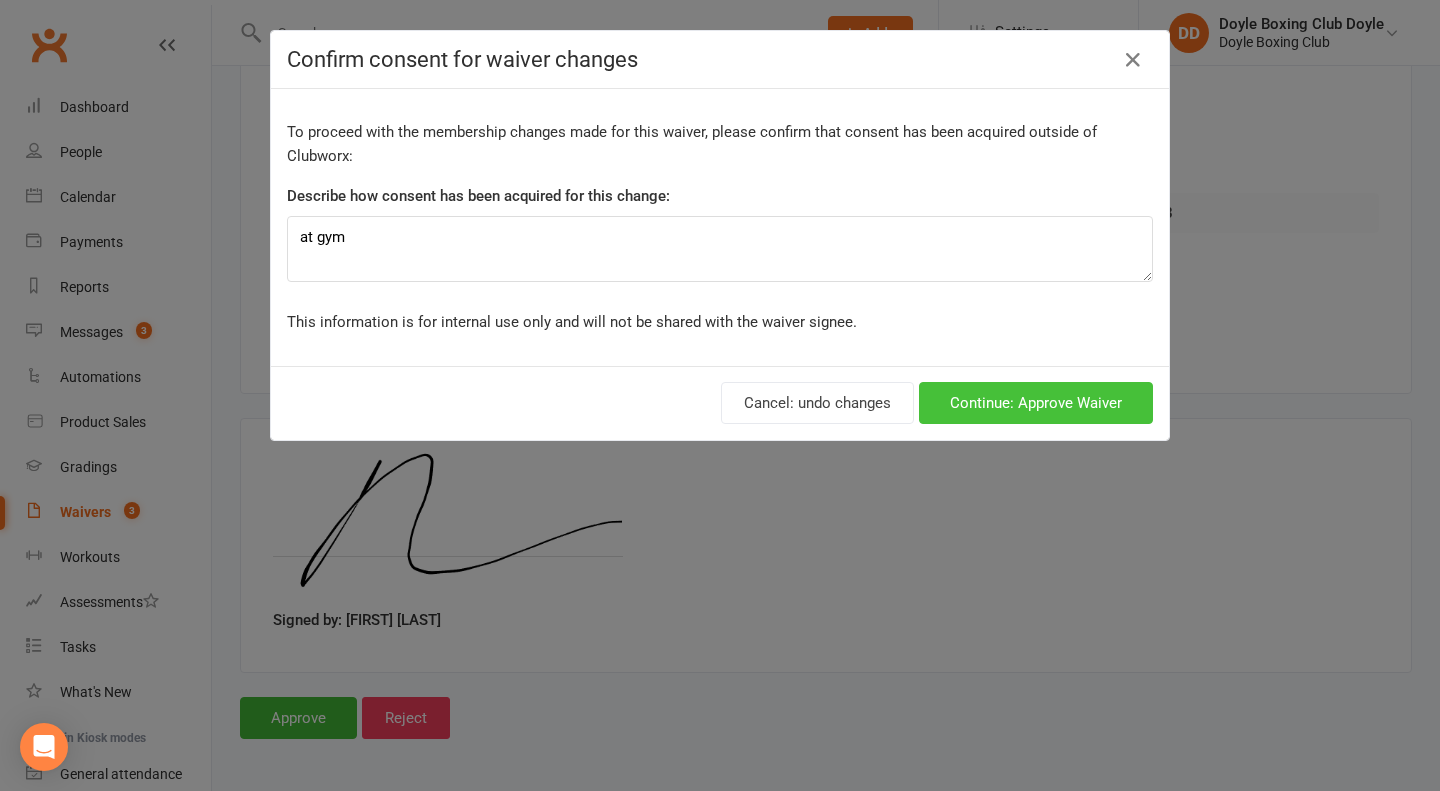 click on "Continue: Approve Waiver" at bounding box center [1036, 403] 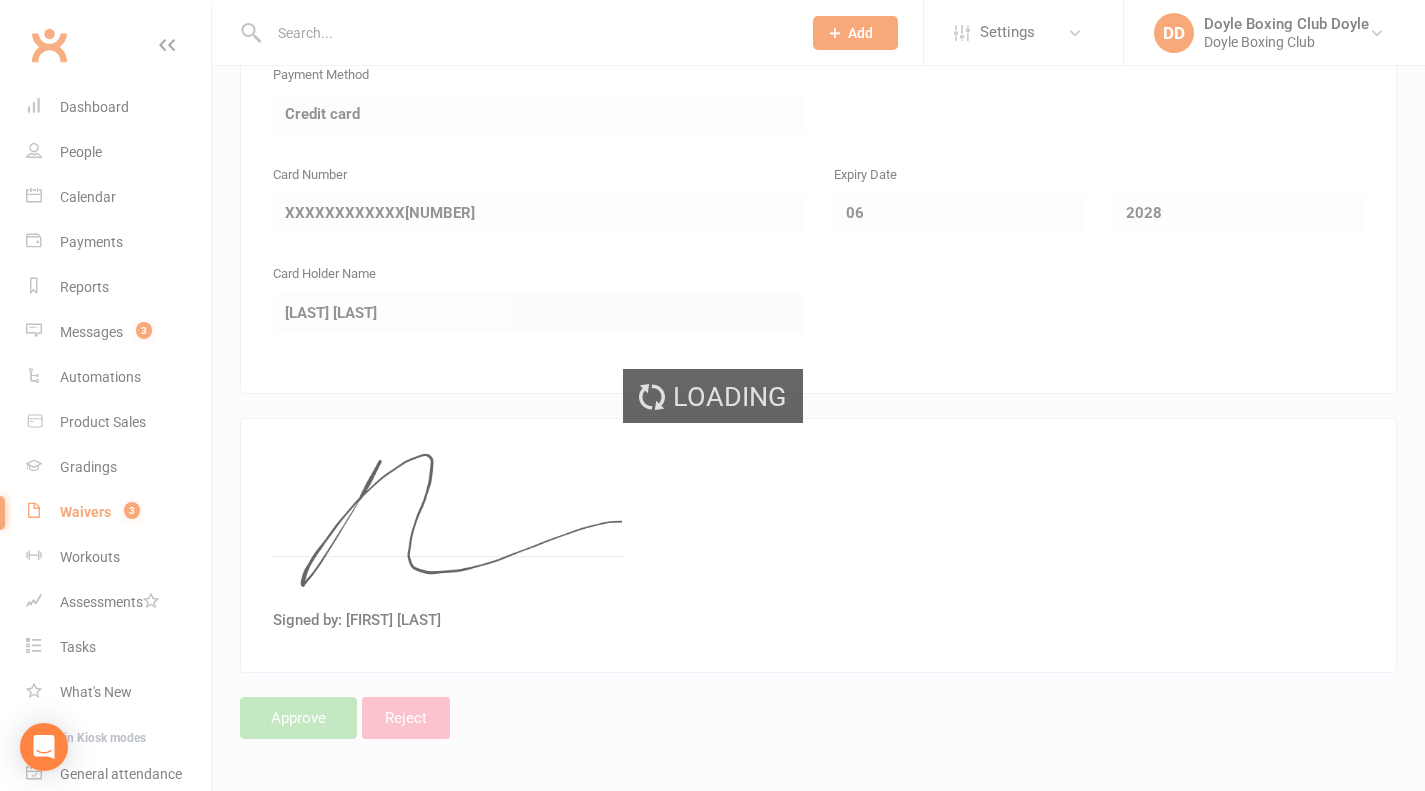 select on "50" 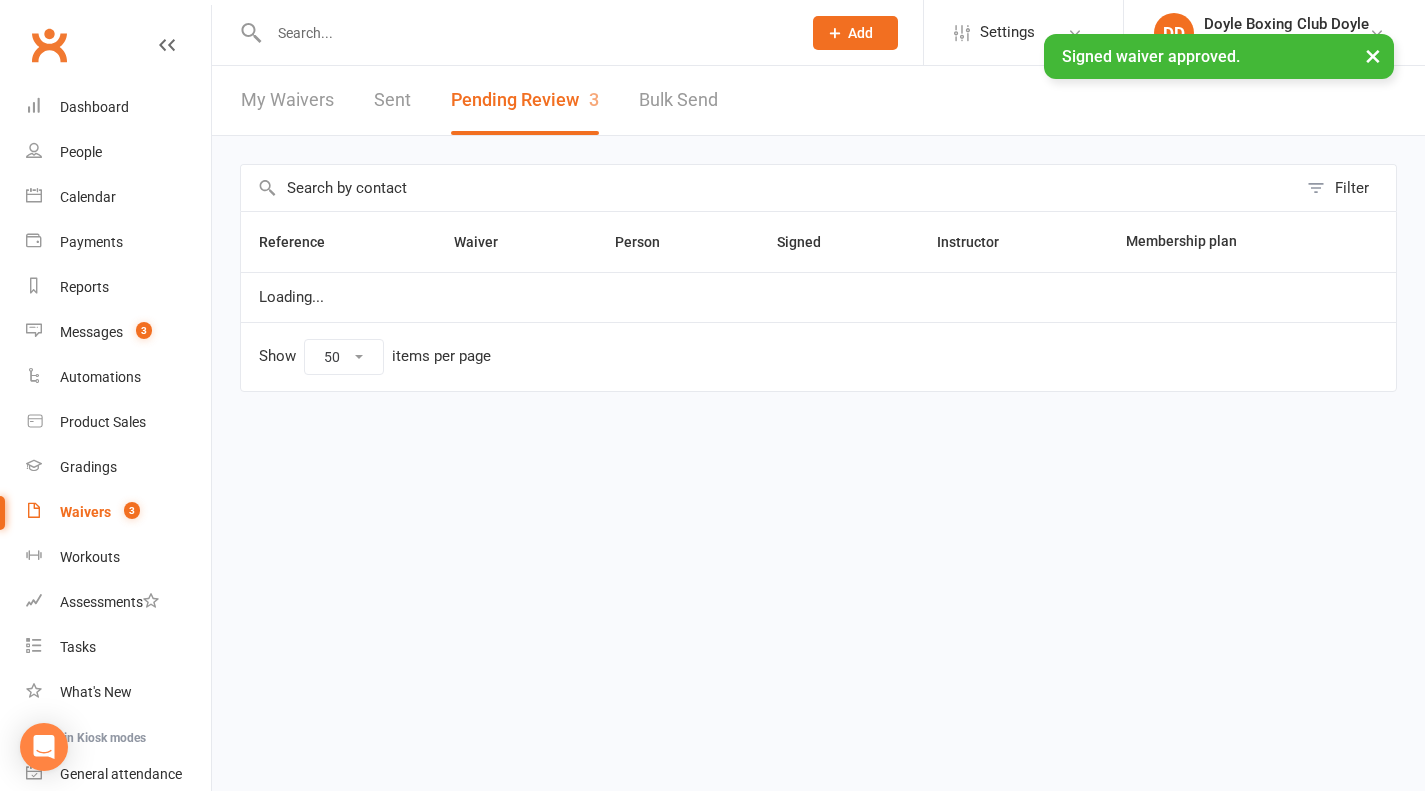 scroll, scrollTop: 0, scrollLeft: 0, axis: both 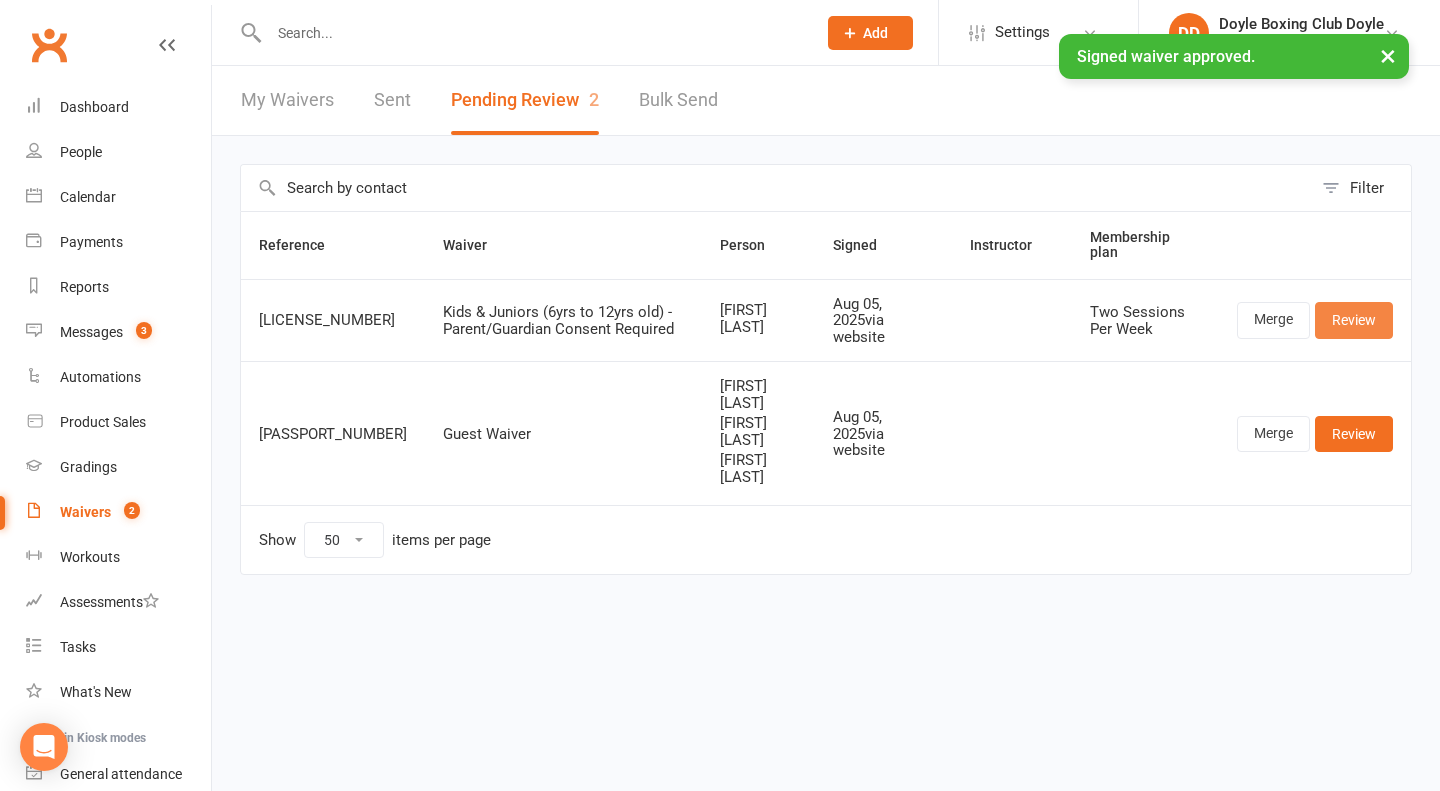 click on "Review" at bounding box center (1354, 320) 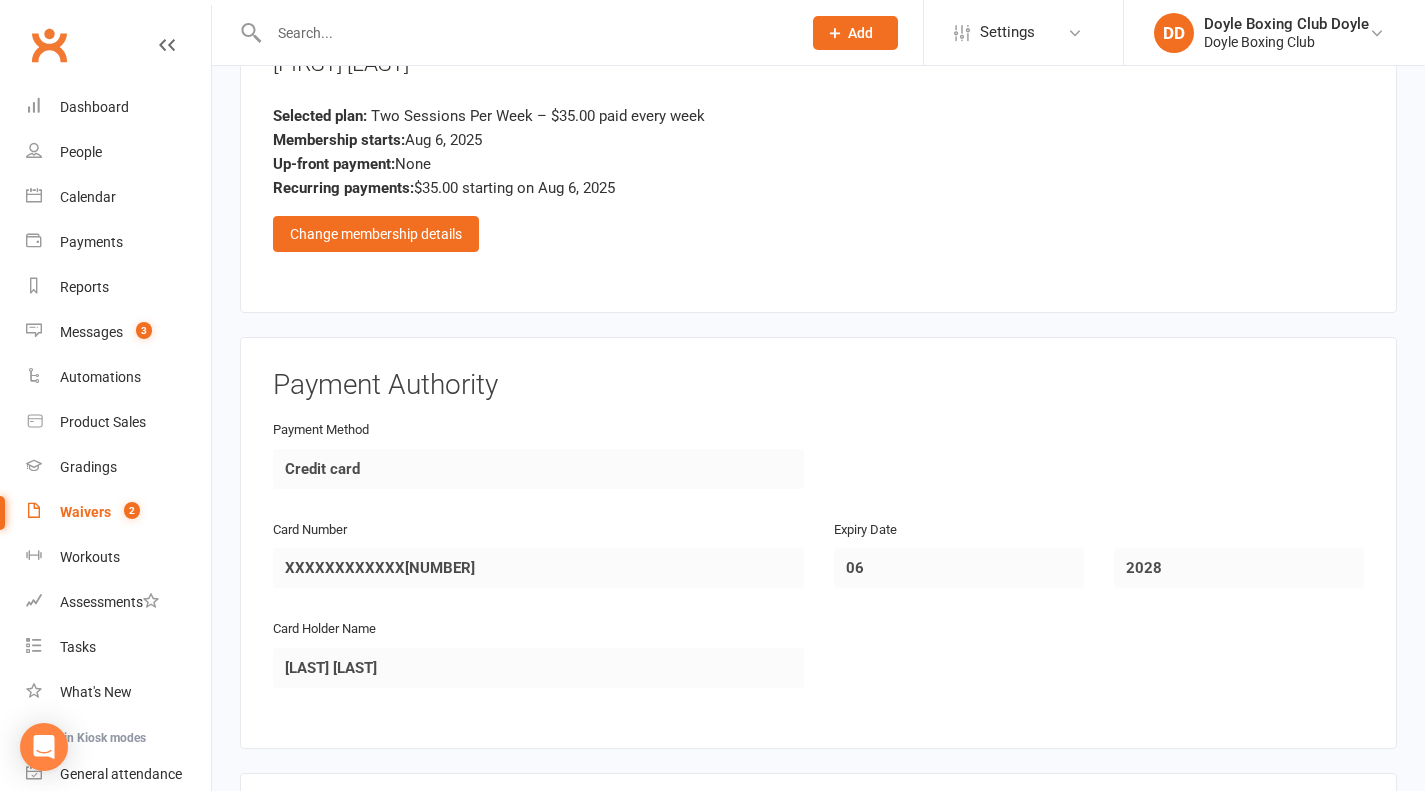 scroll, scrollTop: 1400, scrollLeft: 0, axis: vertical 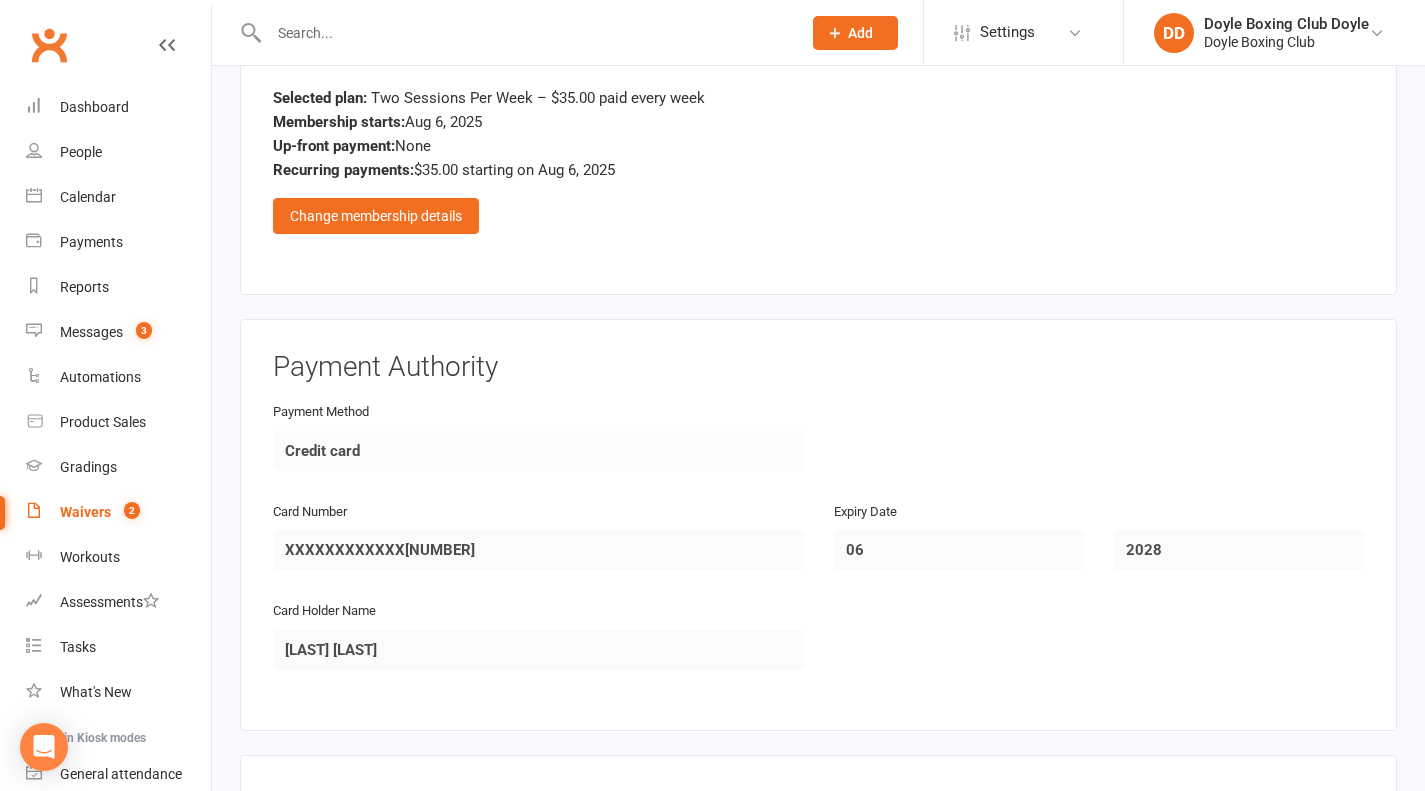 click on "Change membership details" at bounding box center [376, 216] 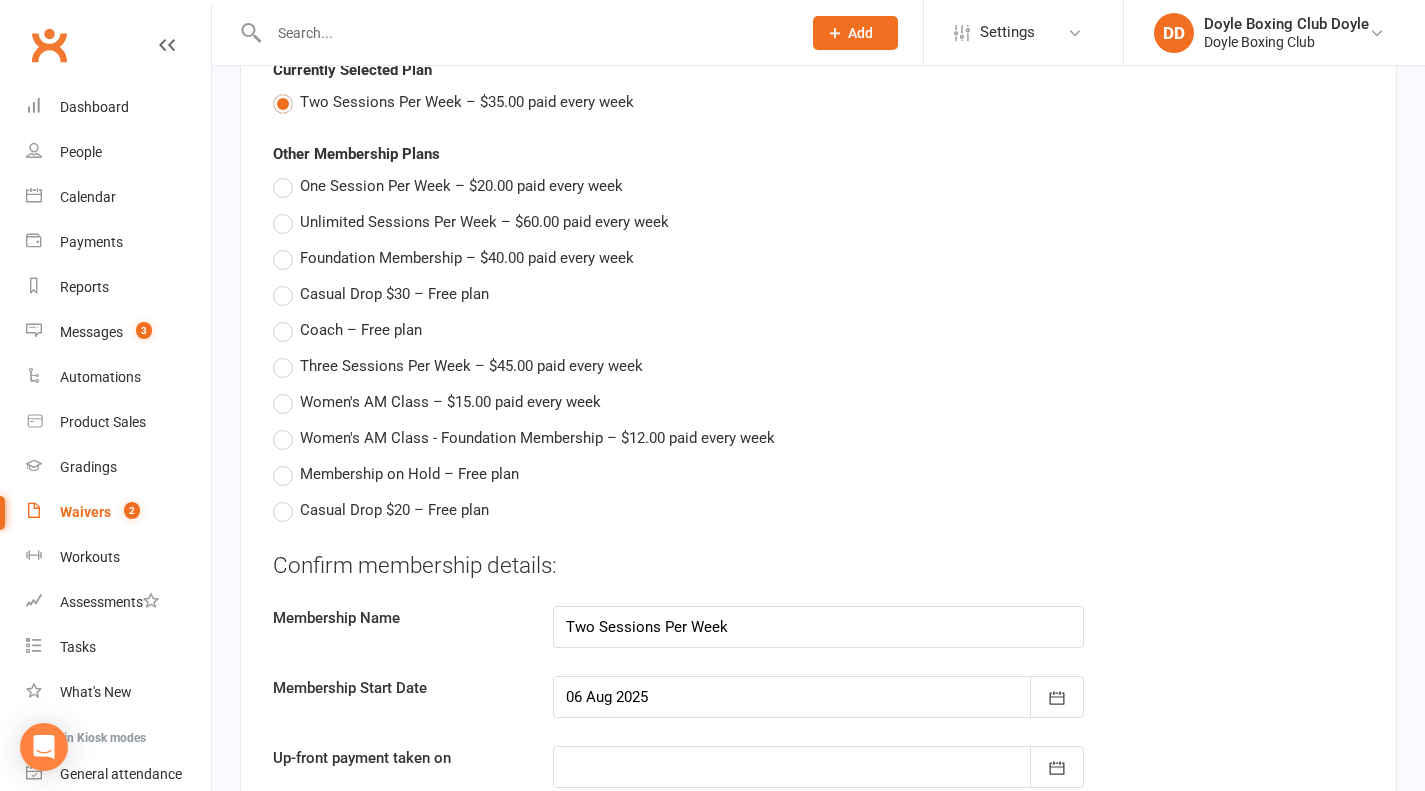 drag, startPoint x: 288, startPoint y: 185, endPoint x: 311, endPoint y: 192, distance: 24.04163 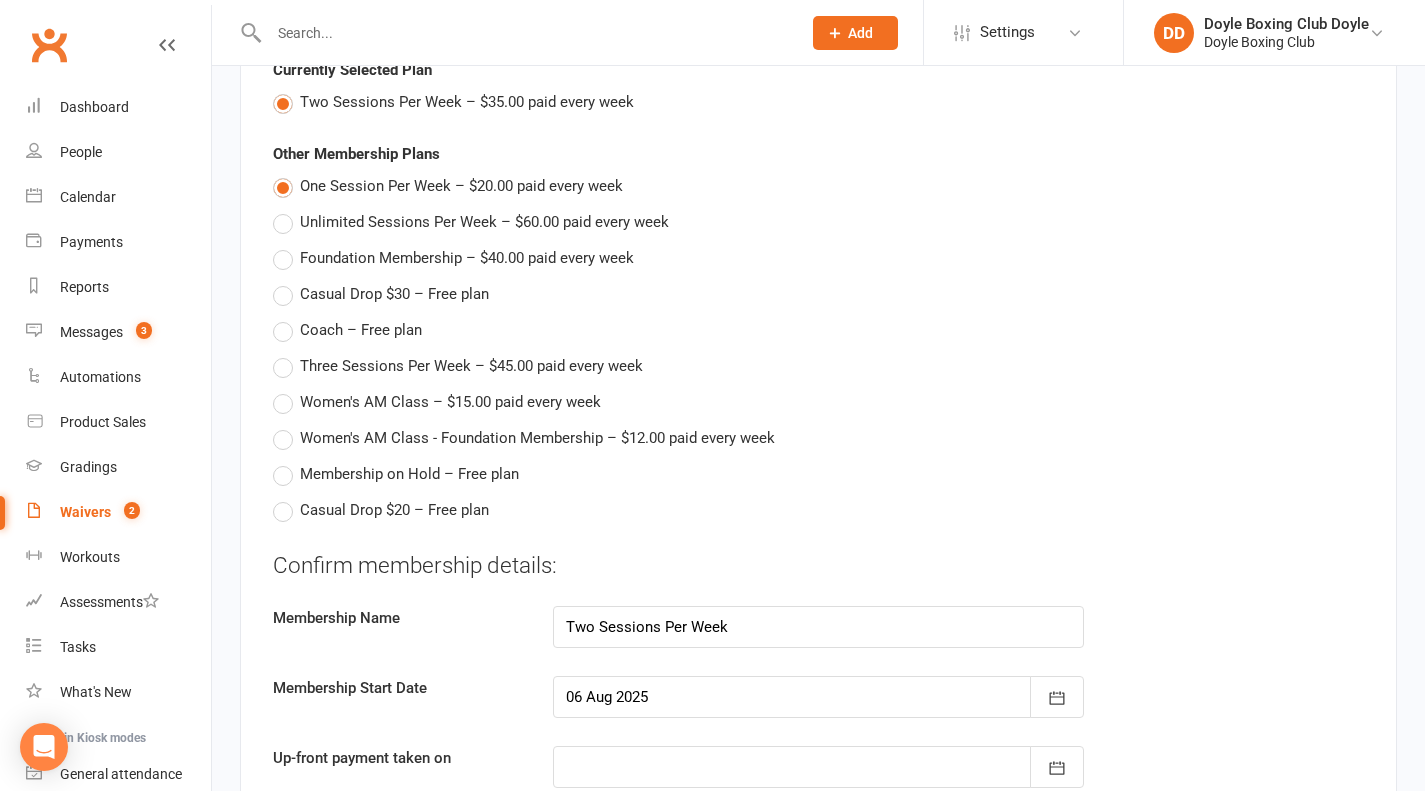 type on "One Session Per Week" 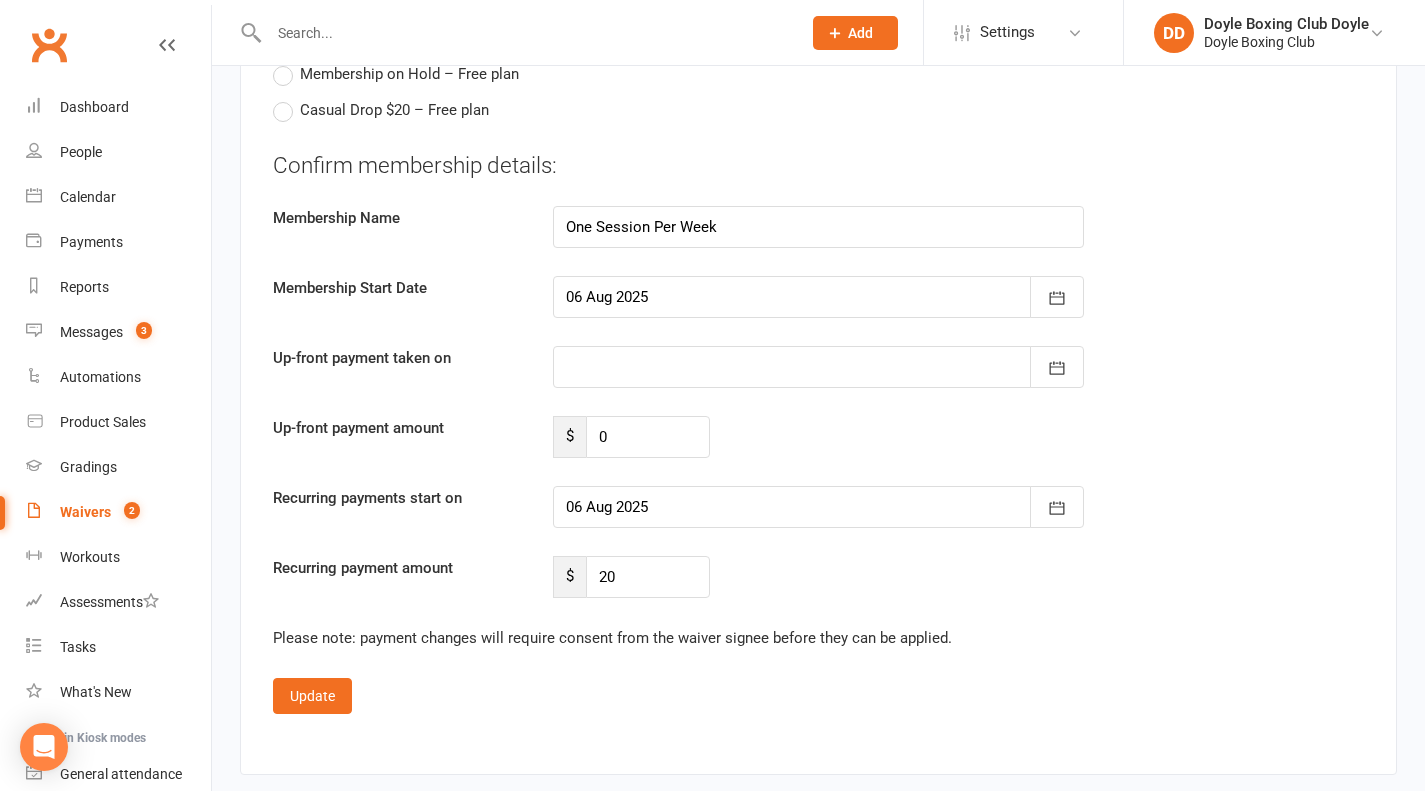 scroll, scrollTop: 2000, scrollLeft: 0, axis: vertical 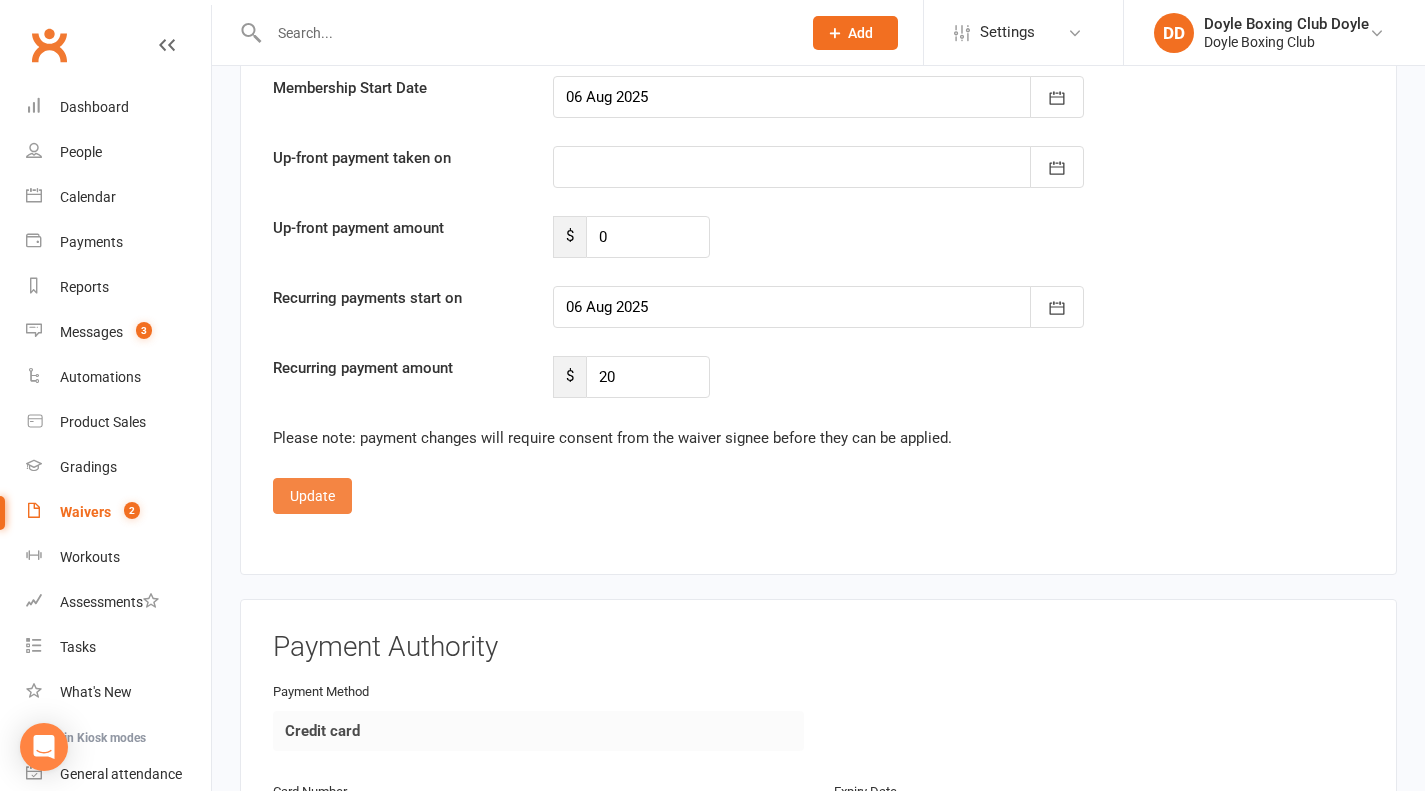 click on "Update" at bounding box center (312, 496) 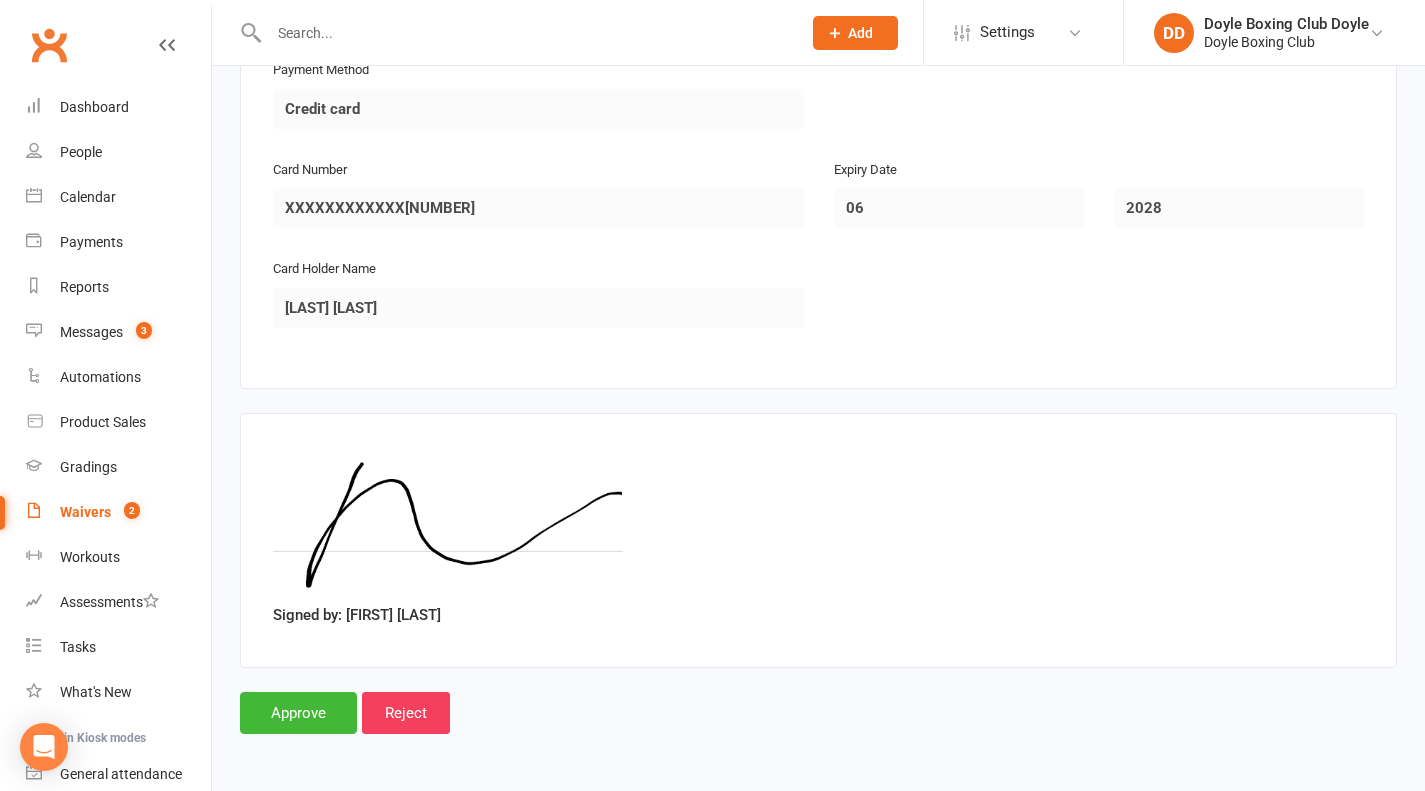 scroll, scrollTop: 1737, scrollLeft: 0, axis: vertical 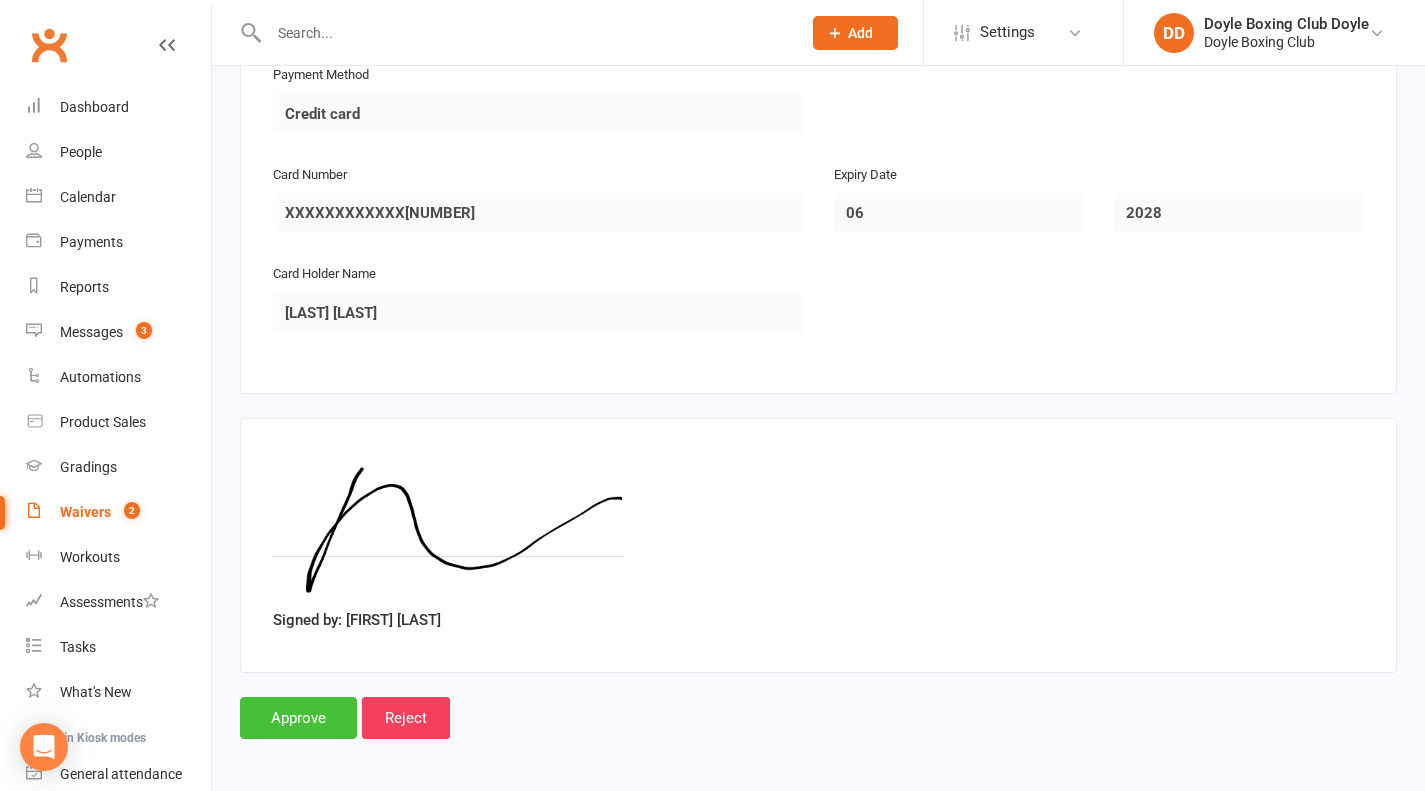 click on "Approve" at bounding box center (298, 718) 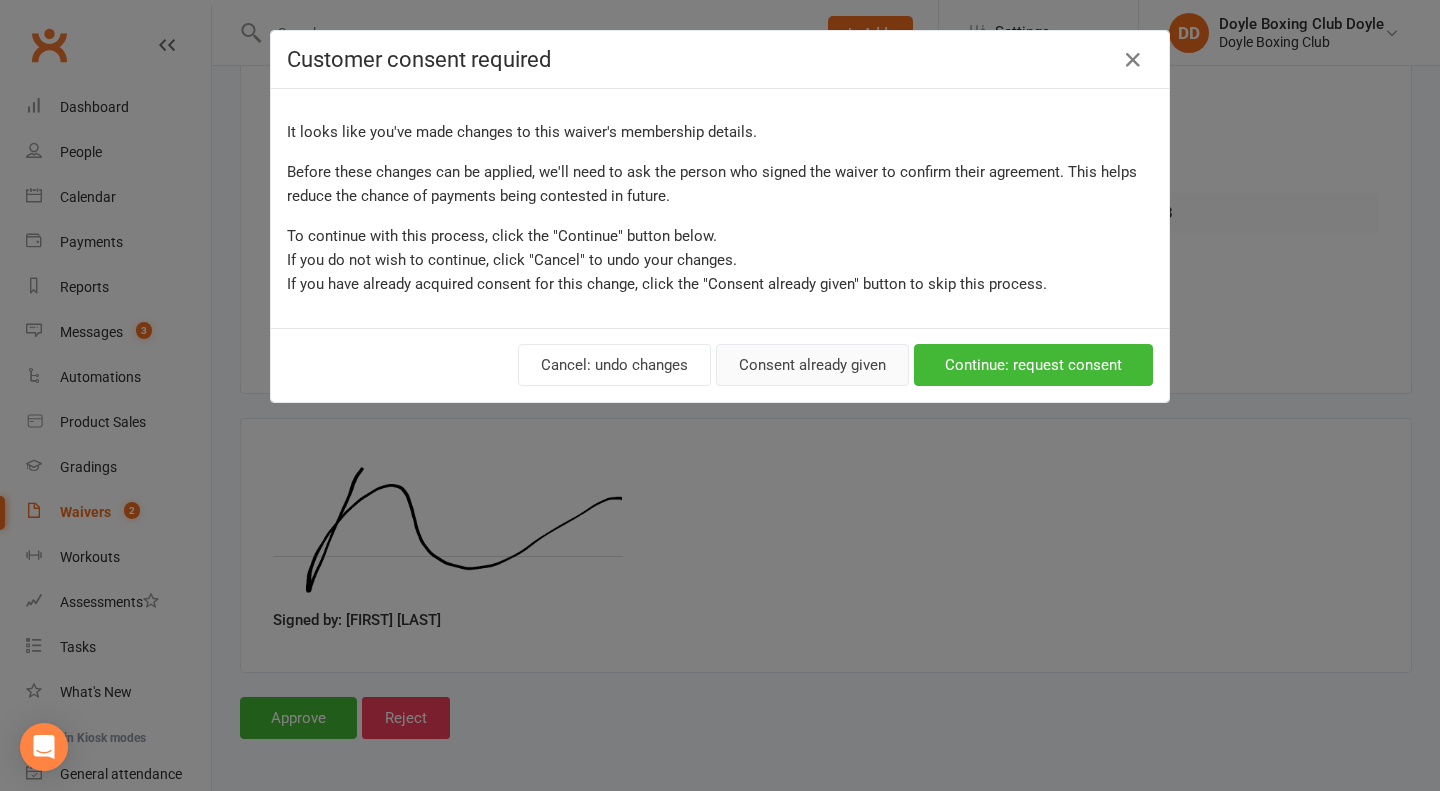 click on "Consent already given" at bounding box center (812, 365) 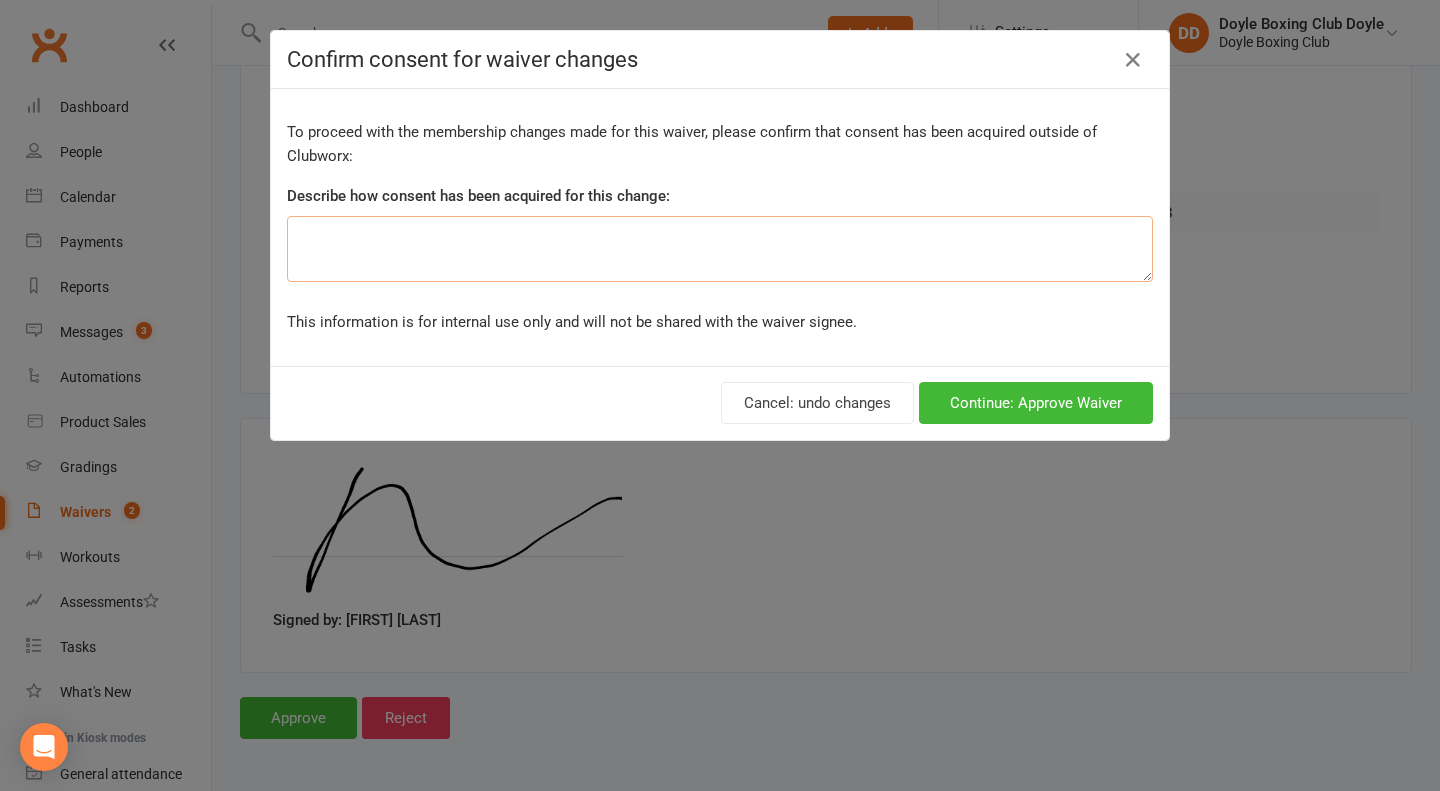 click at bounding box center (720, 249) 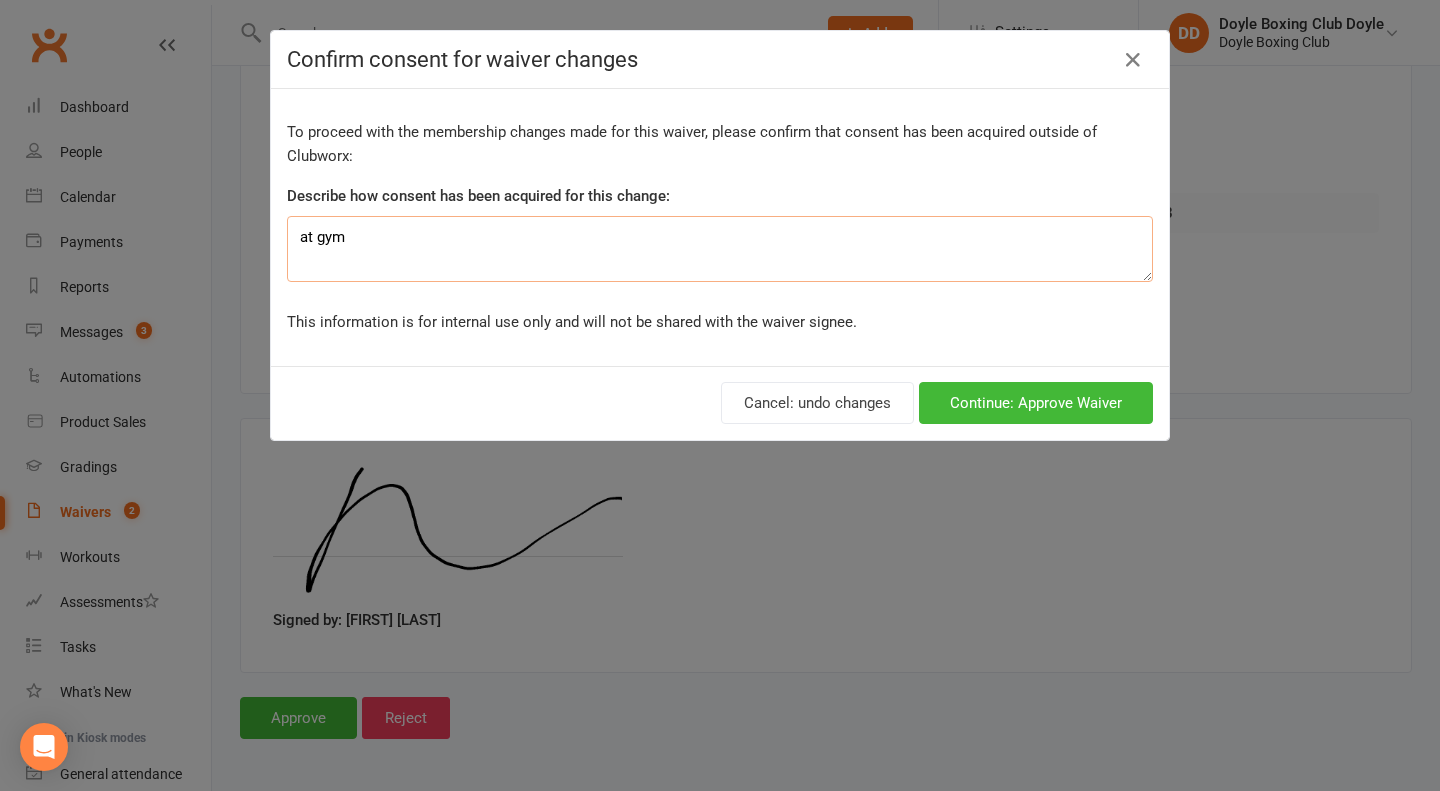 type on "at gym" 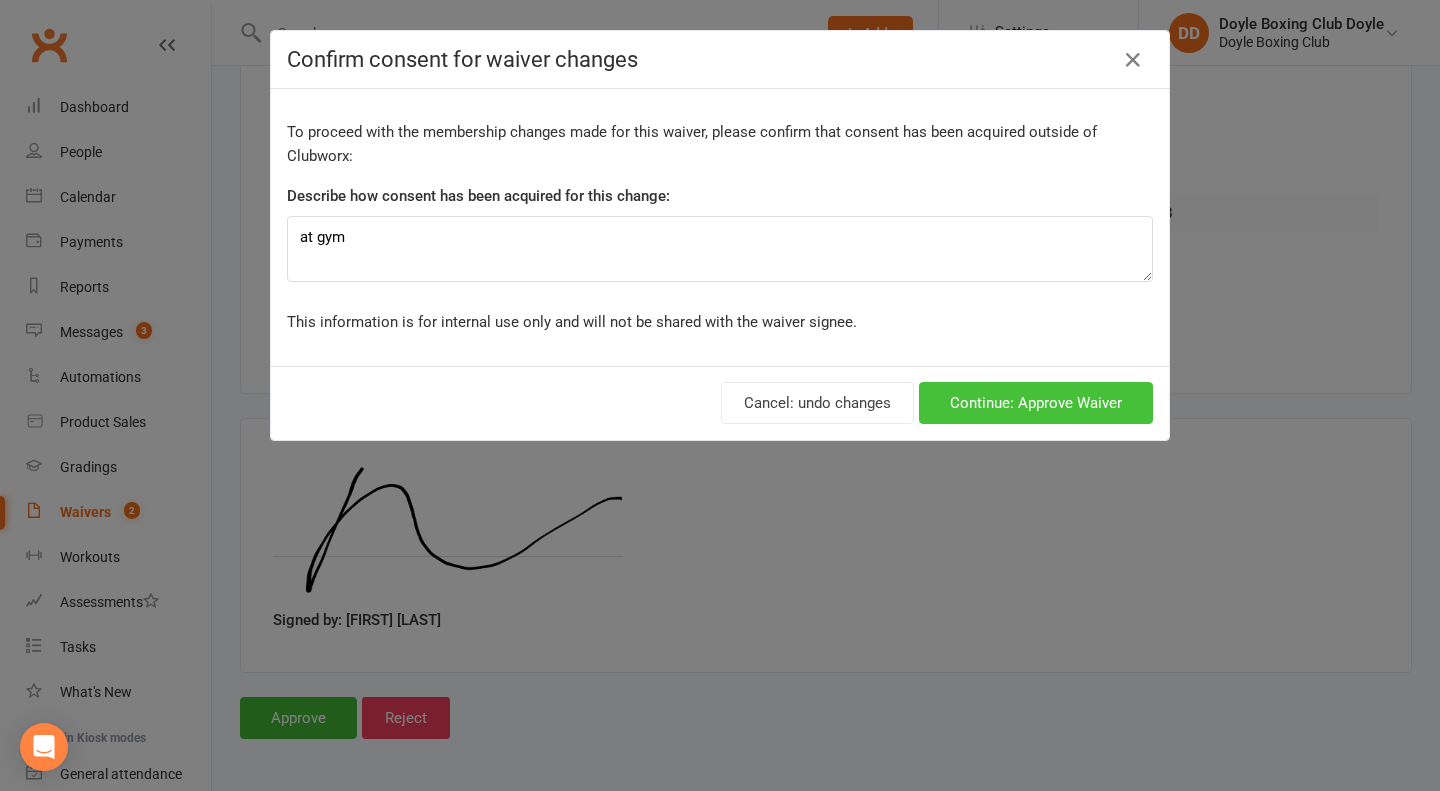 click on "Continue: Approve Waiver" at bounding box center (1036, 403) 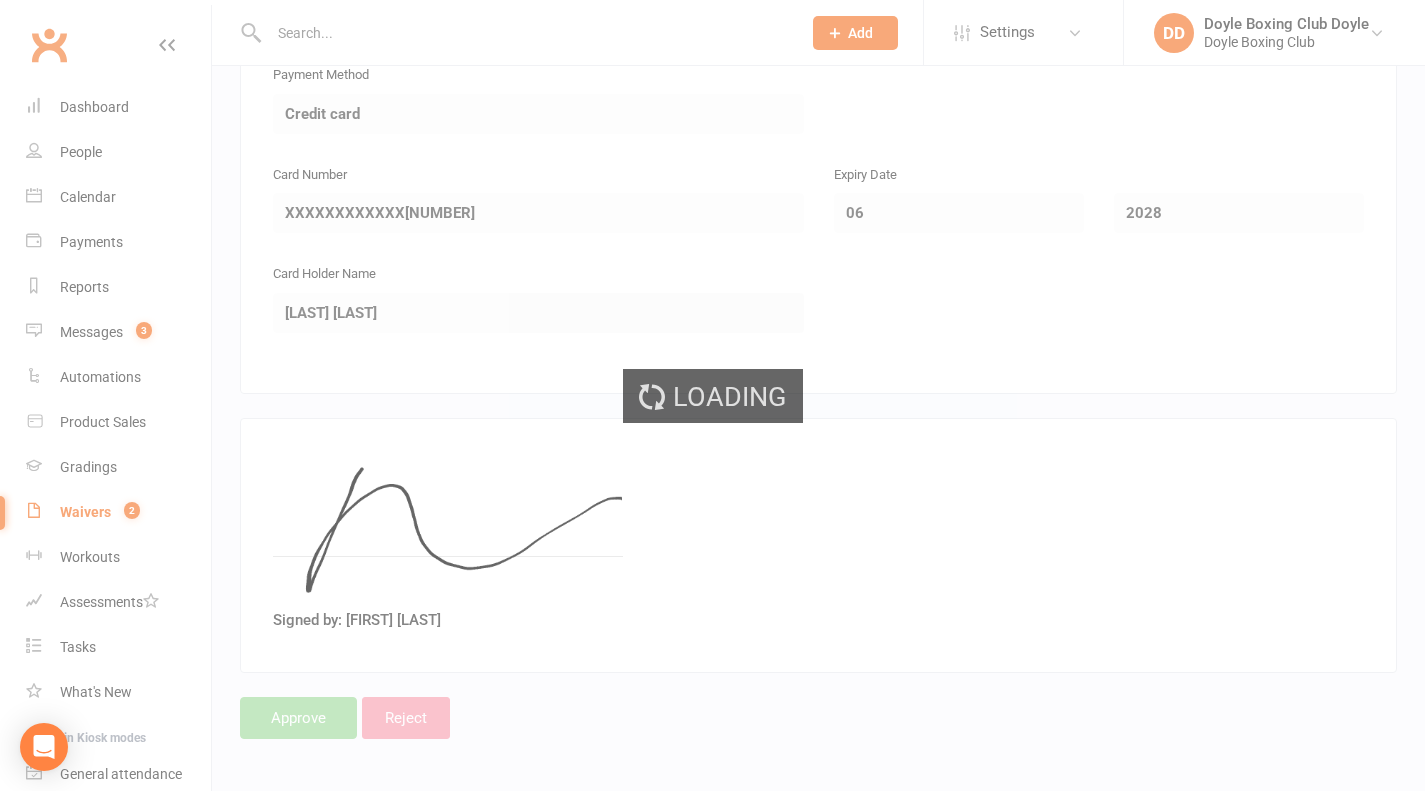 scroll, scrollTop: 0, scrollLeft: 0, axis: both 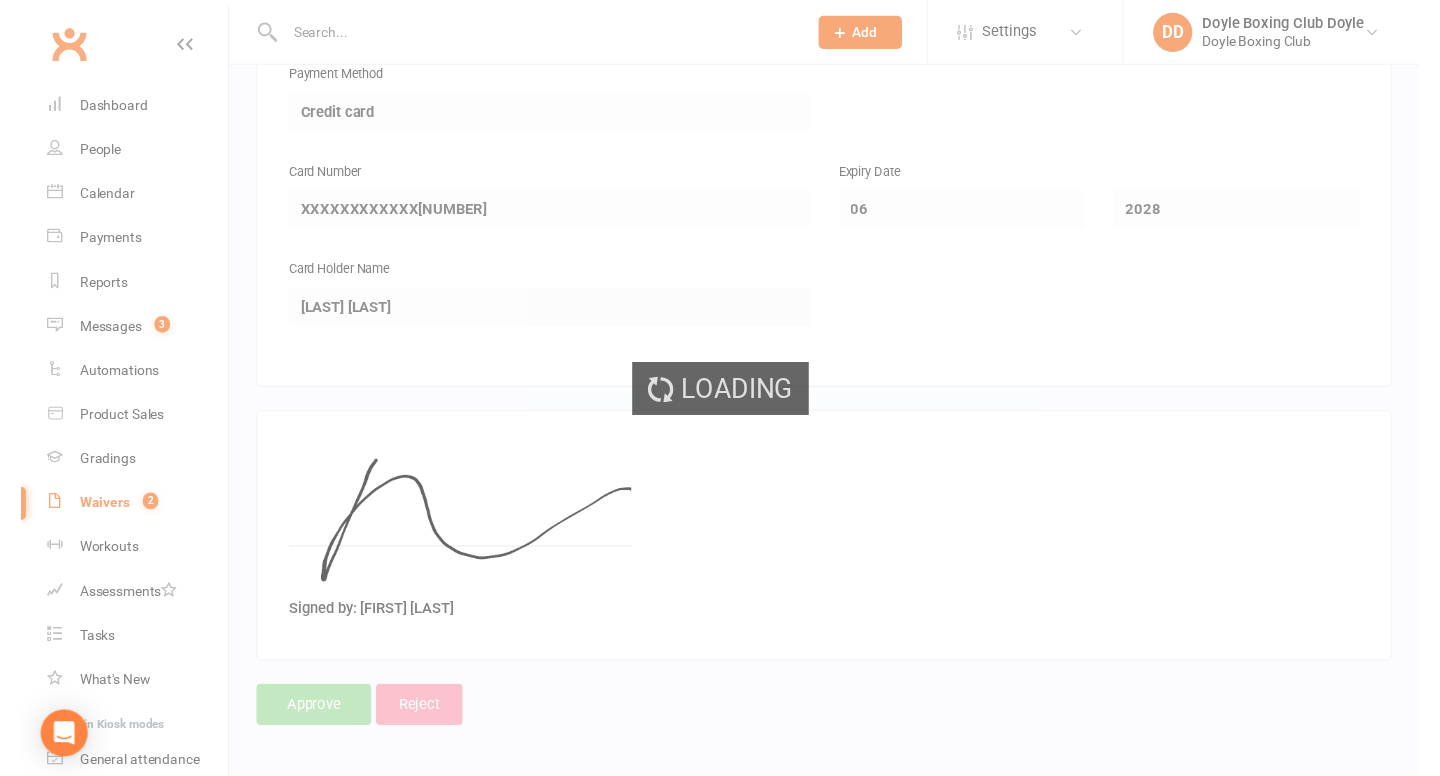 select on "50" 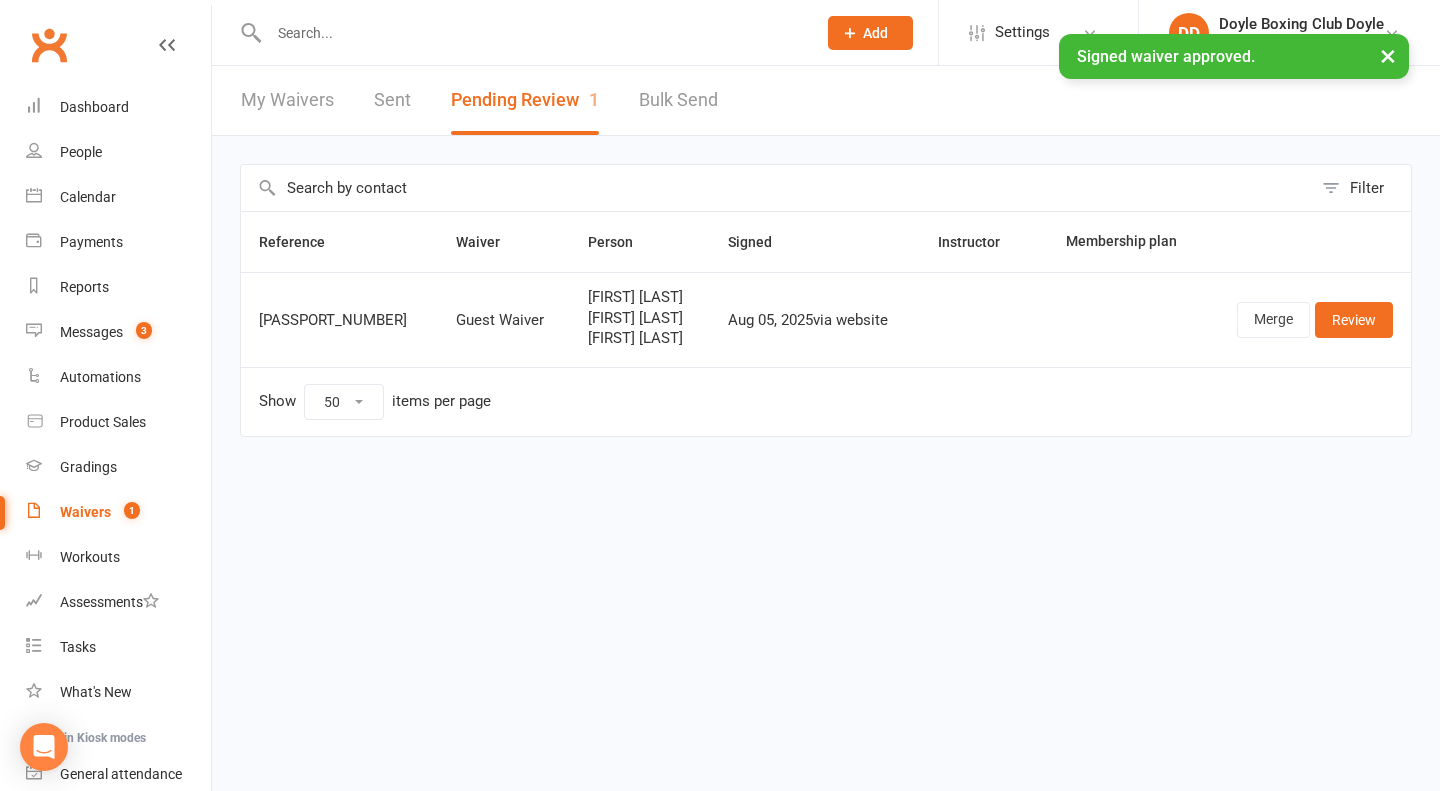 click on "Waivers" at bounding box center (85, 512) 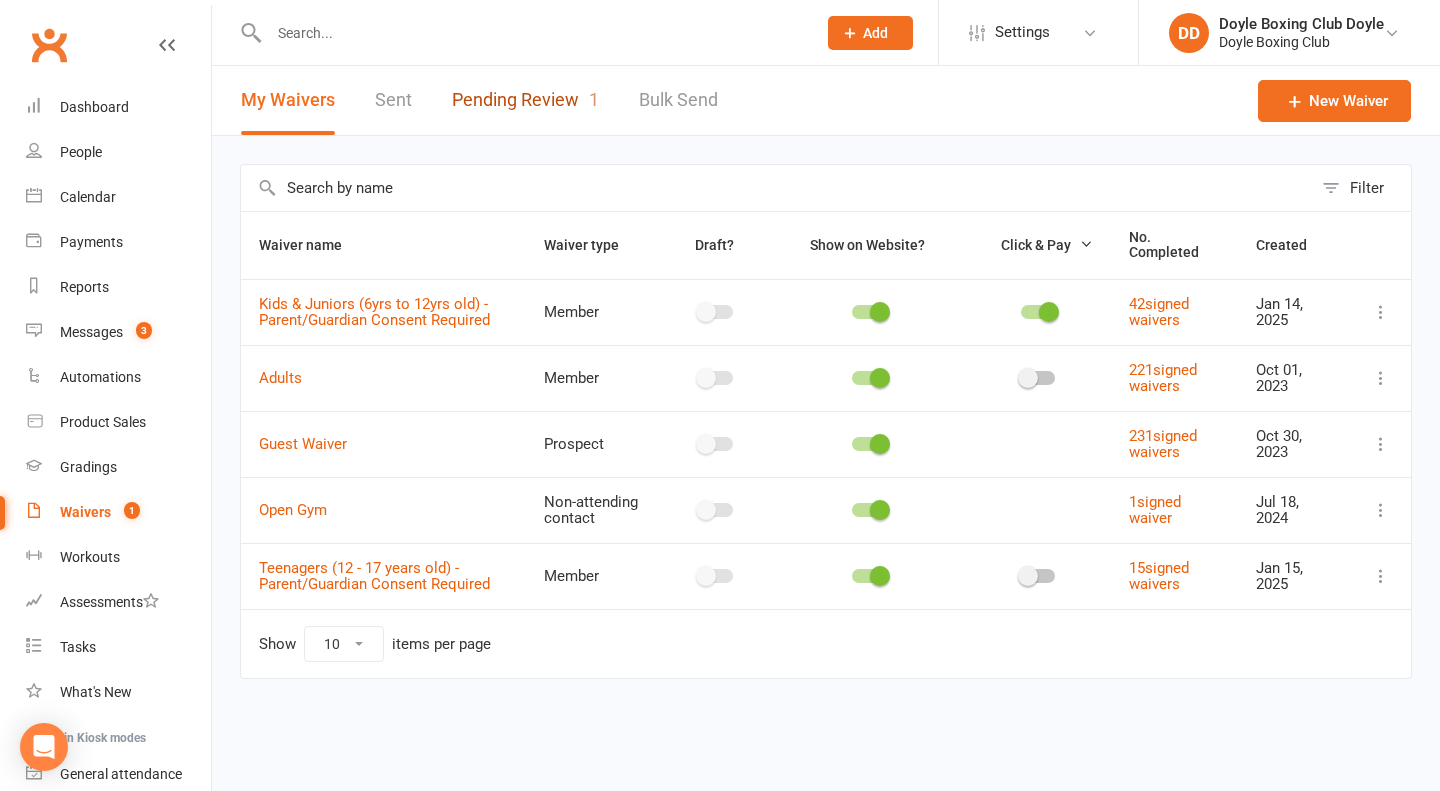 click on "Pending Review 1" at bounding box center [525, 100] 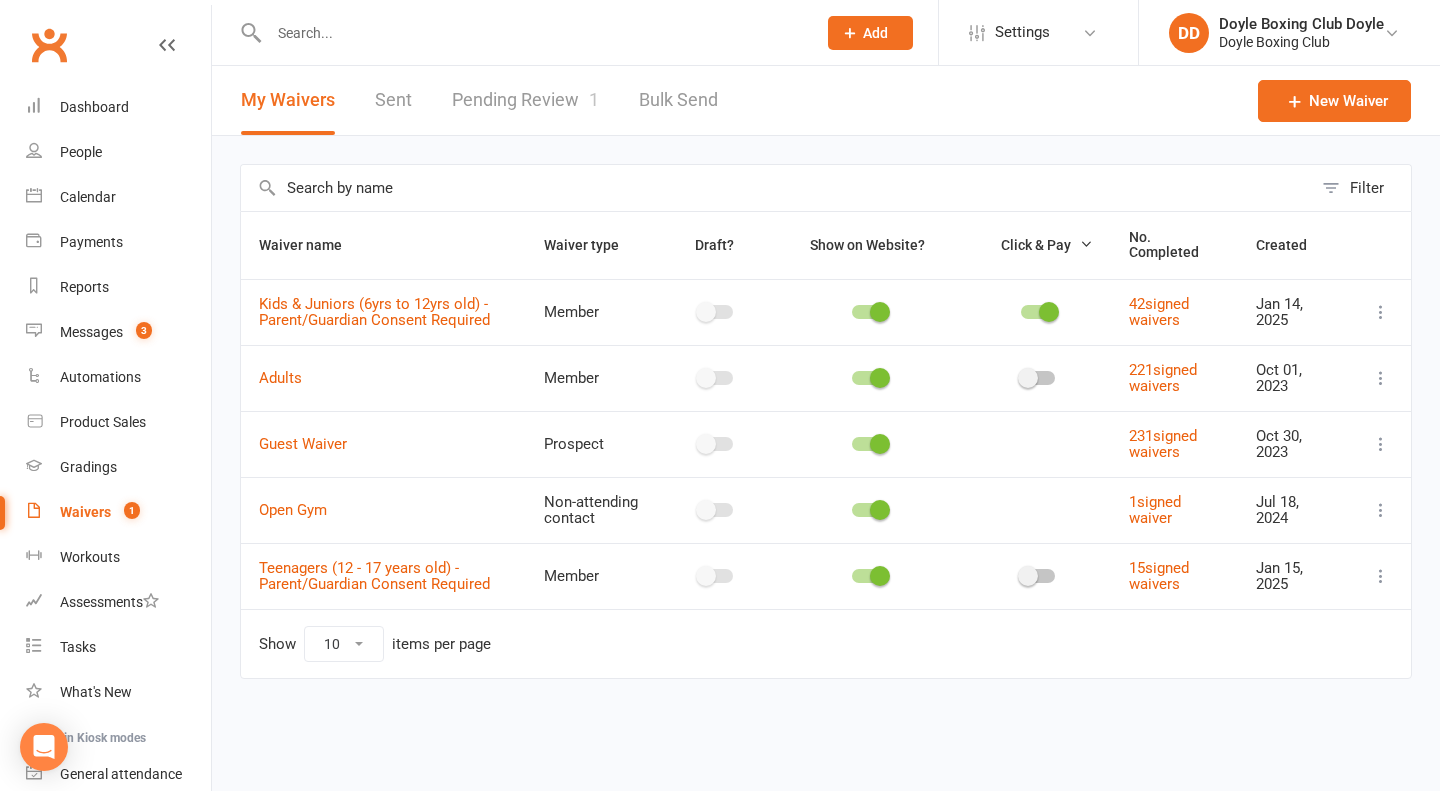 select on "50" 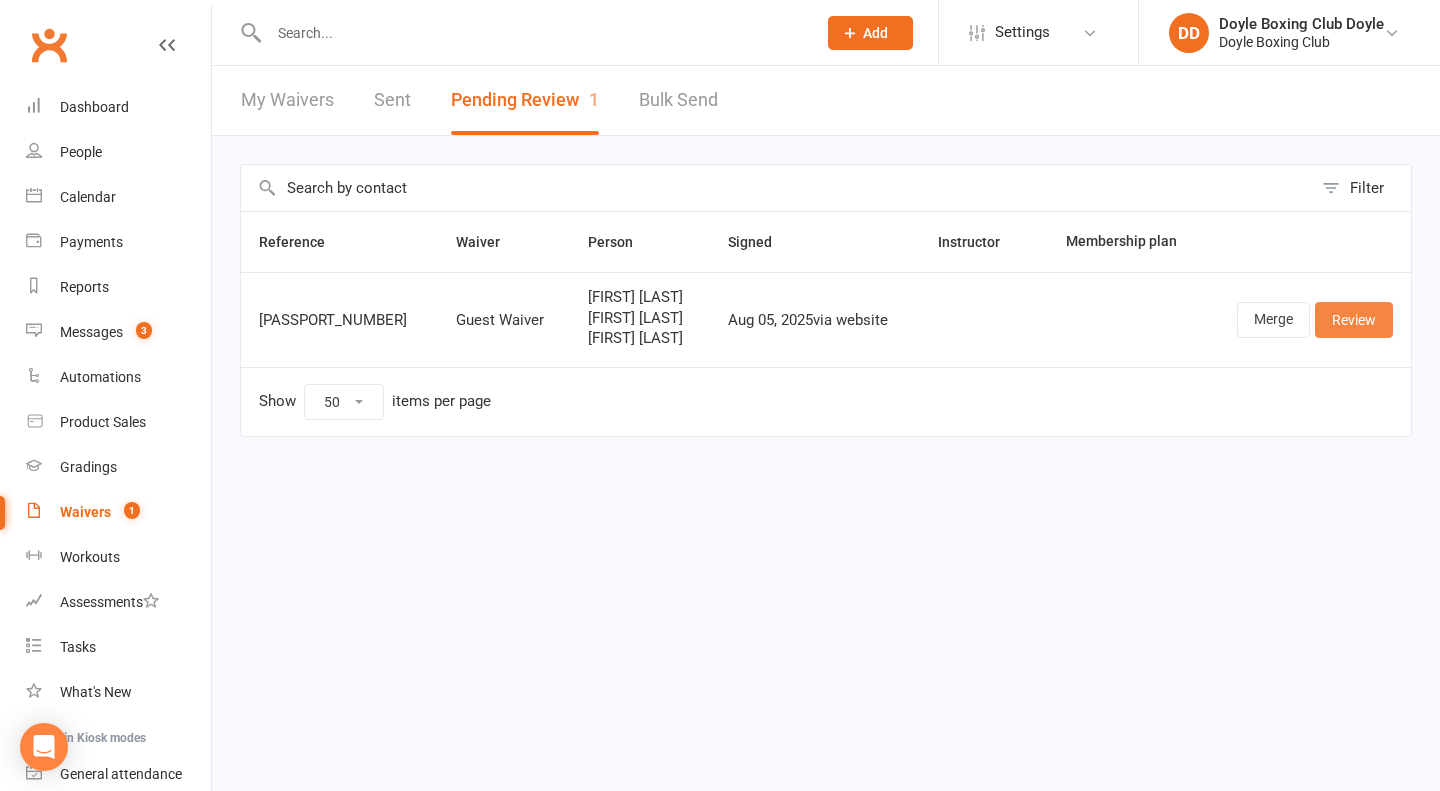 click on "Review" at bounding box center [1354, 320] 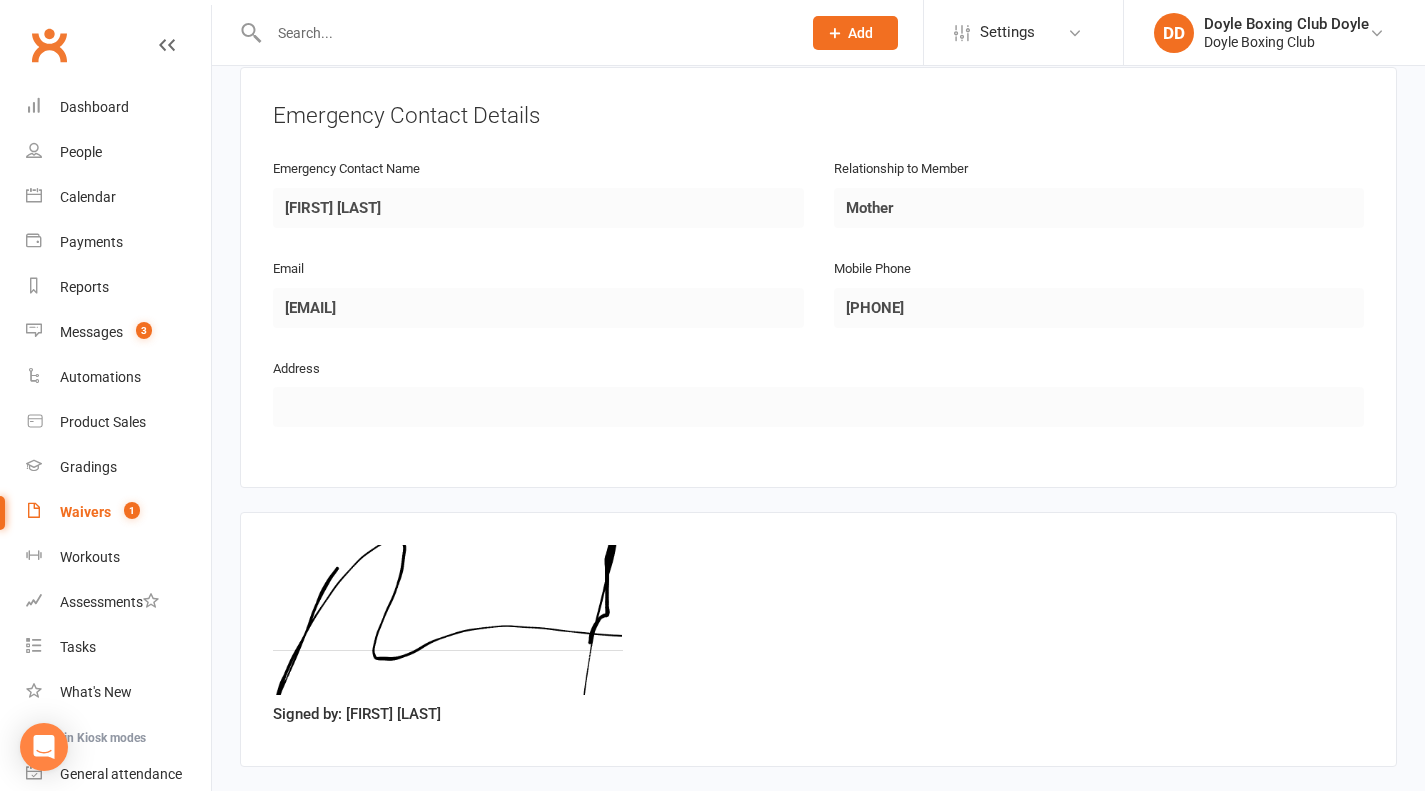 scroll, scrollTop: 2540, scrollLeft: 0, axis: vertical 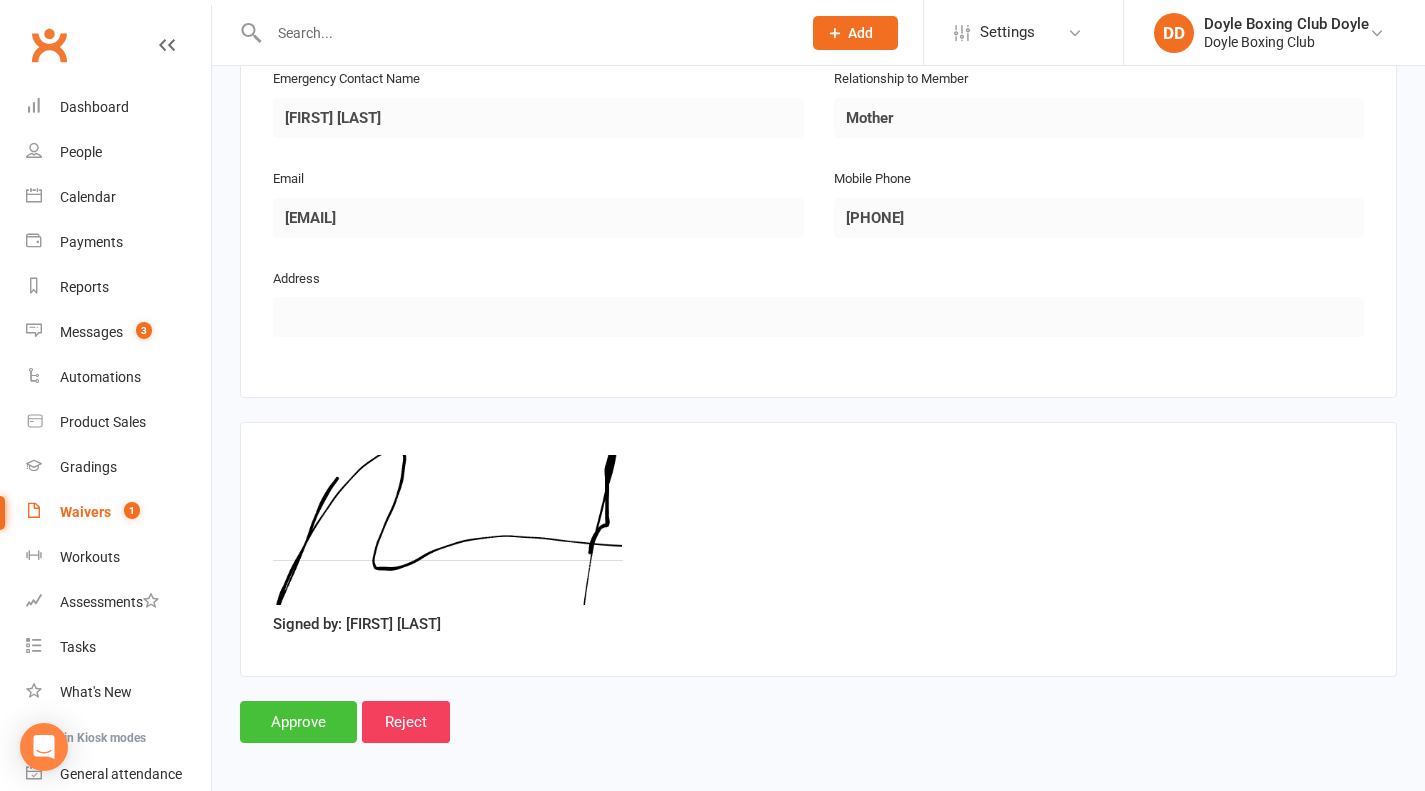 click on "Approve" at bounding box center (298, 722) 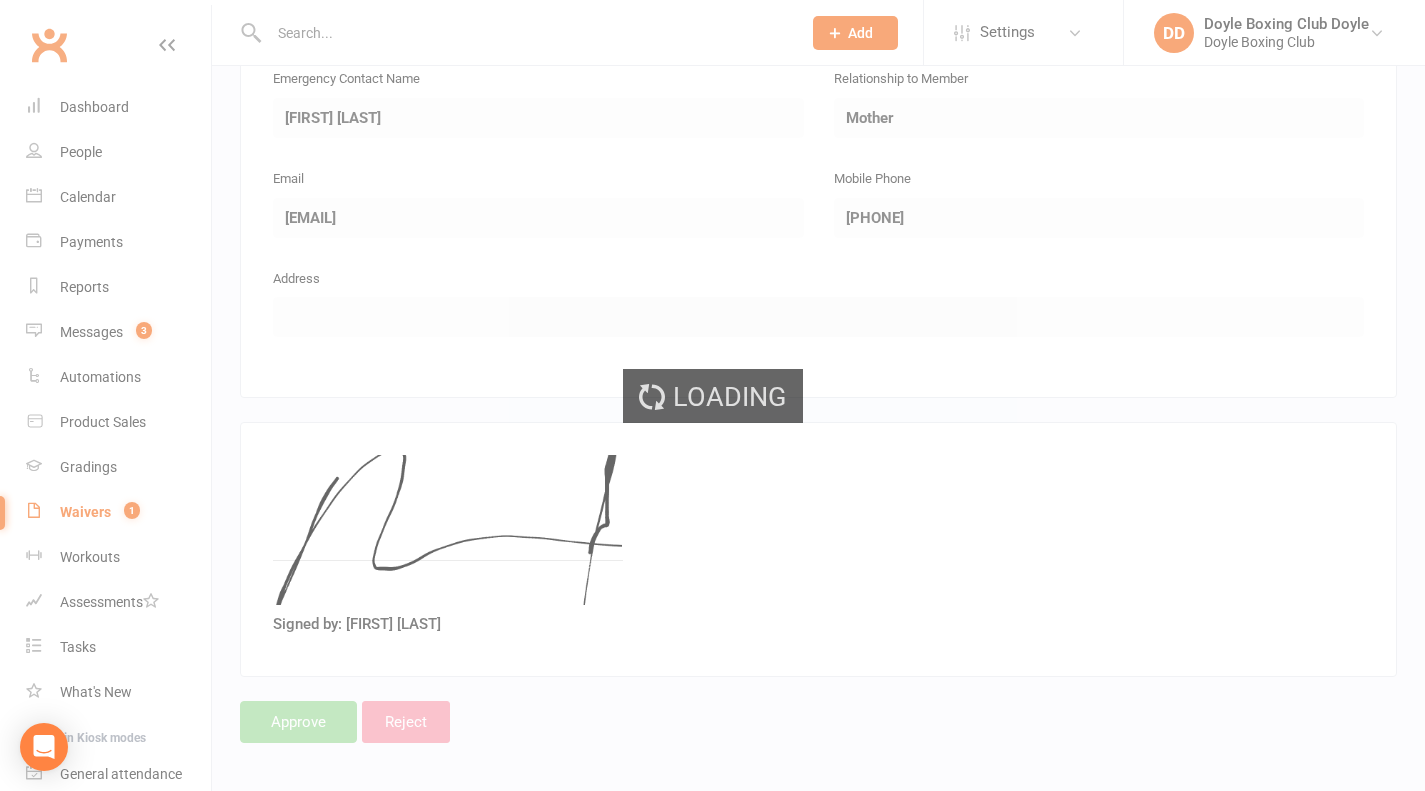 scroll, scrollTop: 0, scrollLeft: 0, axis: both 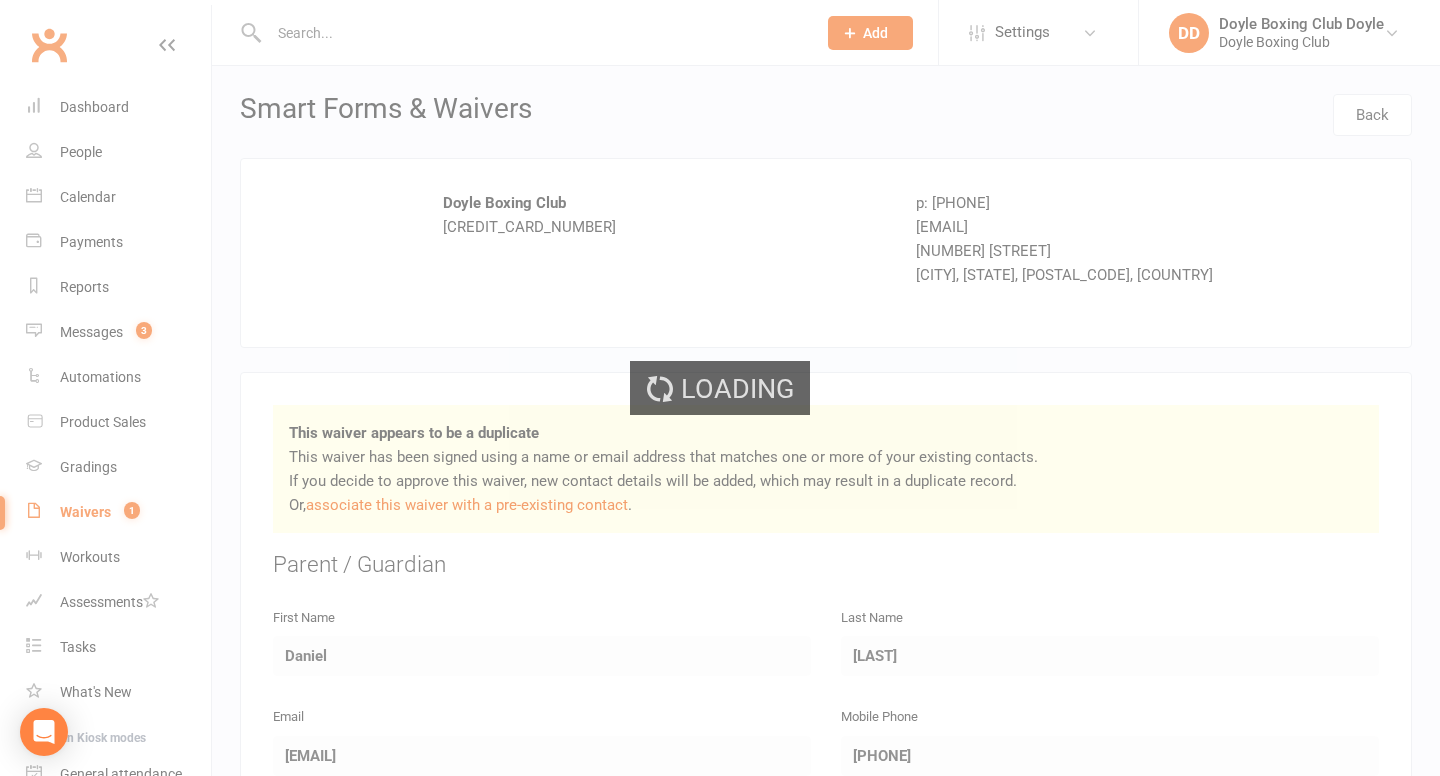select on "50" 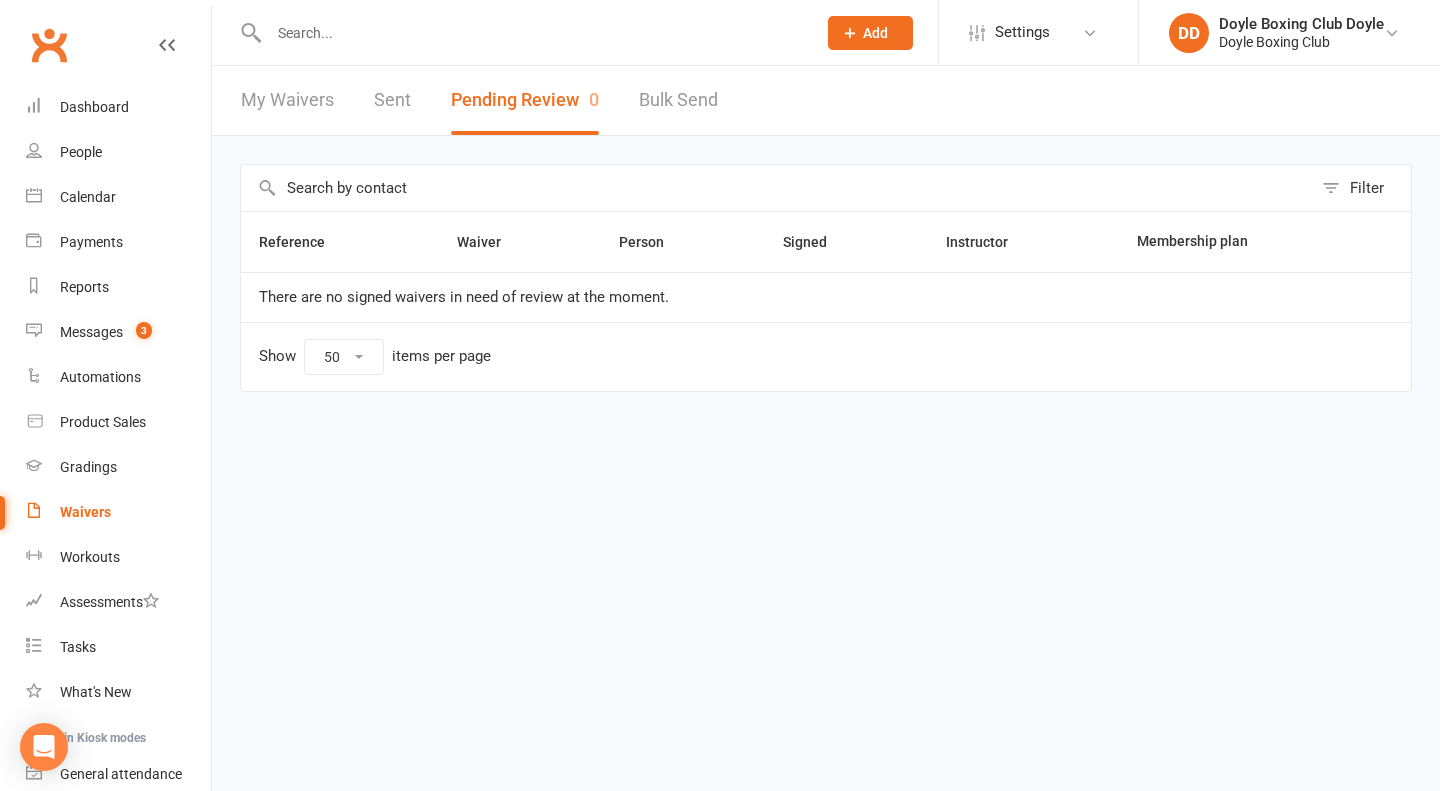 click on "Waivers" at bounding box center (85, 512) 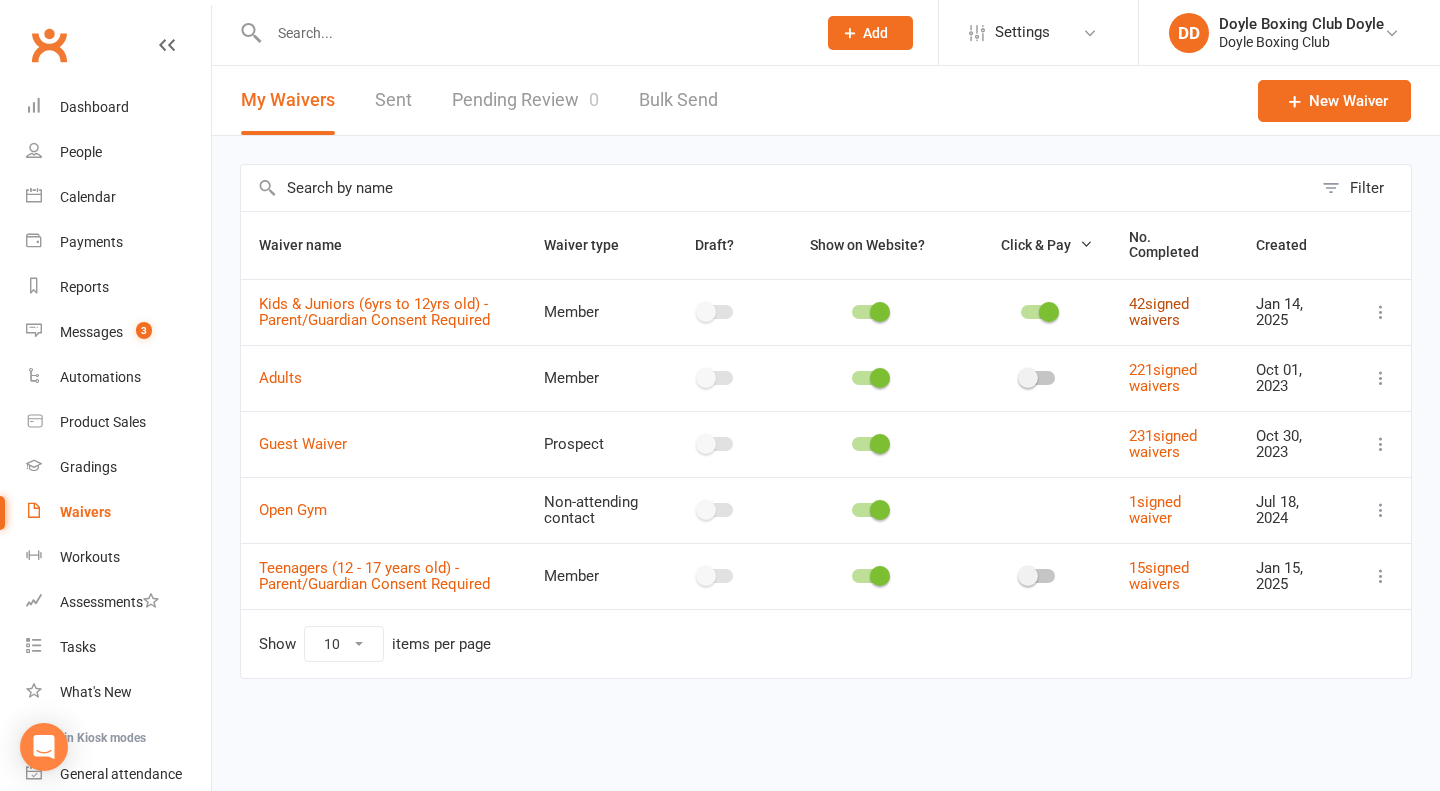 click on "[NUMBER] signed waivers" at bounding box center [1159, 312] 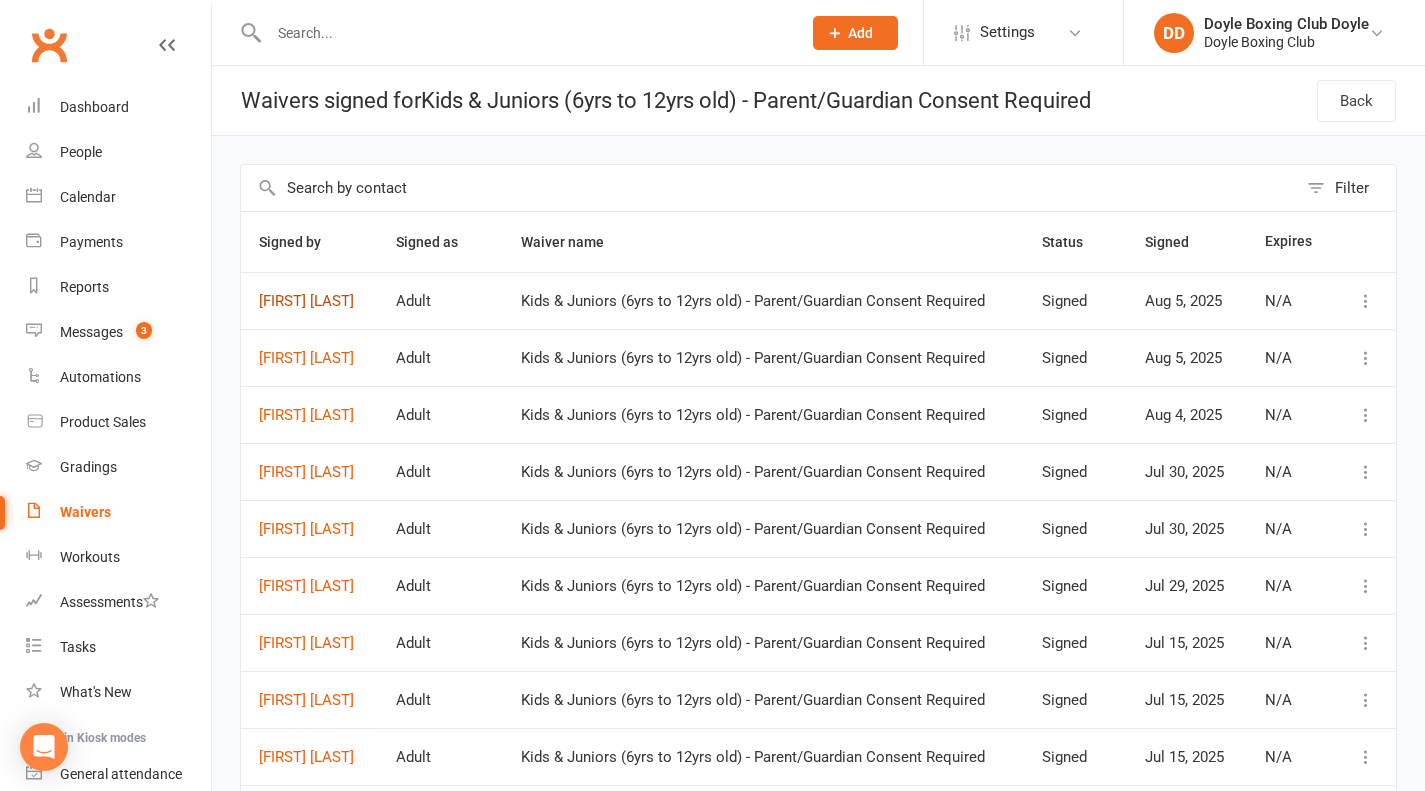 click on "[FIRST] [LAST]" at bounding box center [309, 301] 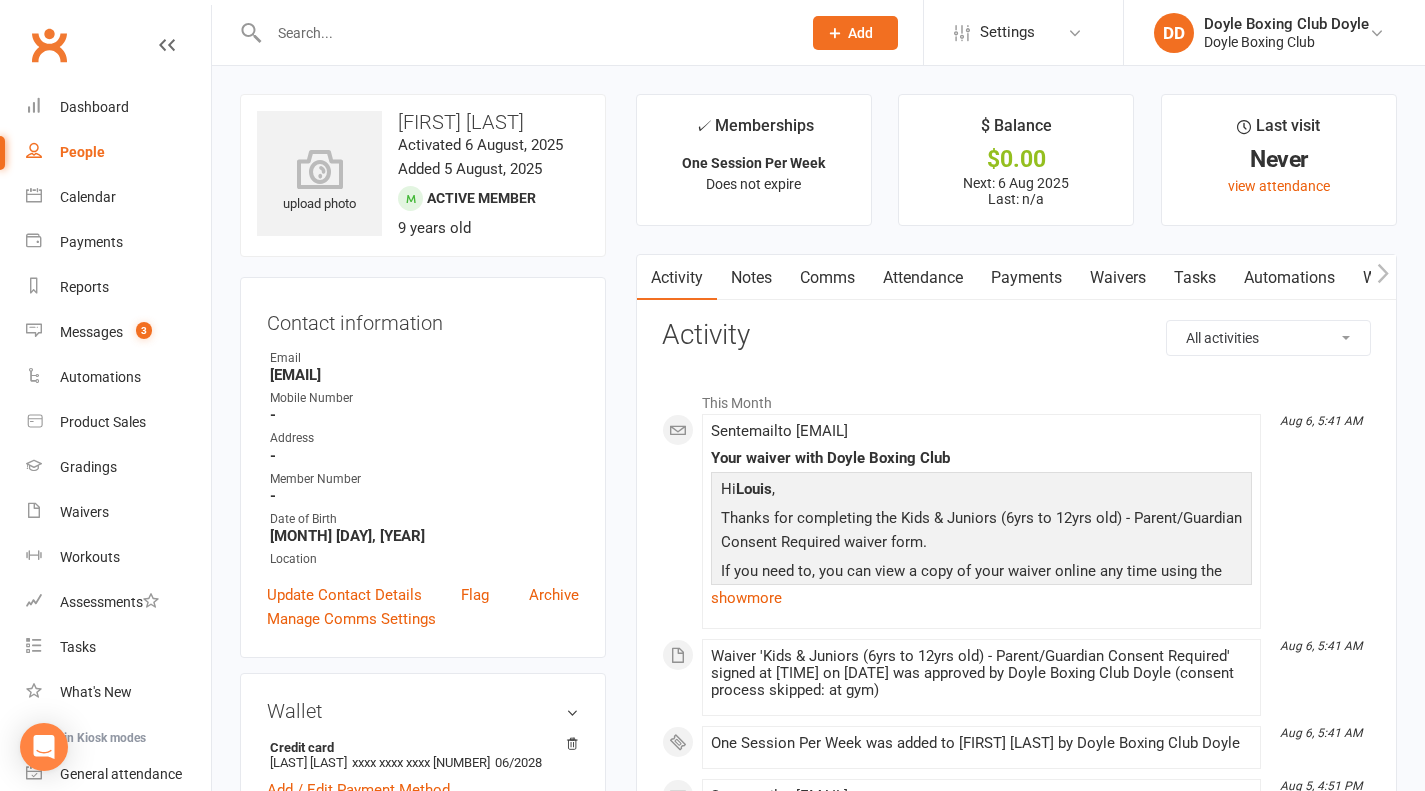 drag, startPoint x: 453, startPoint y: 122, endPoint x: 547, endPoint y: 122, distance: 94 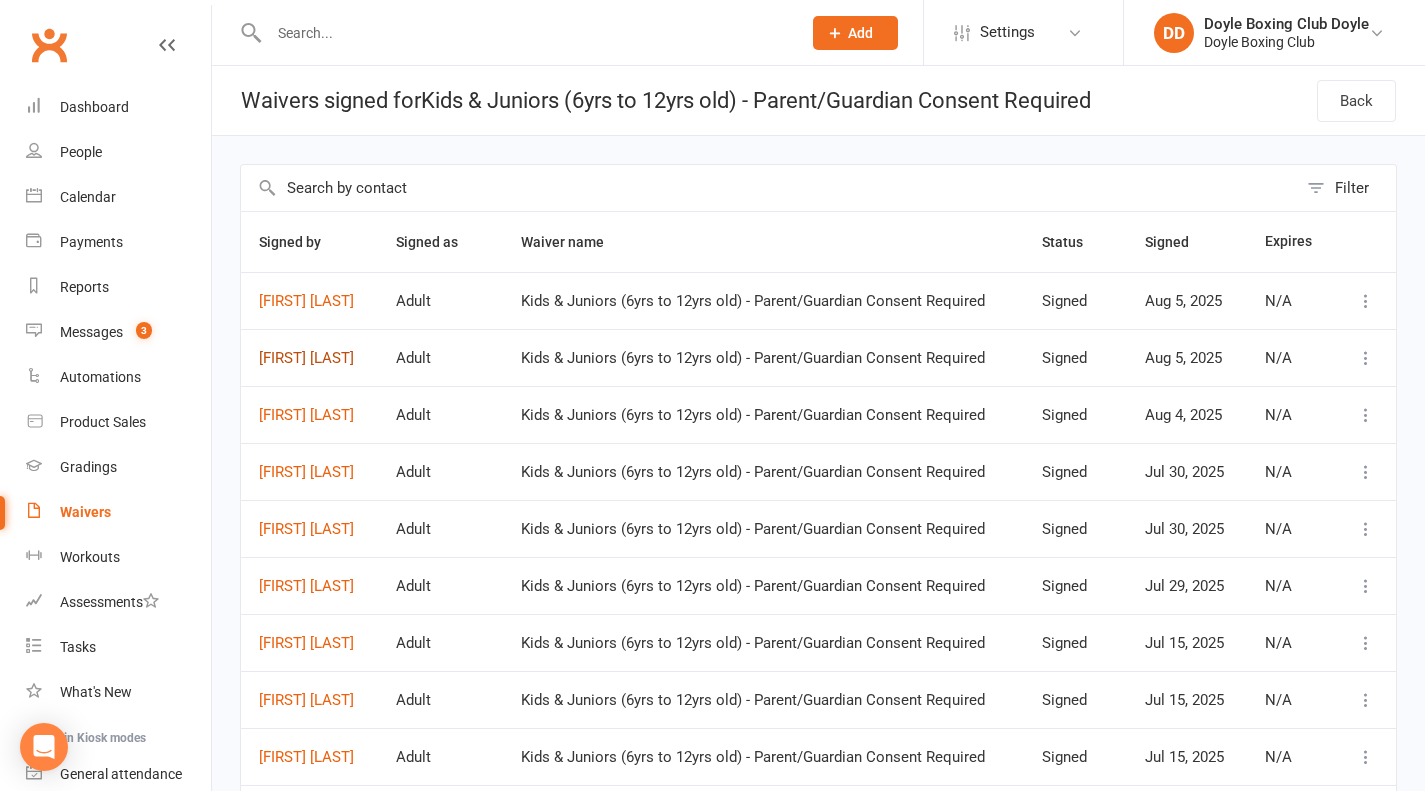 click on "[FIRST] [LAST]" at bounding box center (309, 358) 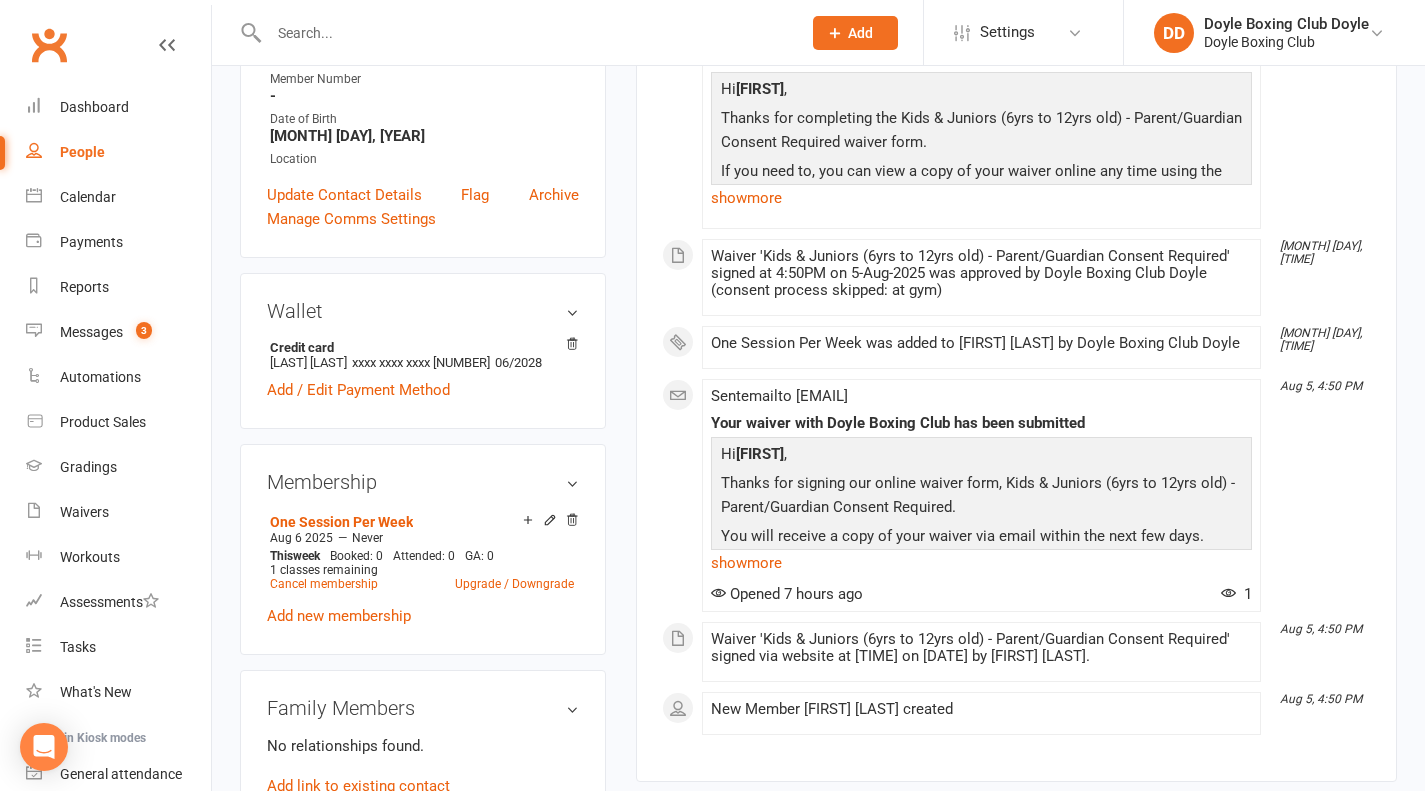 scroll, scrollTop: 0, scrollLeft: 0, axis: both 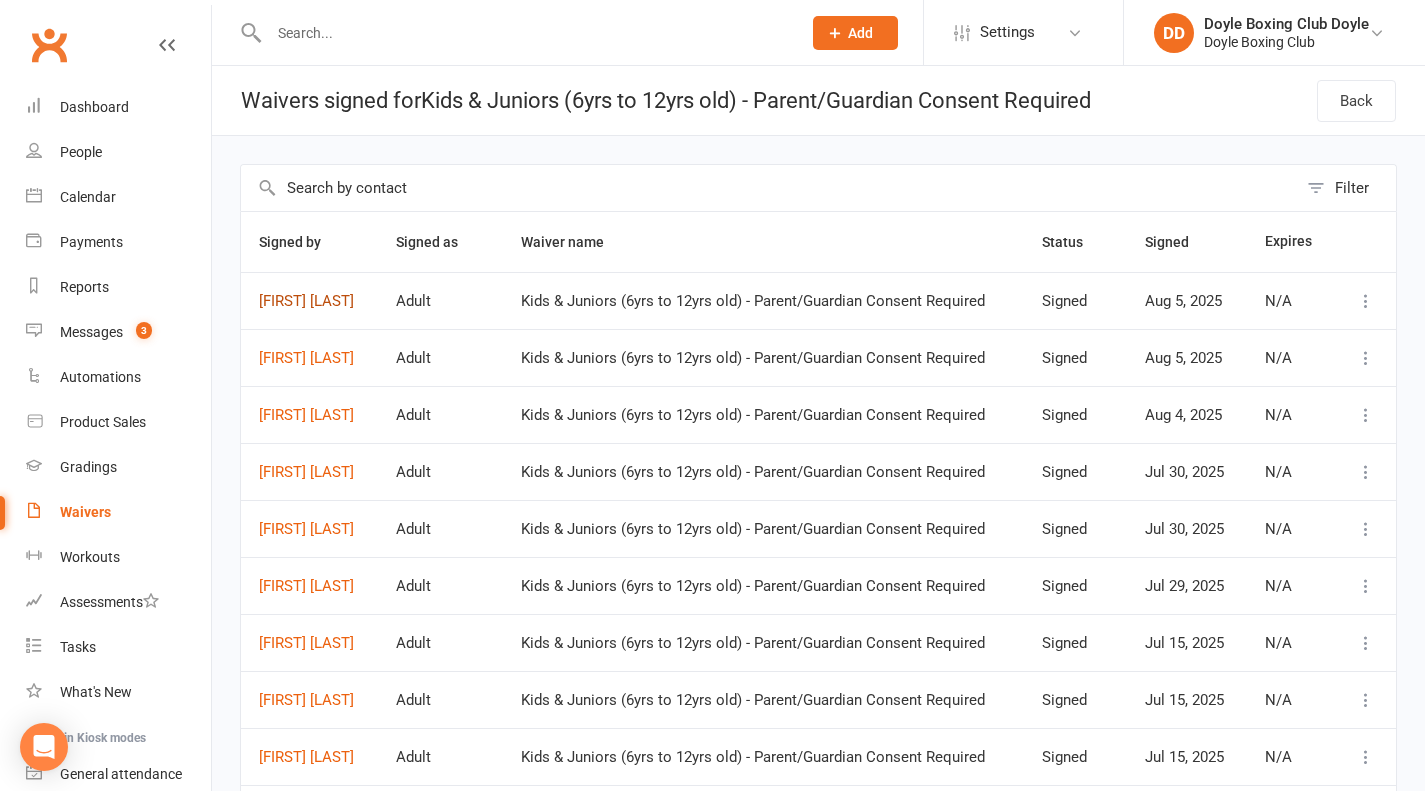 click on "[FIRST] [LAST]" at bounding box center [309, 301] 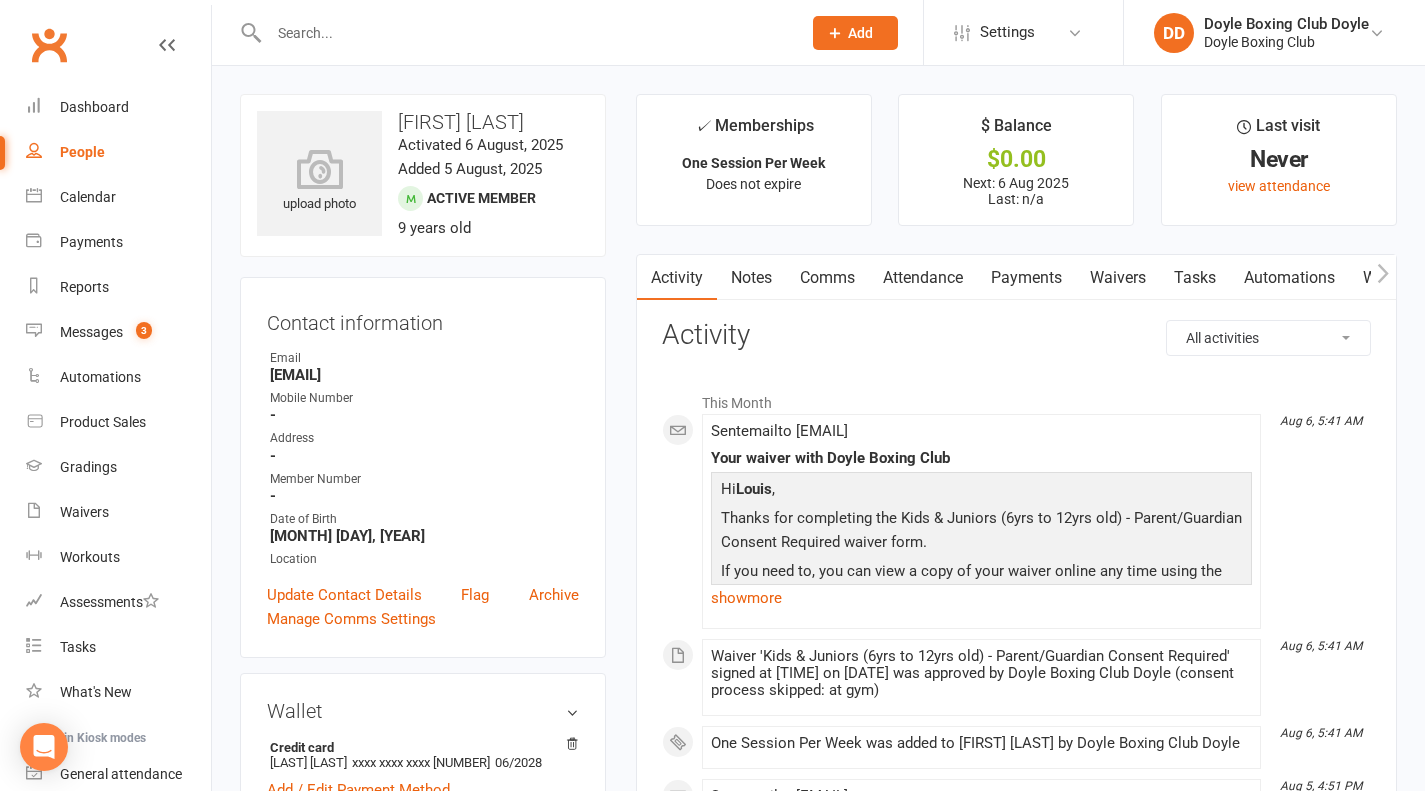 click at bounding box center [525, 33] 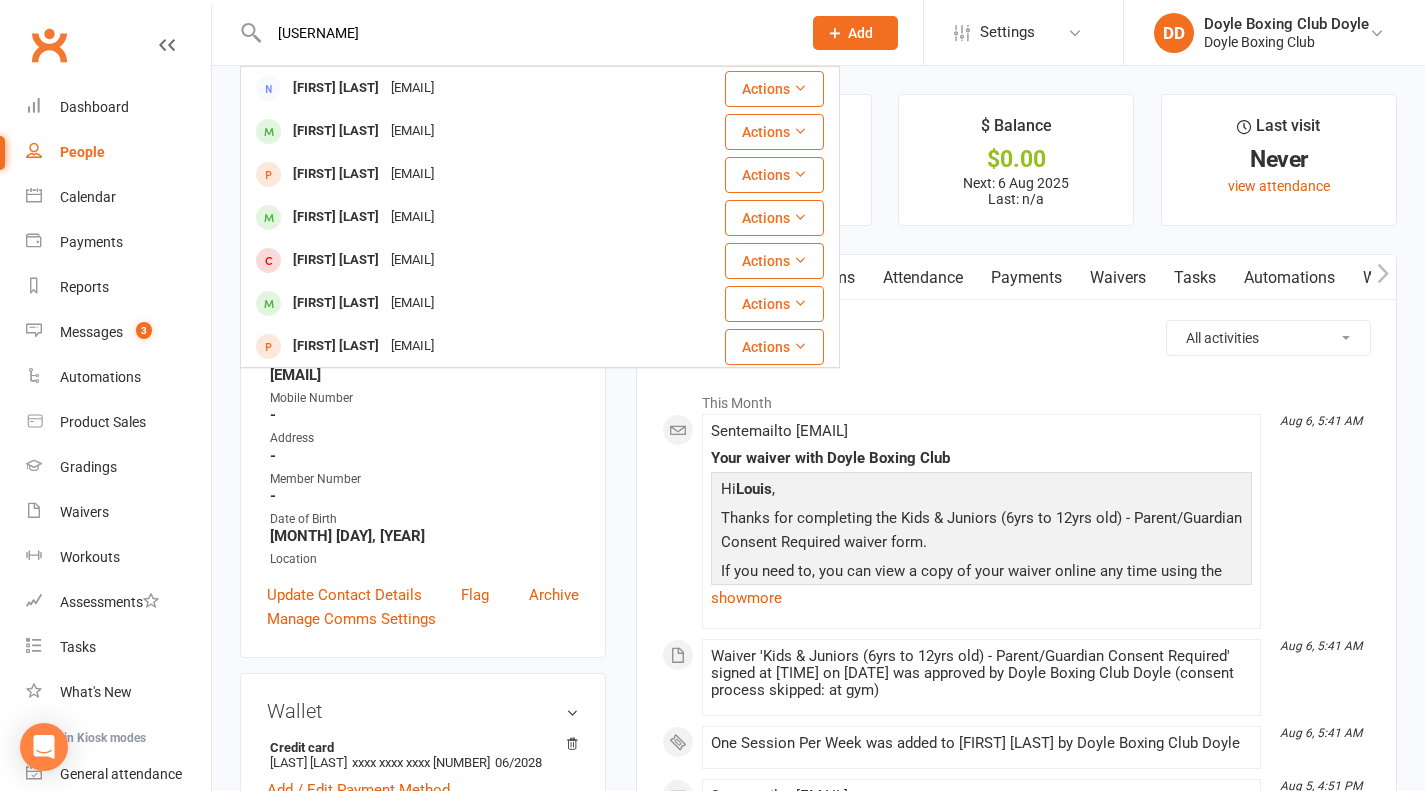 type on "[USERNAME]" 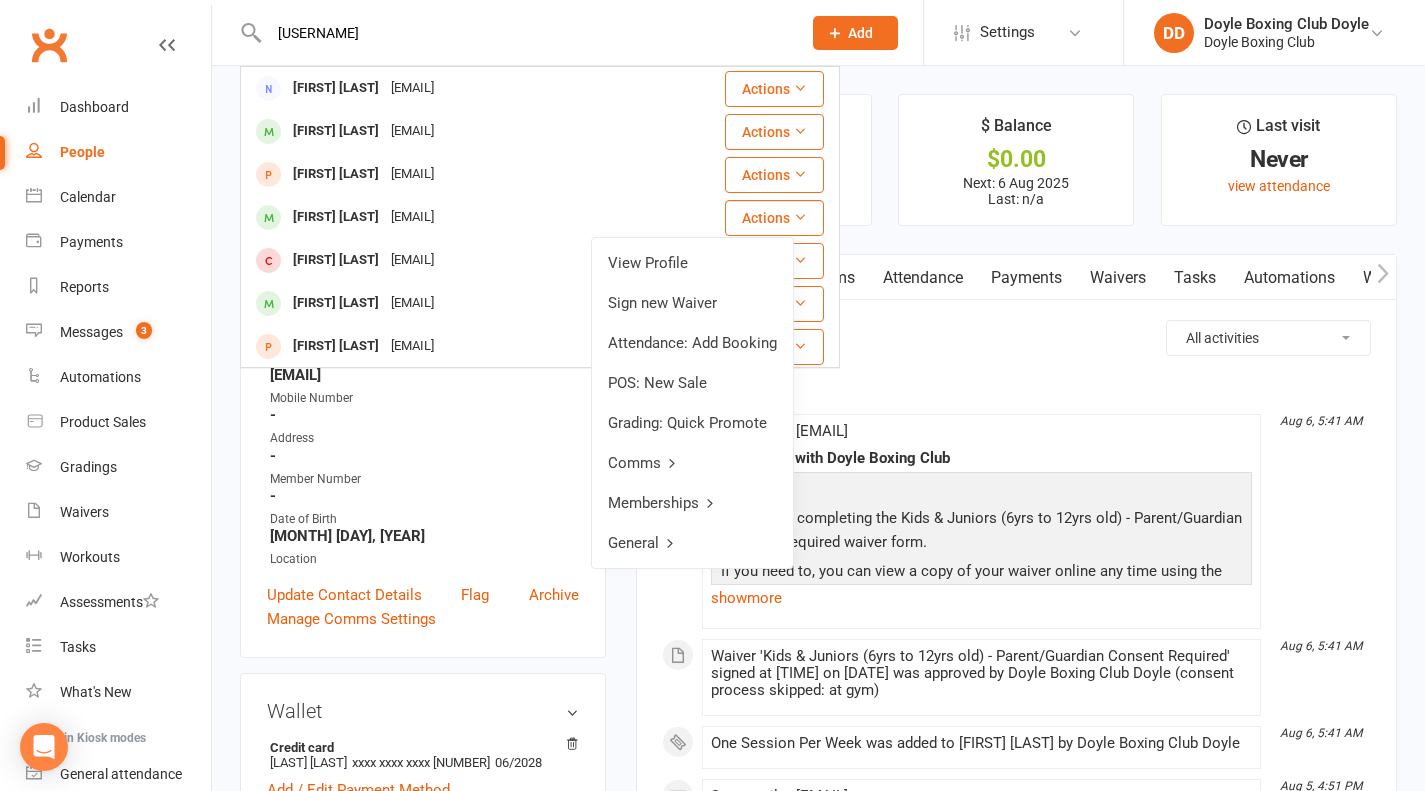 click on "View Profile" at bounding box center (692, 263) 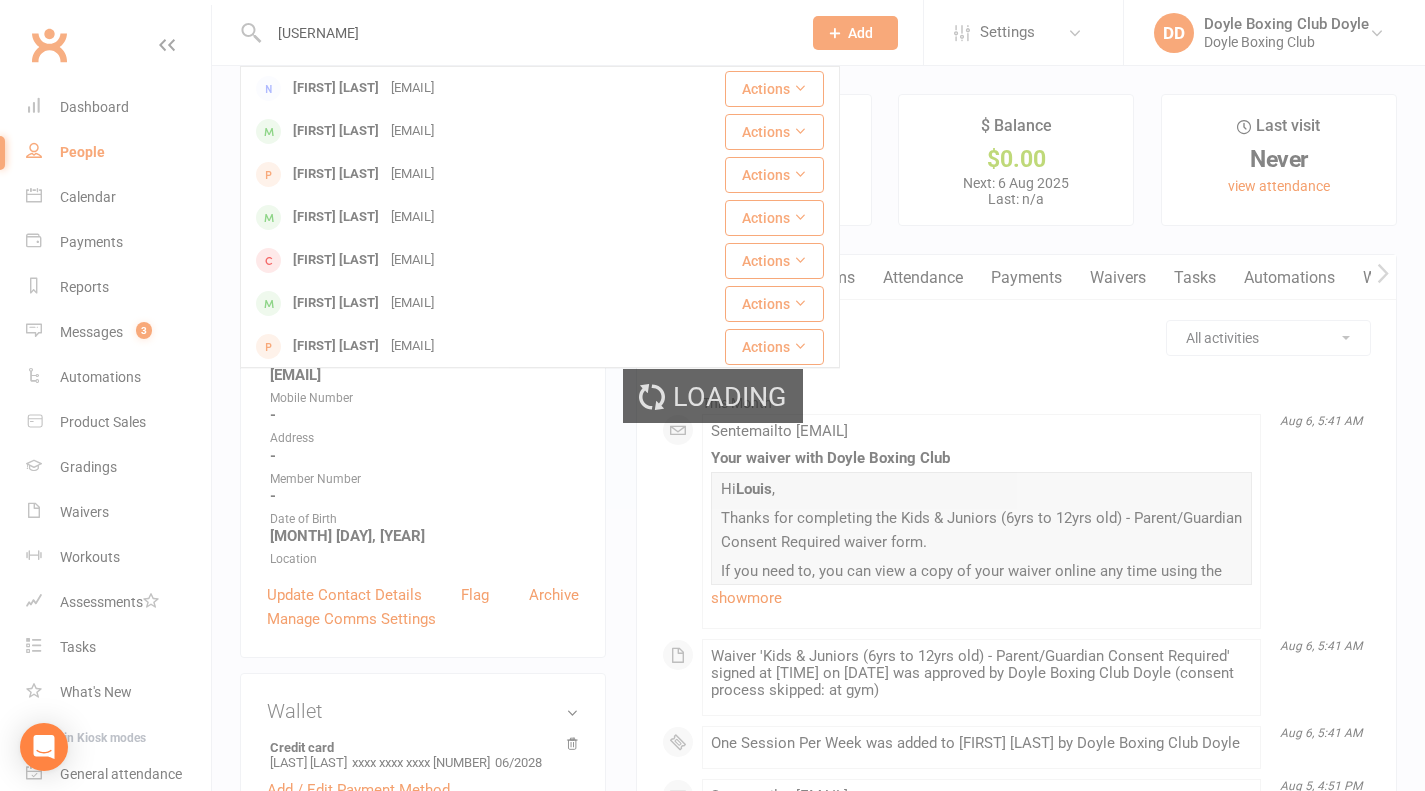 type 